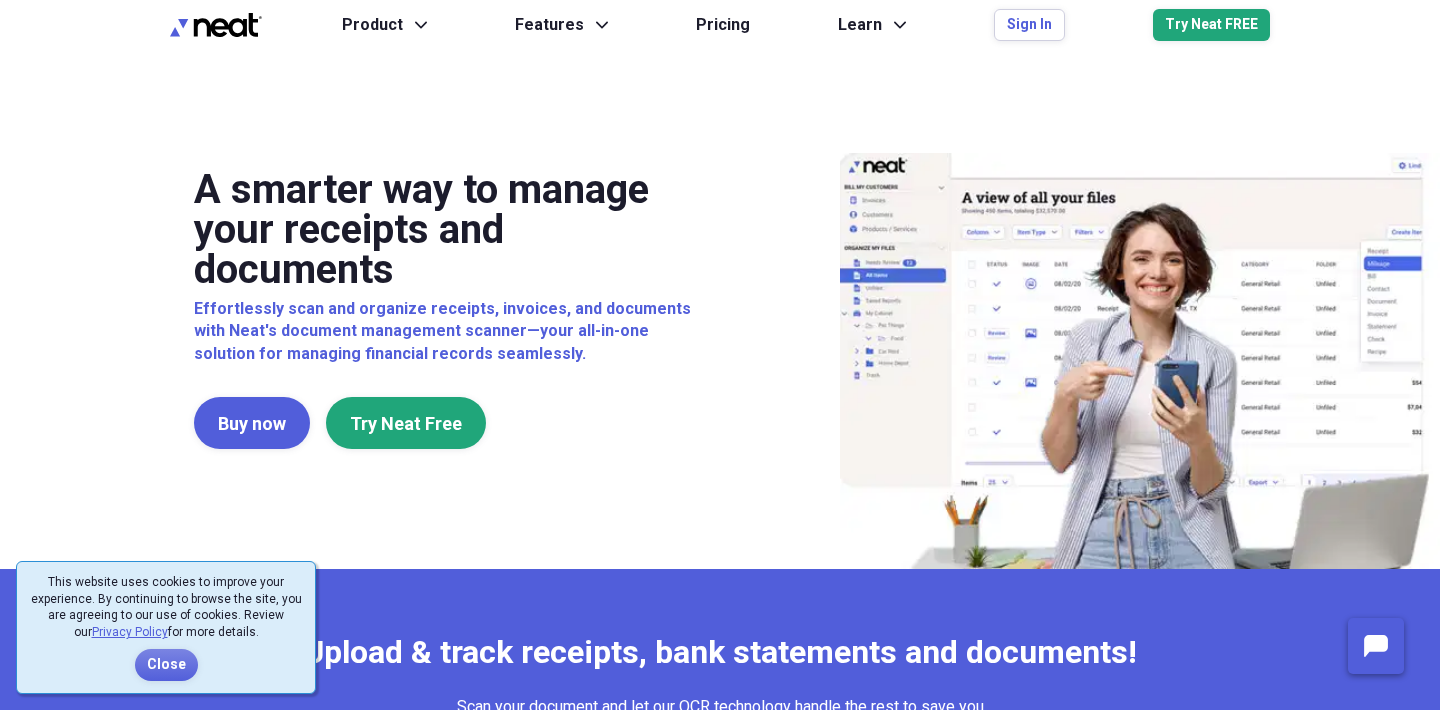 scroll, scrollTop: 0, scrollLeft: 0, axis: both 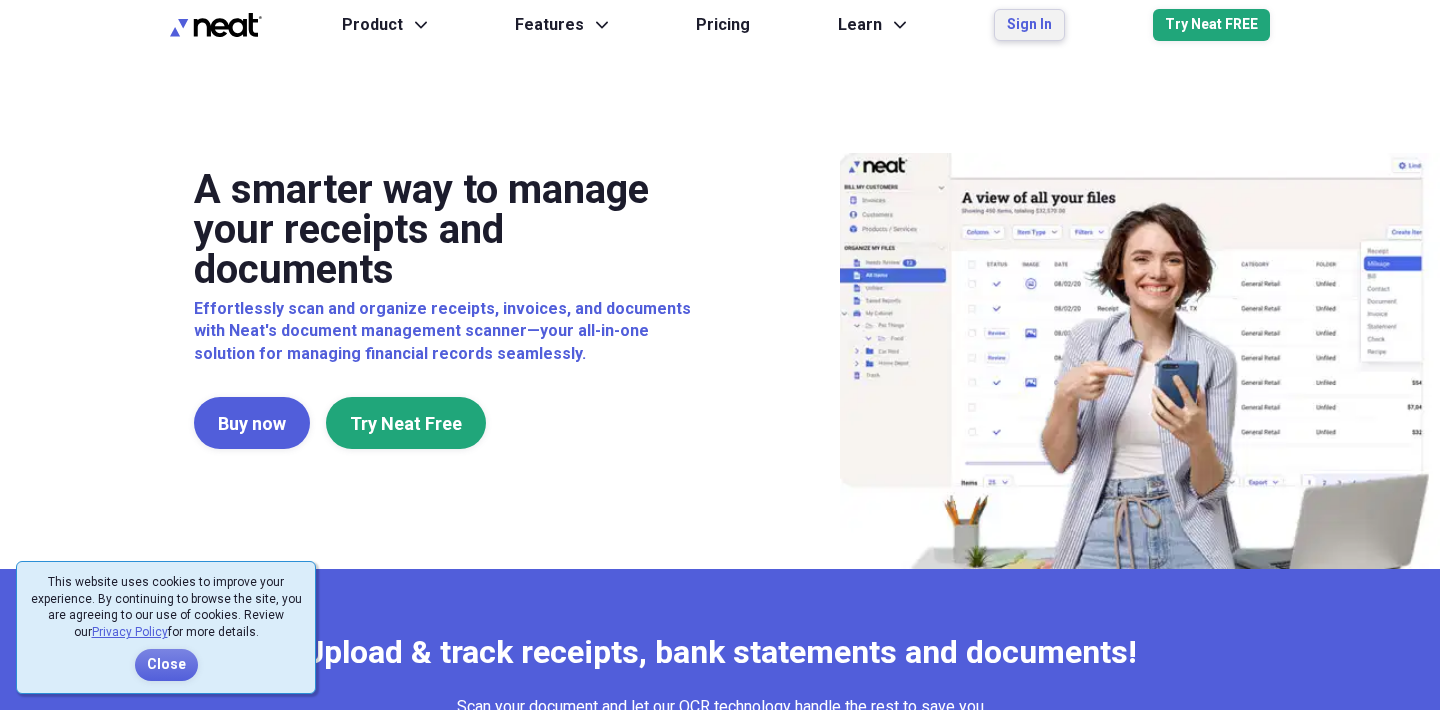 click on "Sign In" at bounding box center (1029, 25) 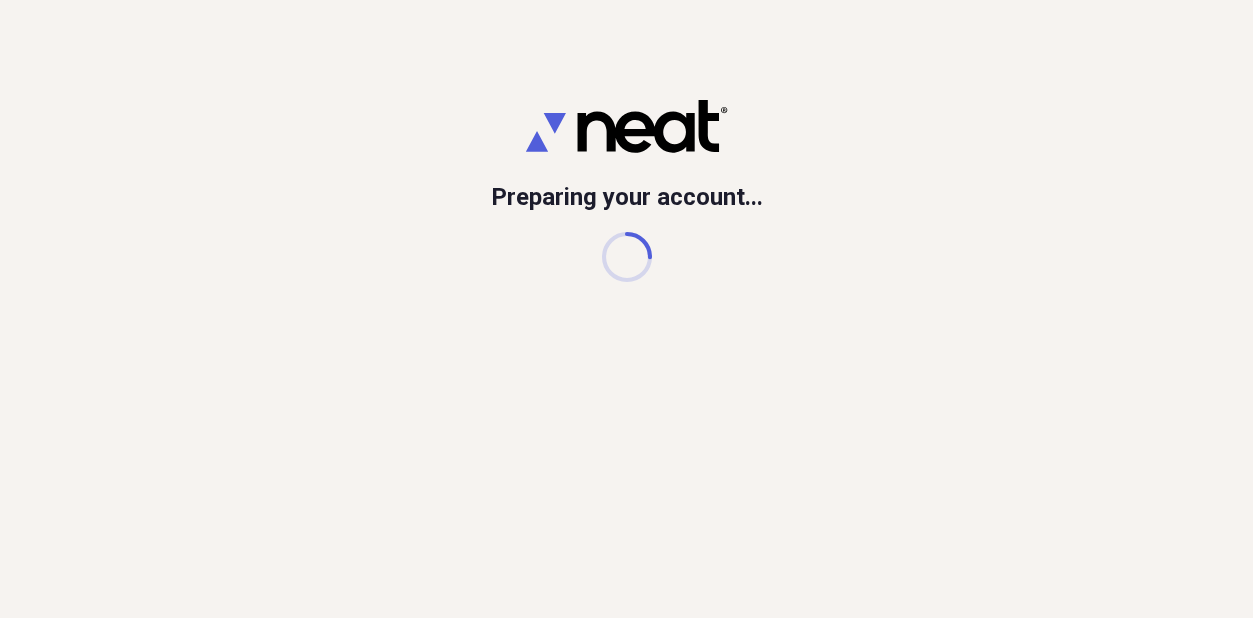 scroll, scrollTop: 0, scrollLeft: 0, axis: both 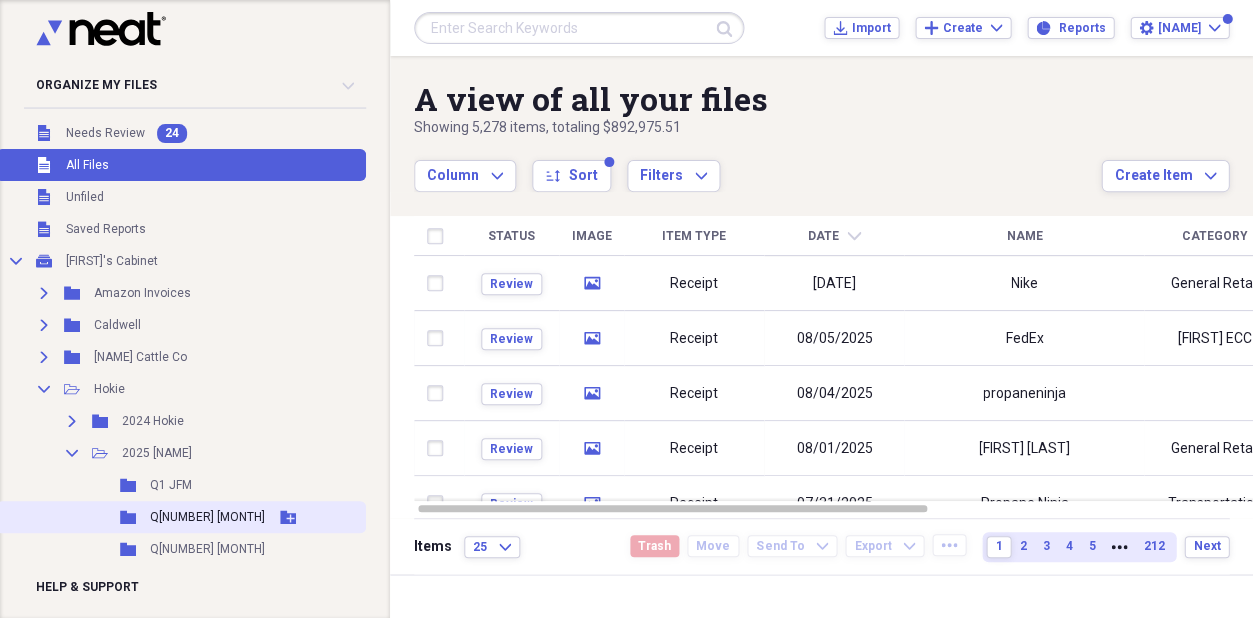 click on "Q[NUMBER] [MONTH]" at bounding box center [207, 517] 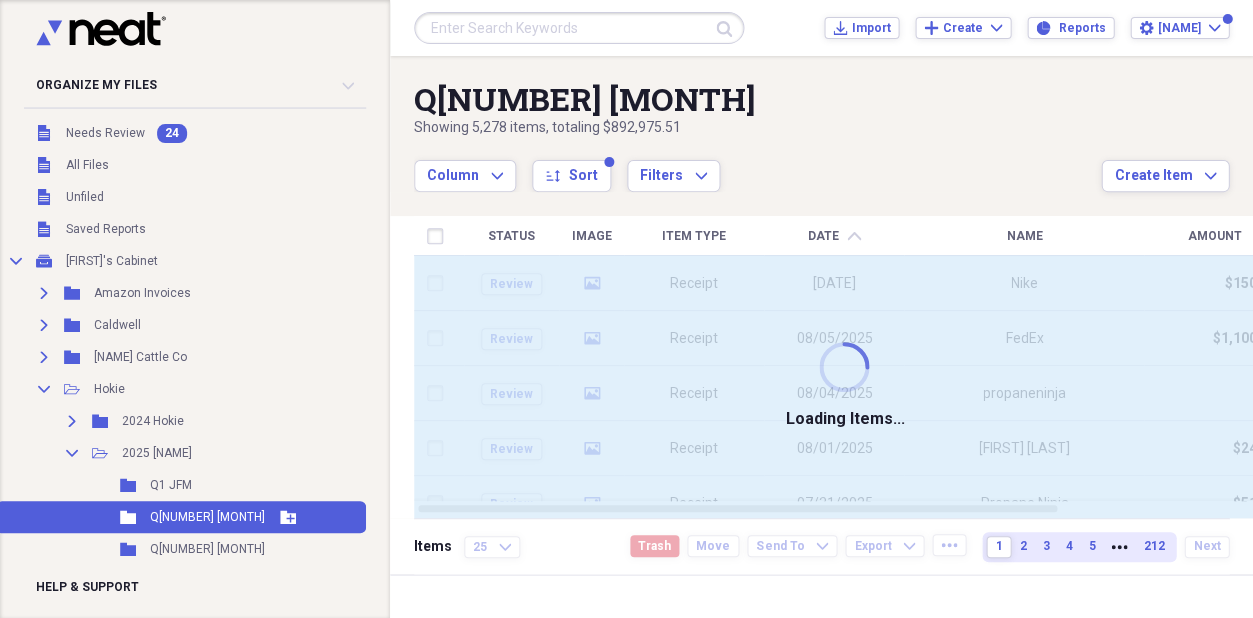 click on "Q[NUMBER] [MONTH]" at bounding box center [207, 517] 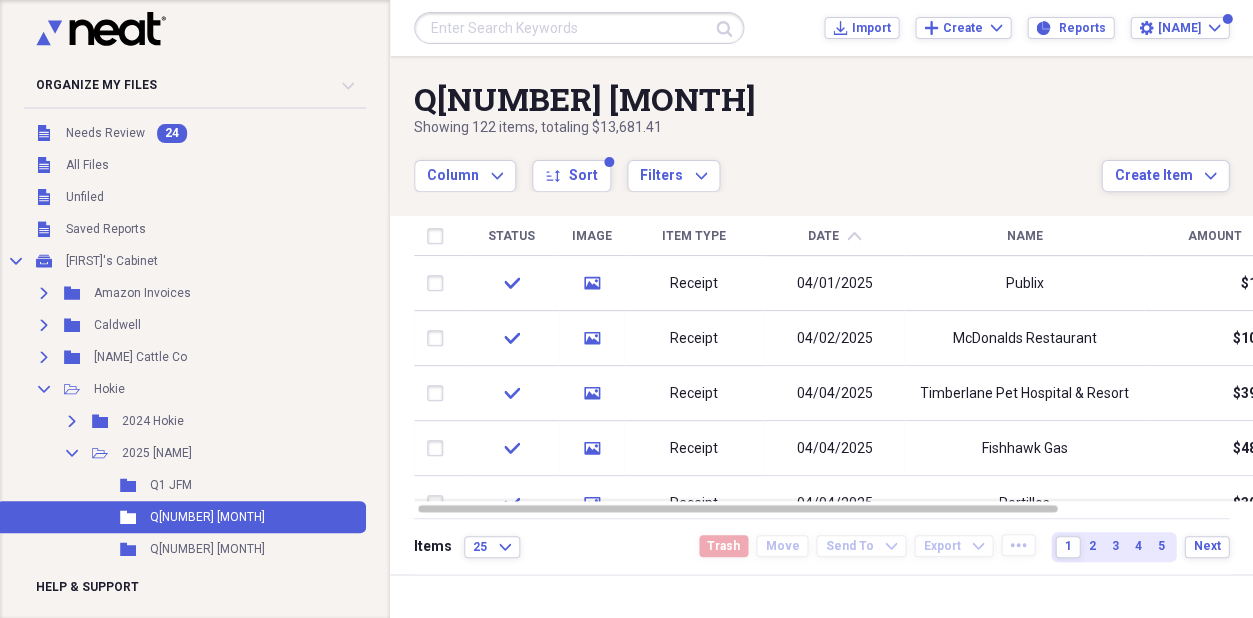 click on "Date" at bounding box center [823, 236] 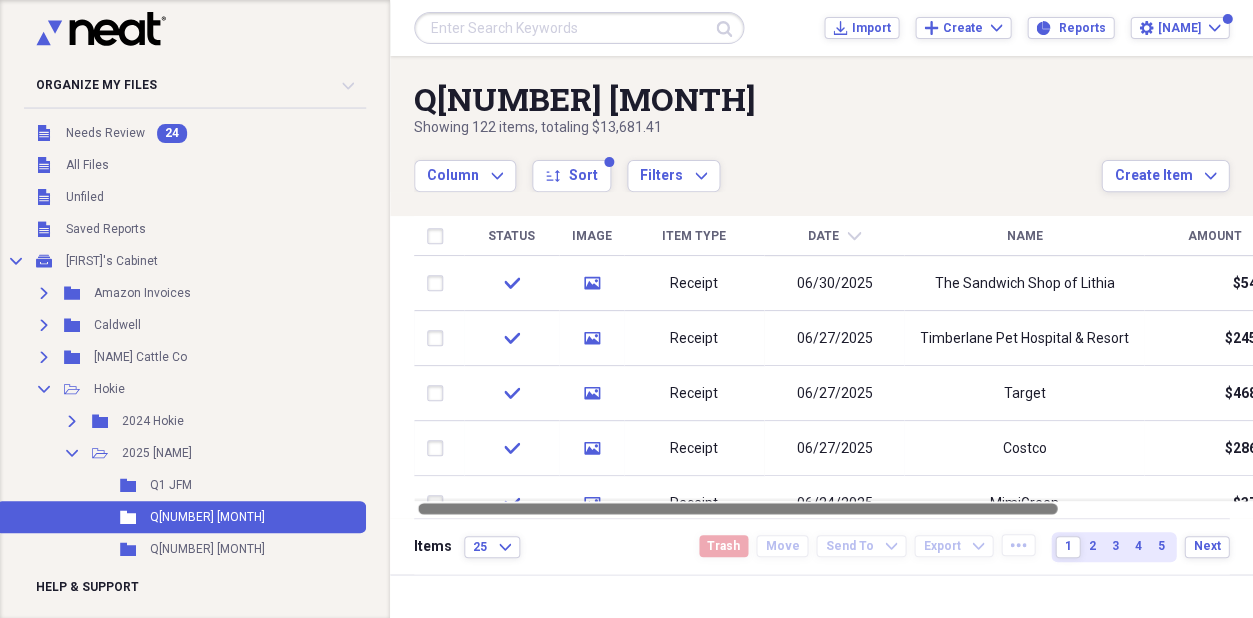 drag, startPoint x: 716, startPoint y: 506, endPoint x: 686, endPoint y: 506, distance: 30 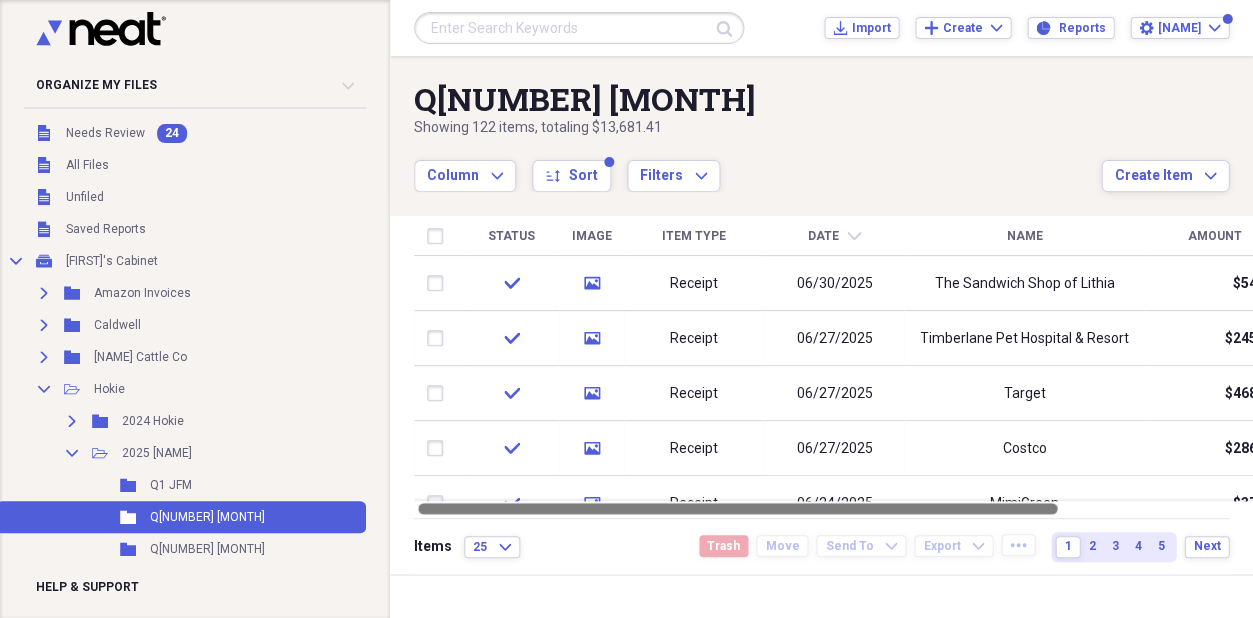drag, startPoint x: 686, startPoint y: 506, endPoint x: 658, endPoint y: 506, distance: 28 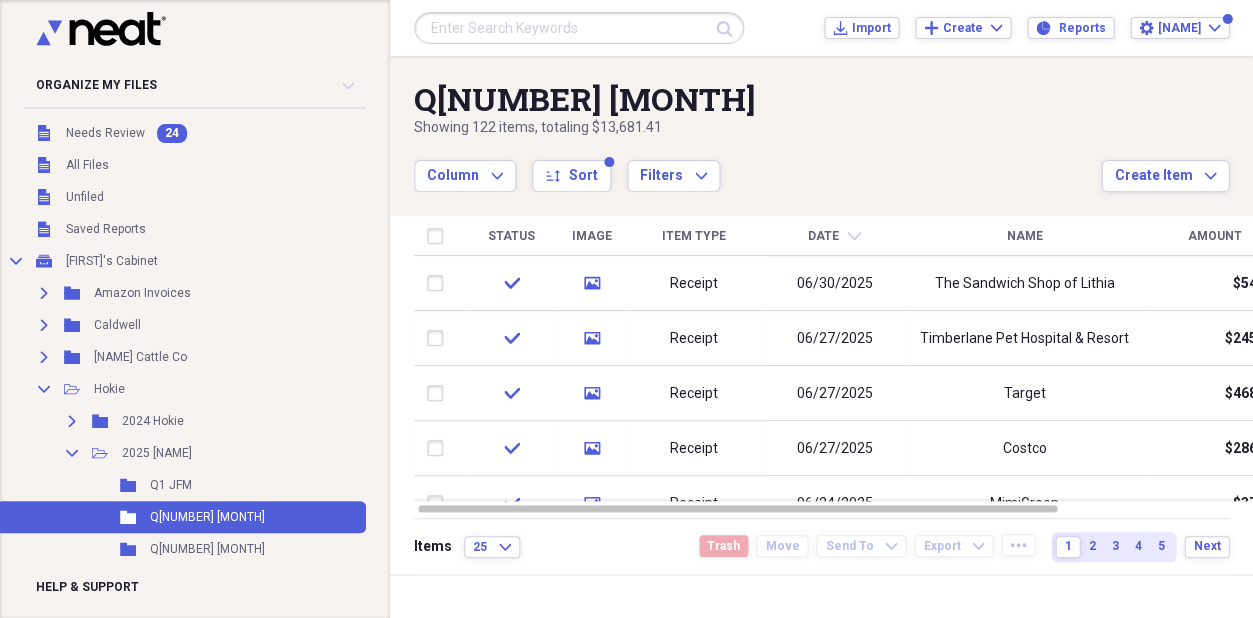 click at bounding box center (1267, 278) 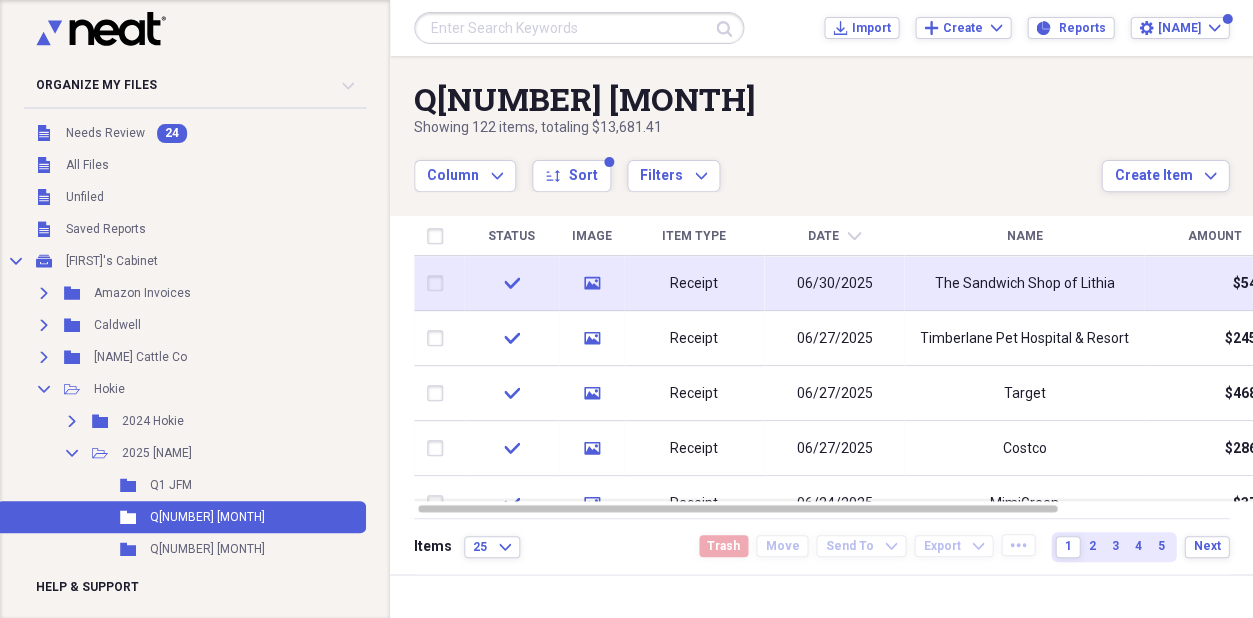 click on "$54.64" at bounding box center (1214, 283) 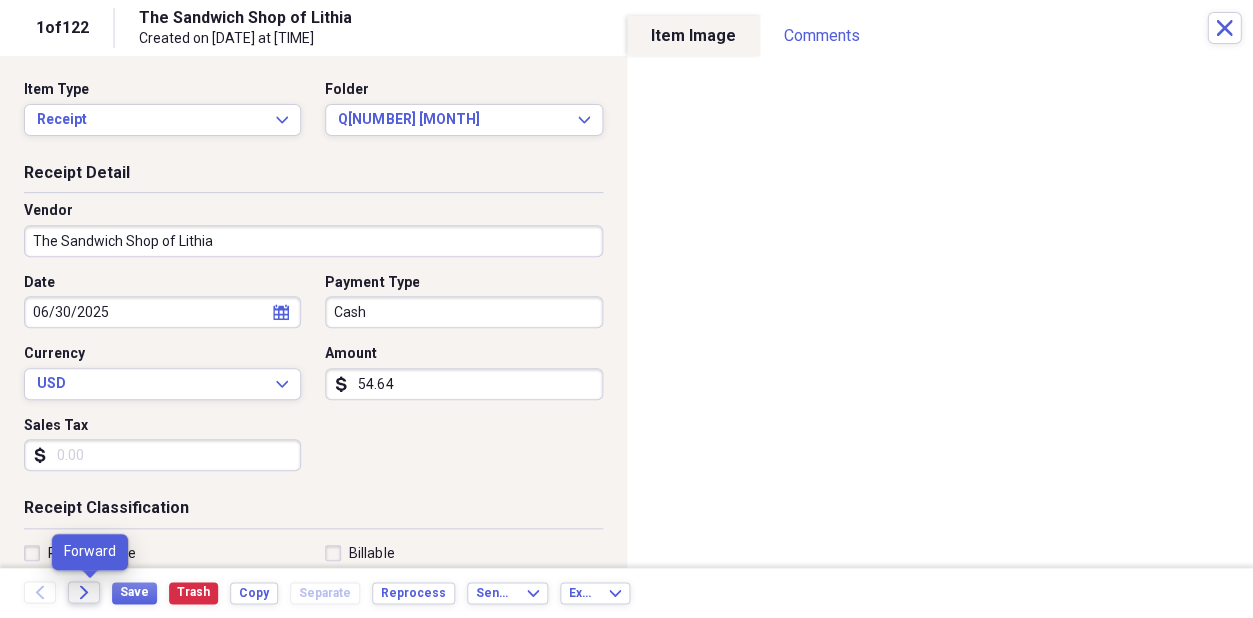 click on "Forward" at bounding box center (84, 592) 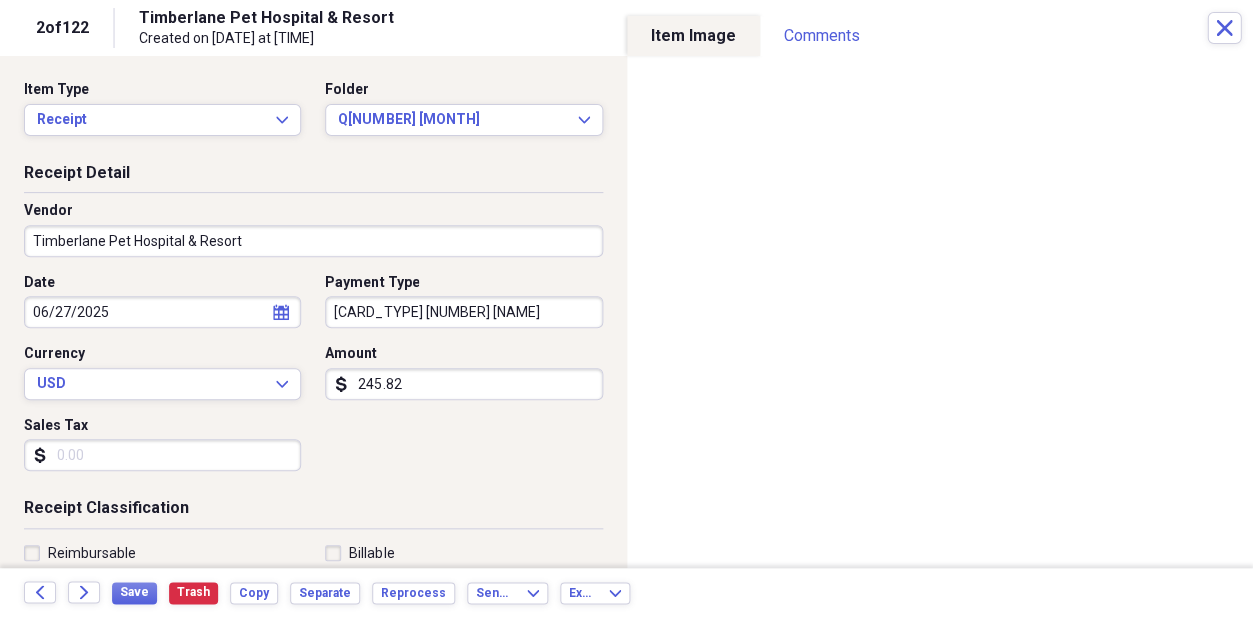 click on "Forward" at bounding box center [84, 592] 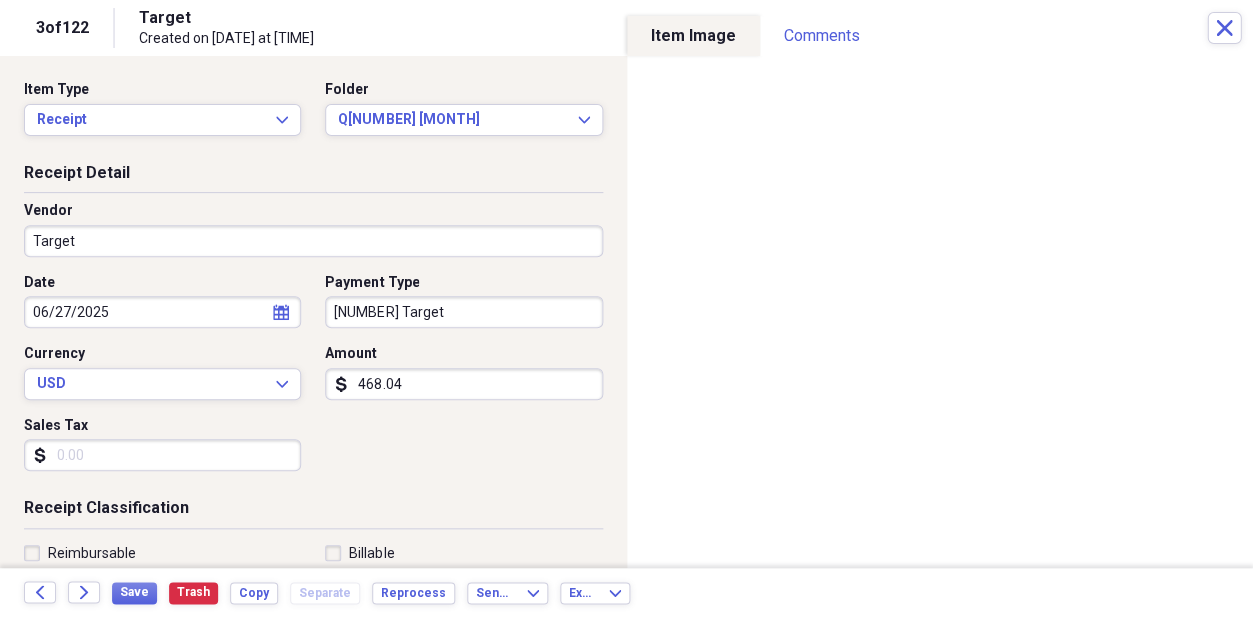 click on "Forward" at bounding box center [84, 592] 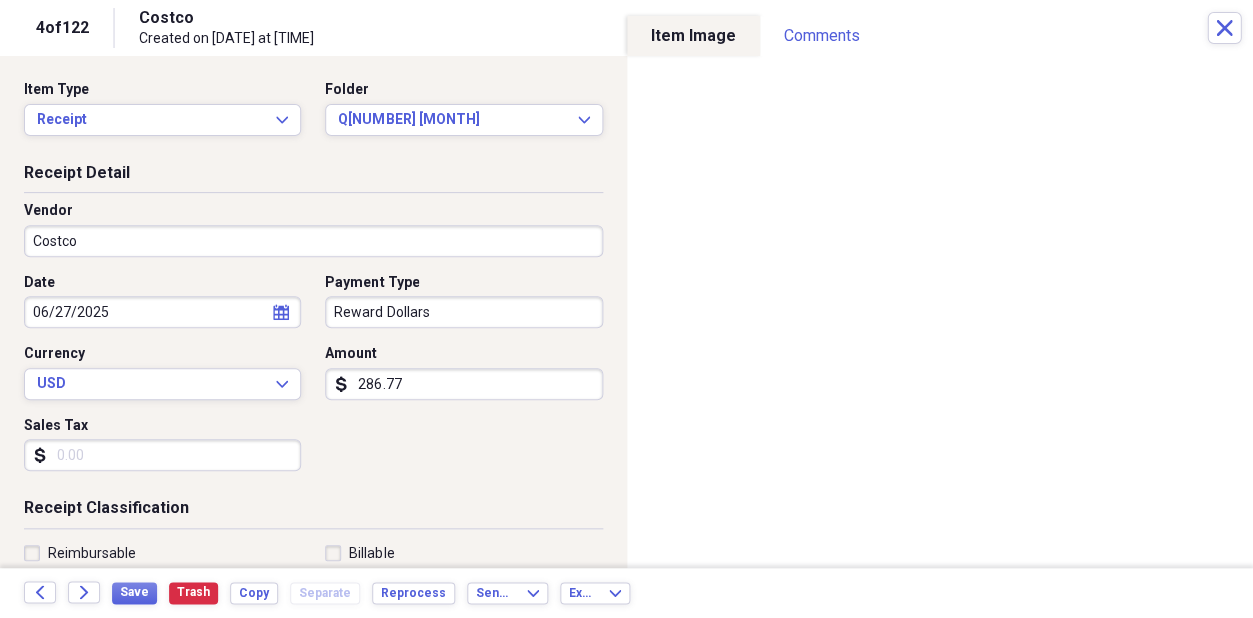 click on "Forward" at bounding box center (84, 592) 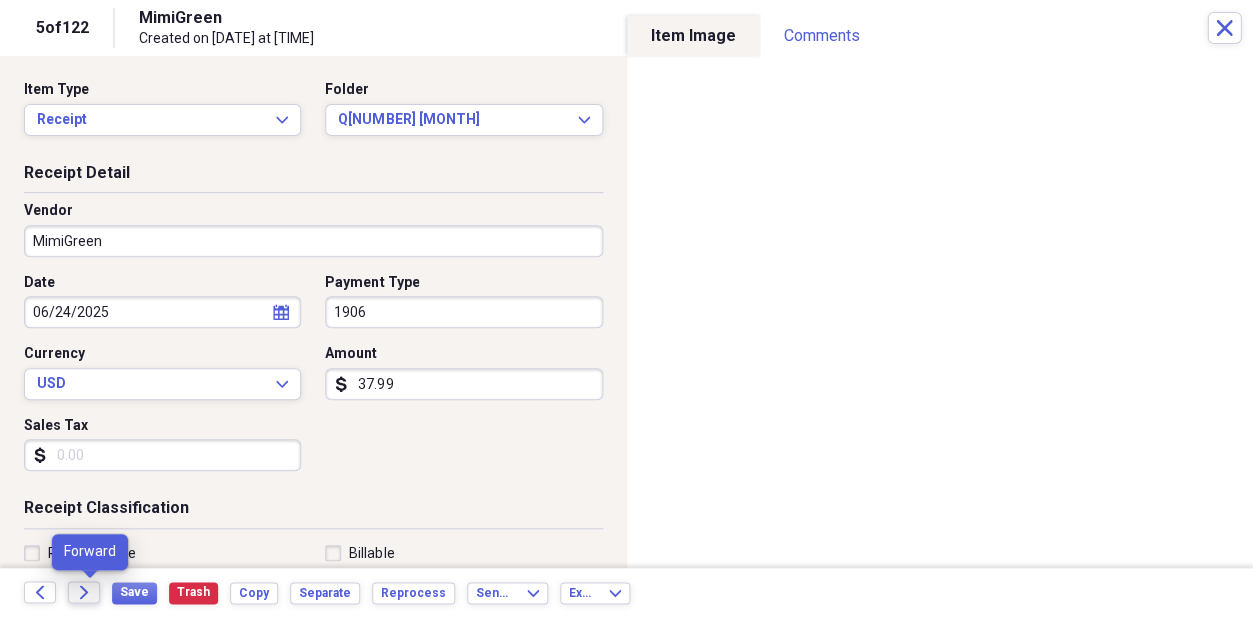 click on "Forward" 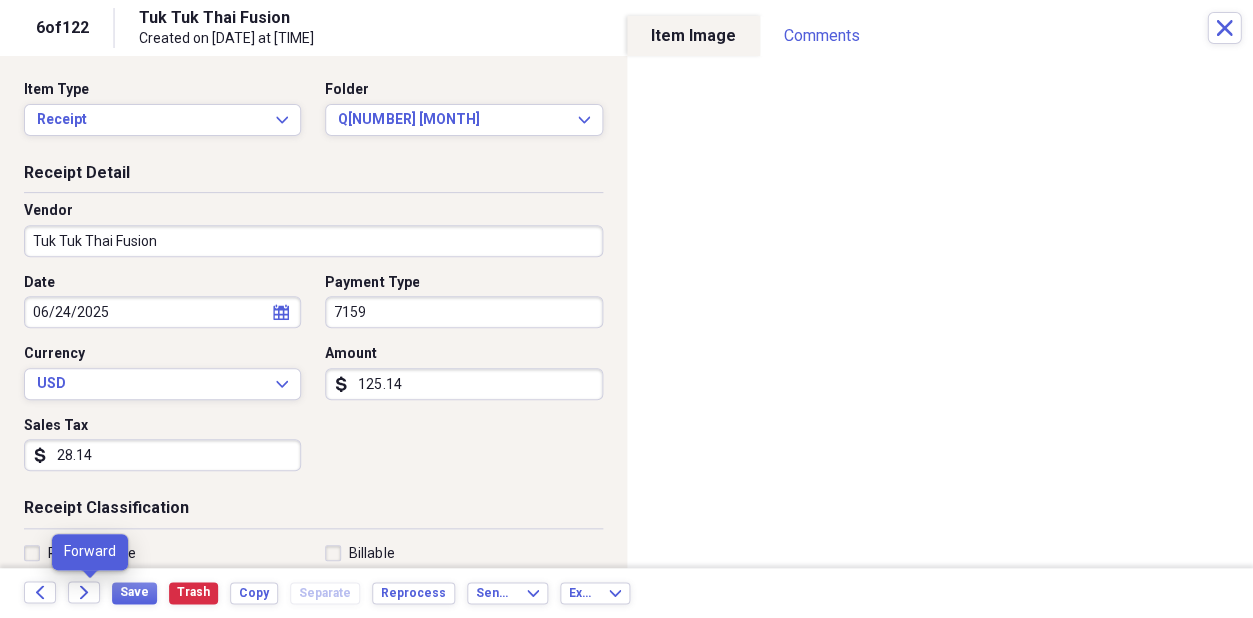 click on "Forward" 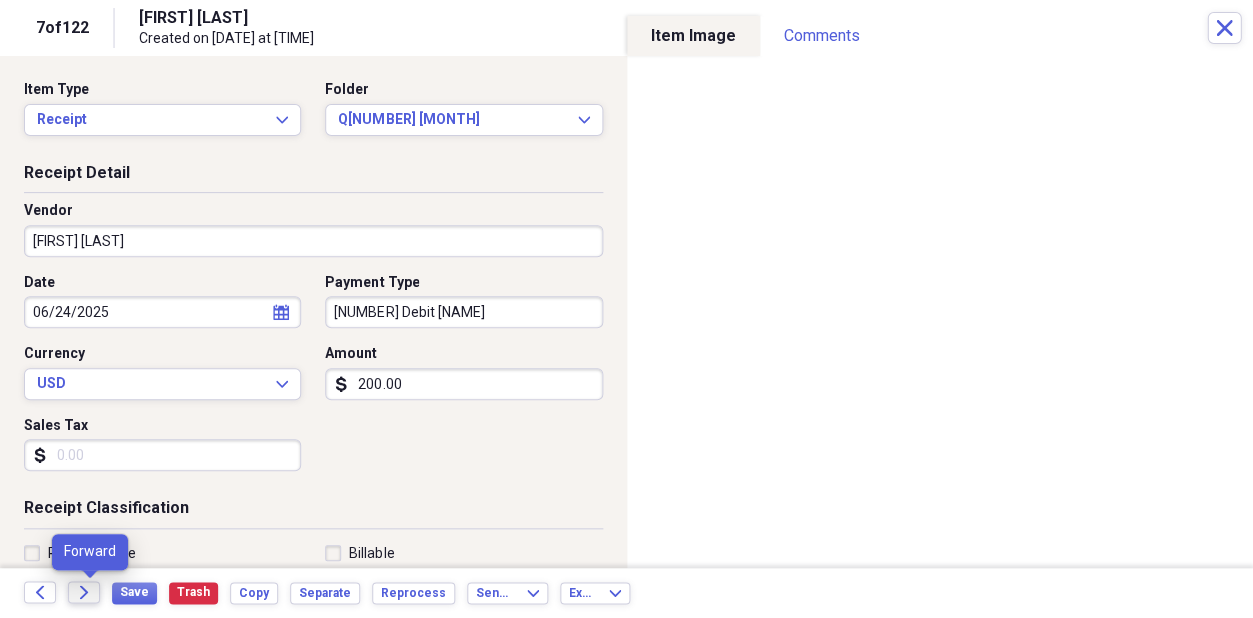 click on "Forward" 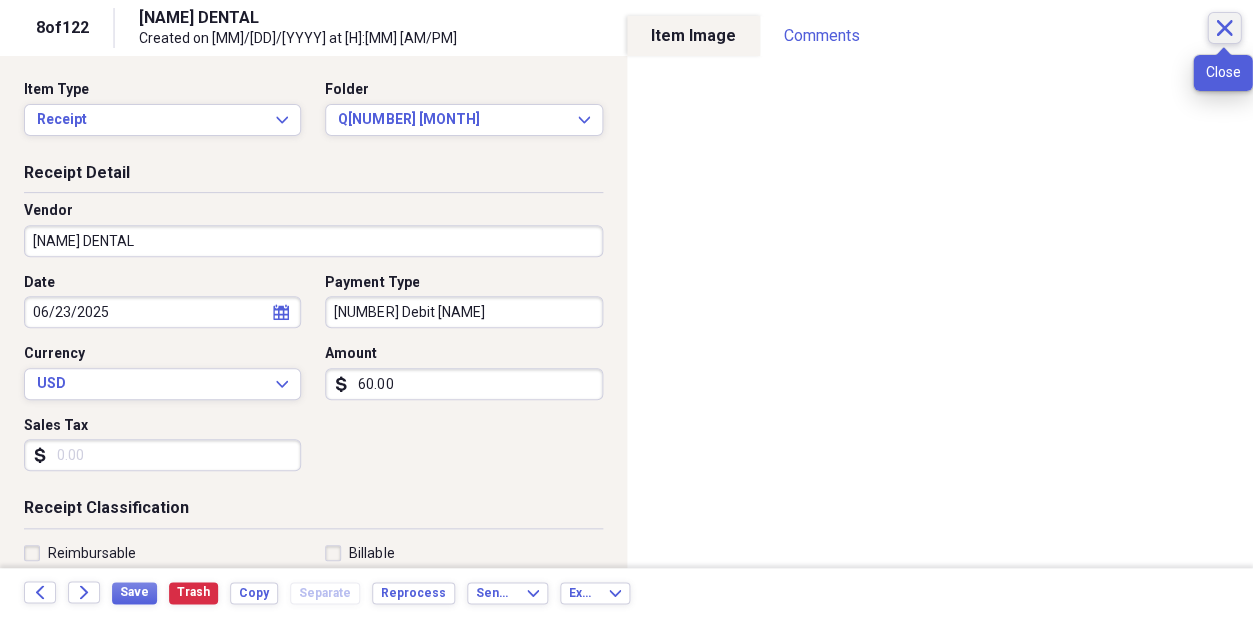 click on "Close" 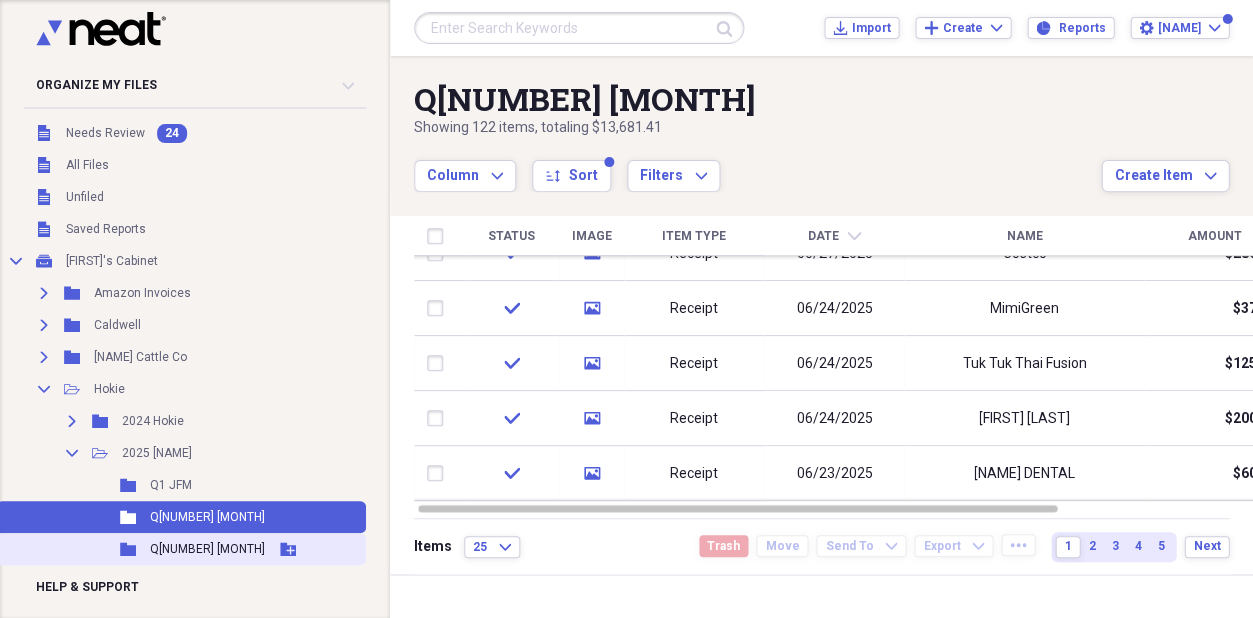 click on "Q[NUMBER] [MONTH]" at bounding box center (207, 549) 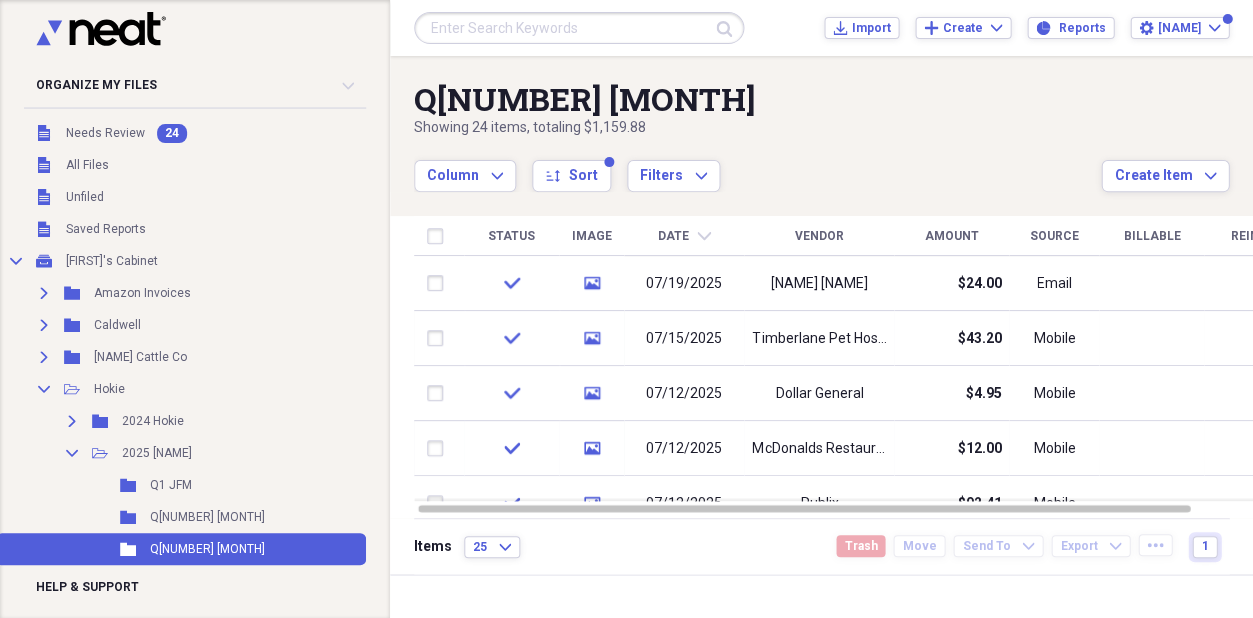 click on "Date" at bounding box center [673, 236] 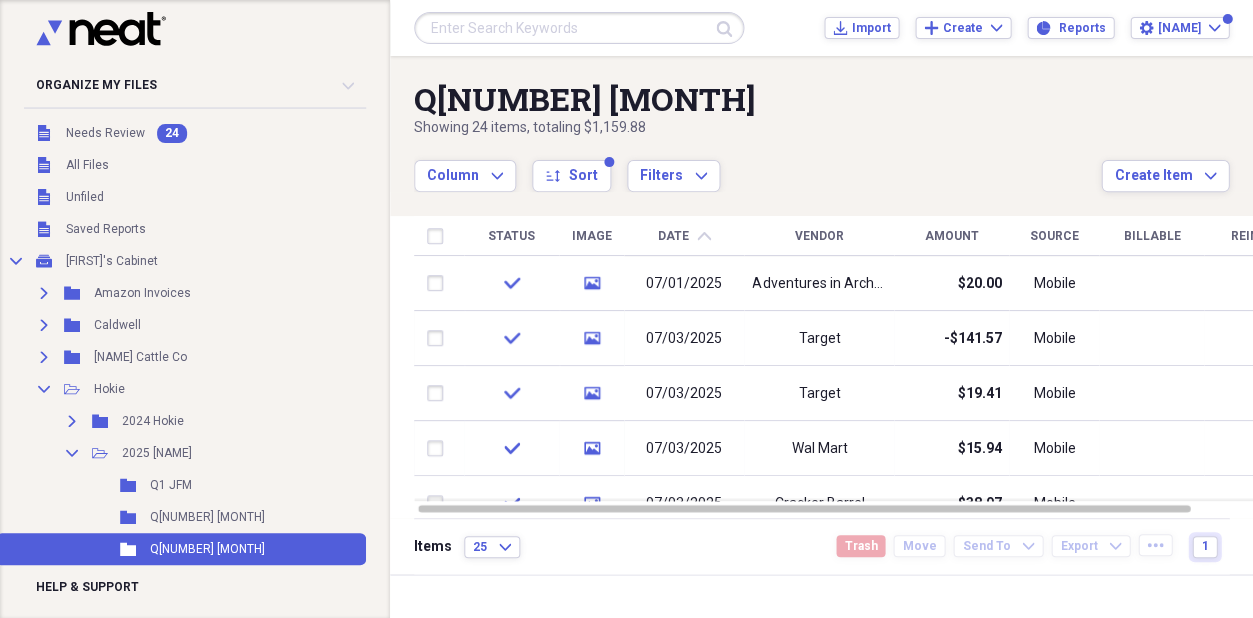 click at bounding box center (1267, 278) 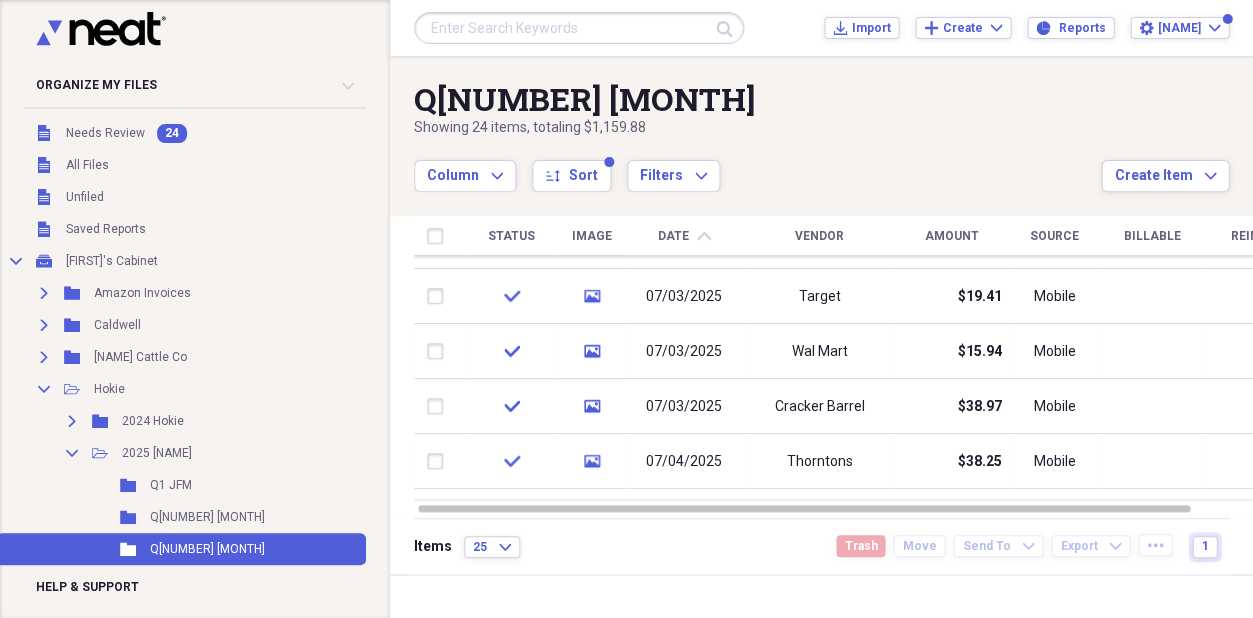 drag, startPoint x: 1246, startPoint y: 285, endPoint x: 1249, endPoint y: 303, distance: 18.248287 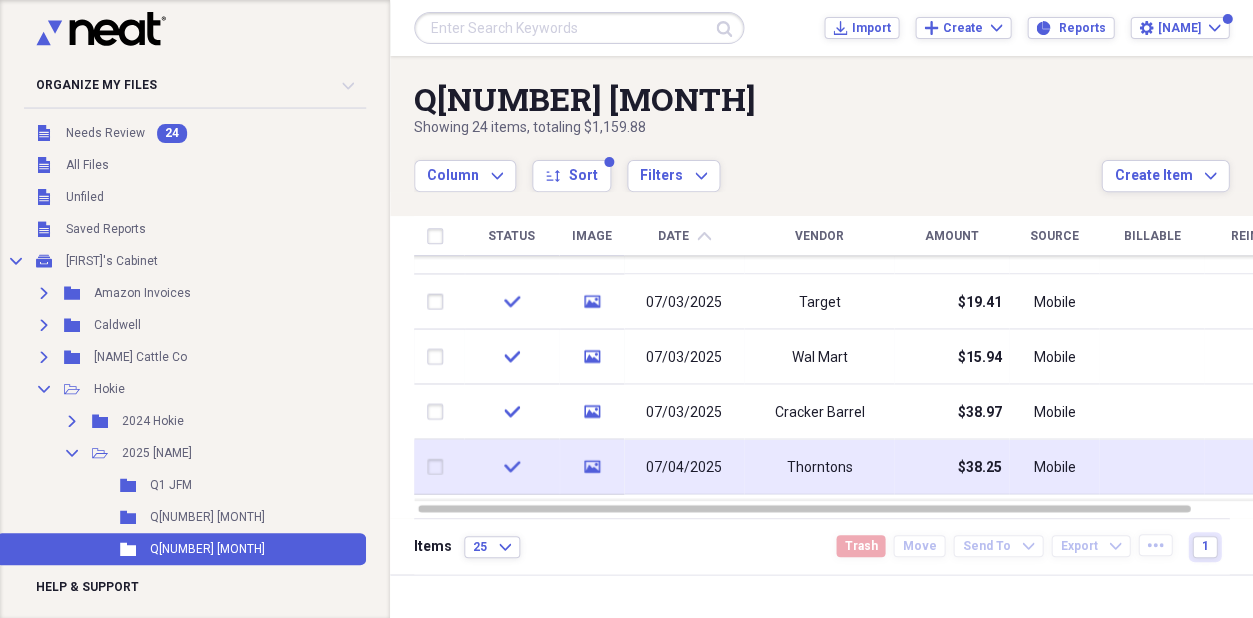 click on "$38.25" at bounding box center [979, 467] 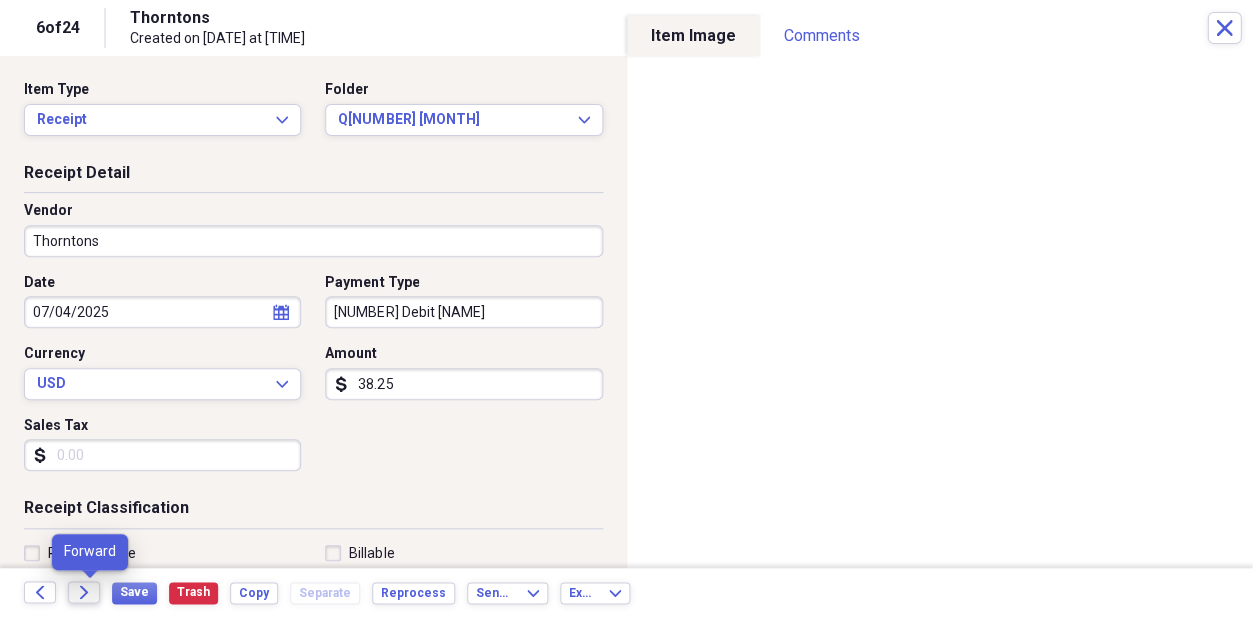 click on "Forward" 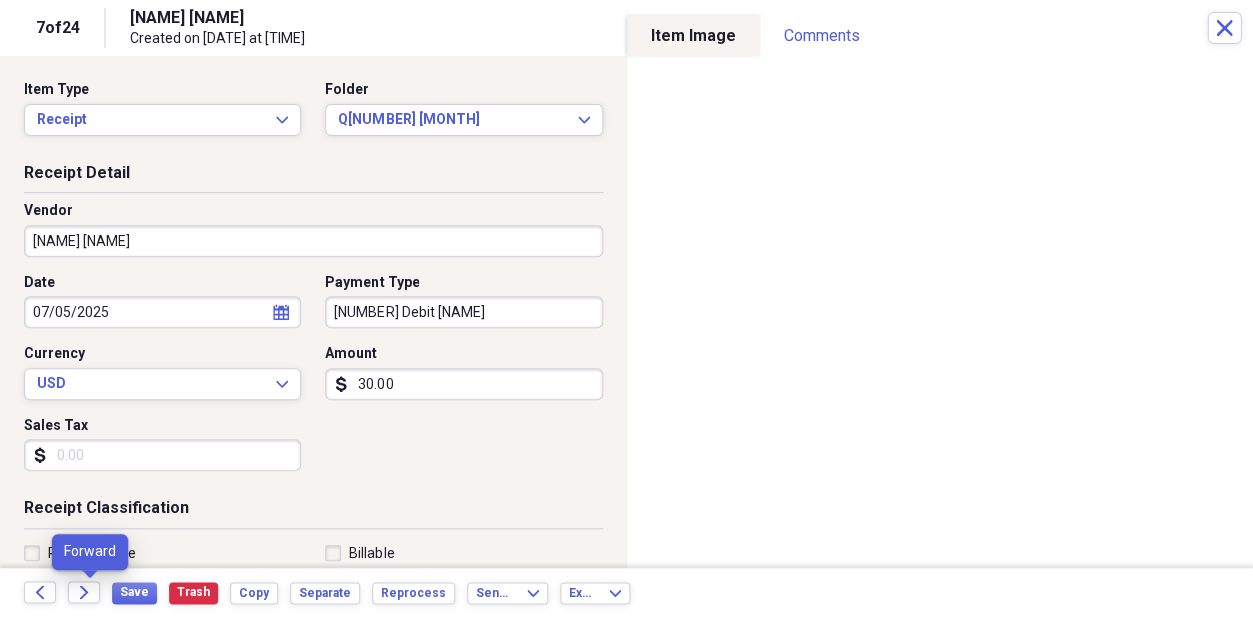 click on "Forward" 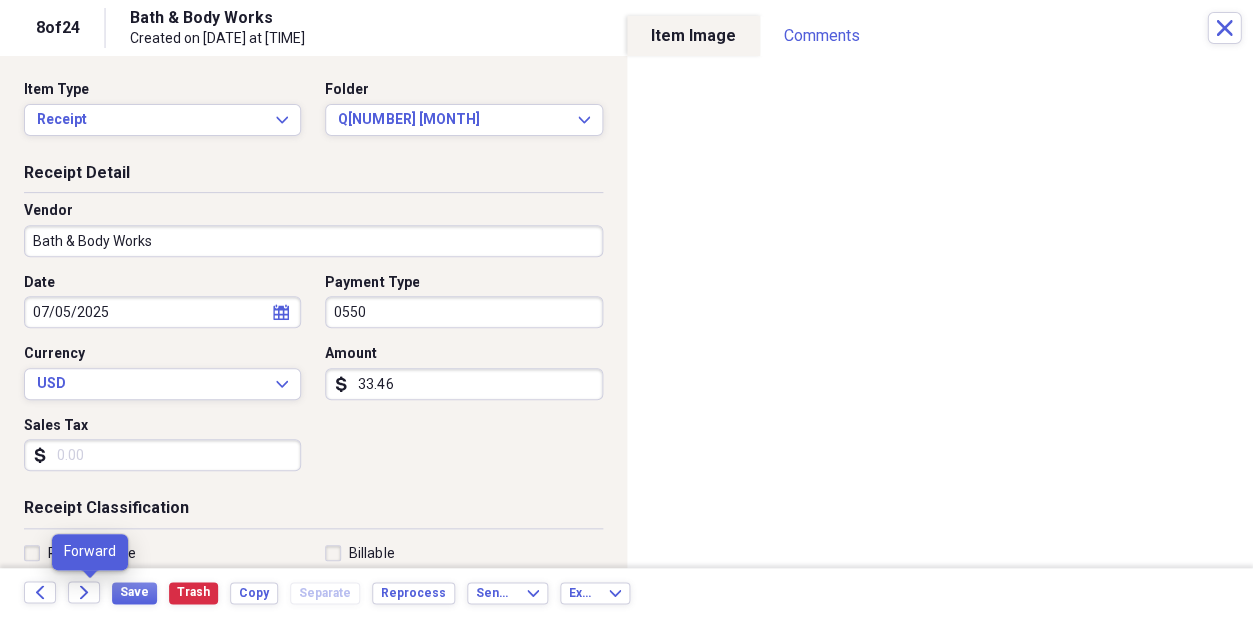 click on "Forward" 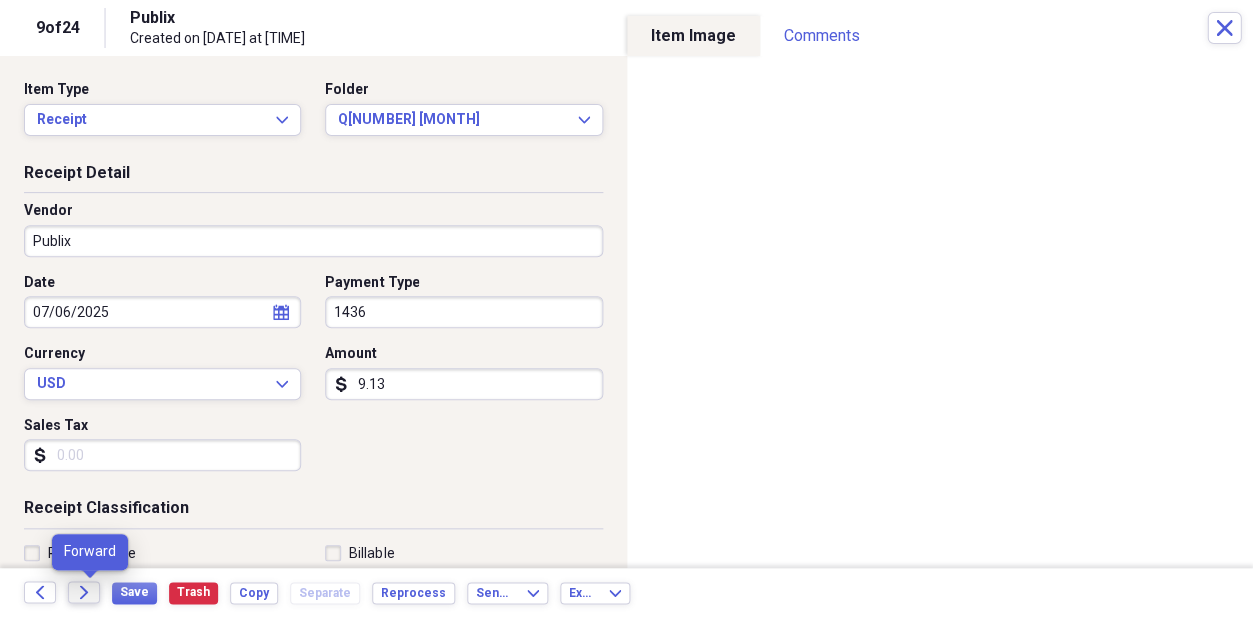 click on "Forward" 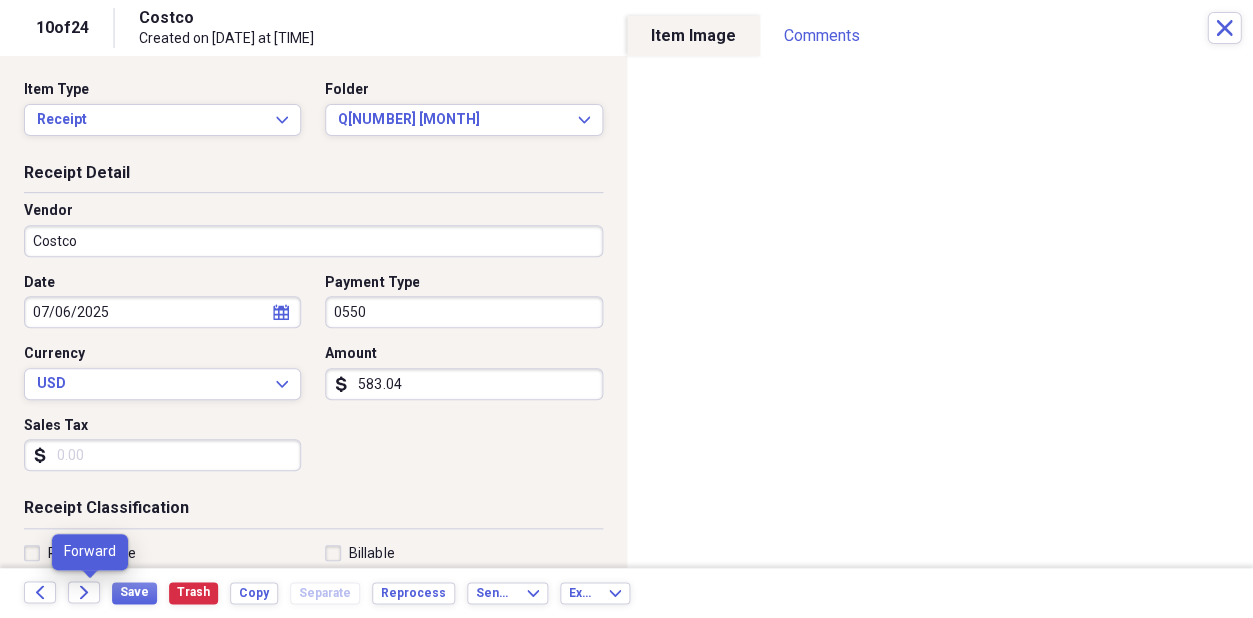 click on "Forward" 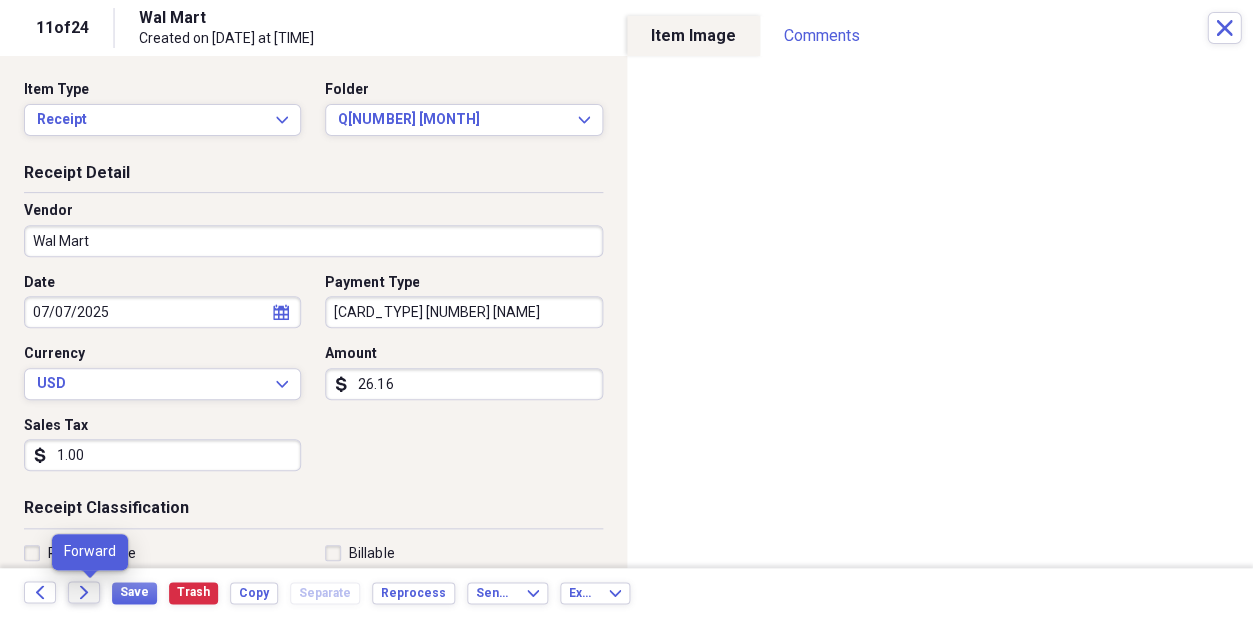 click on "Forward" 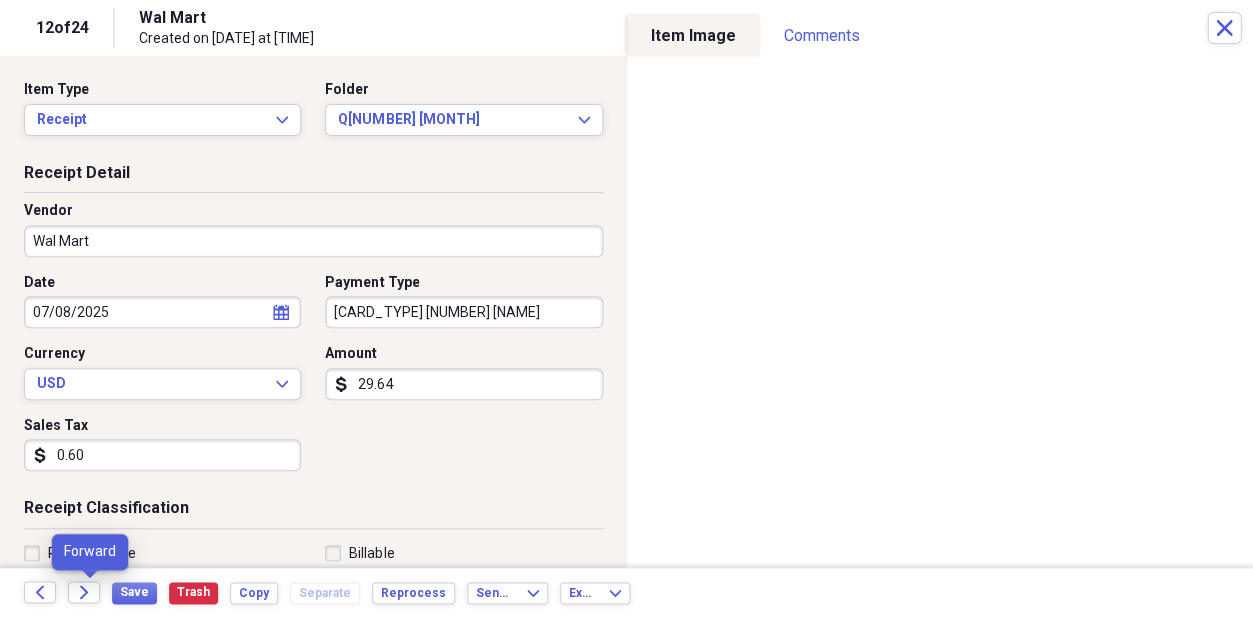 click on "Forward" 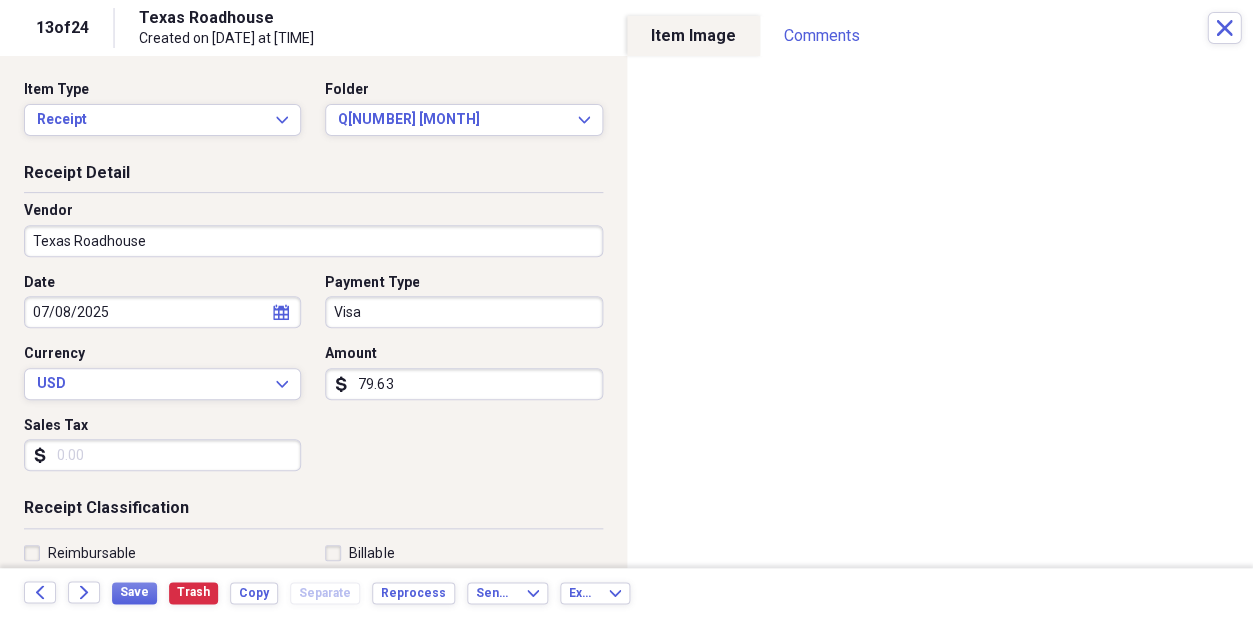 click on "Forward" 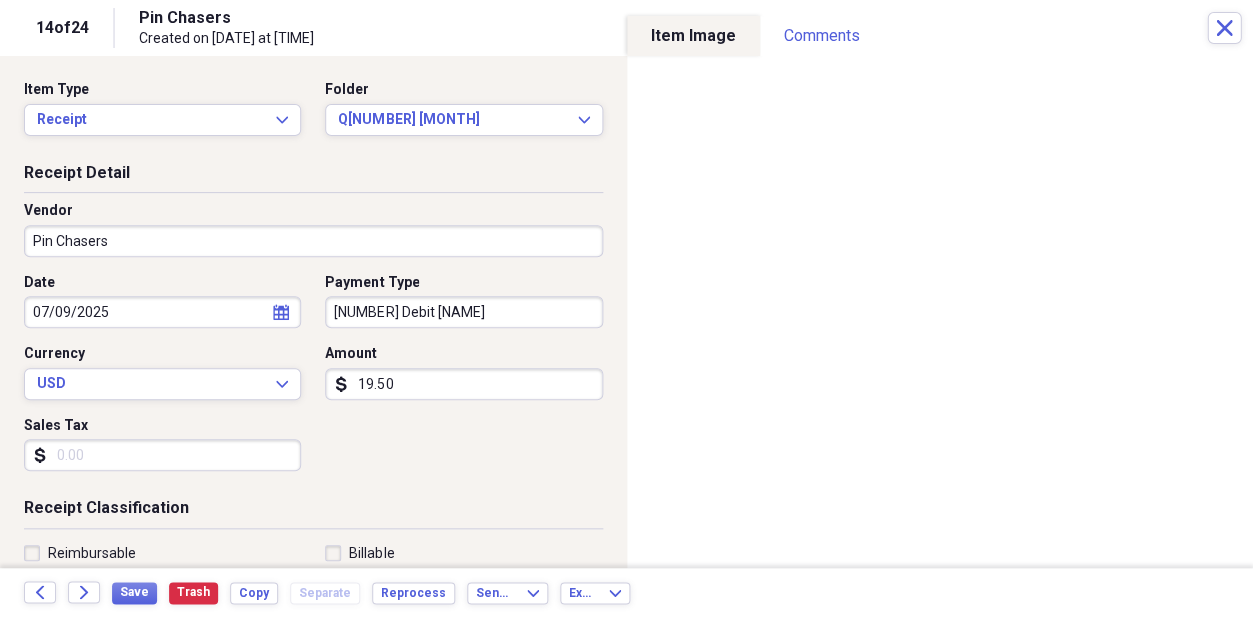 click on "Forward" 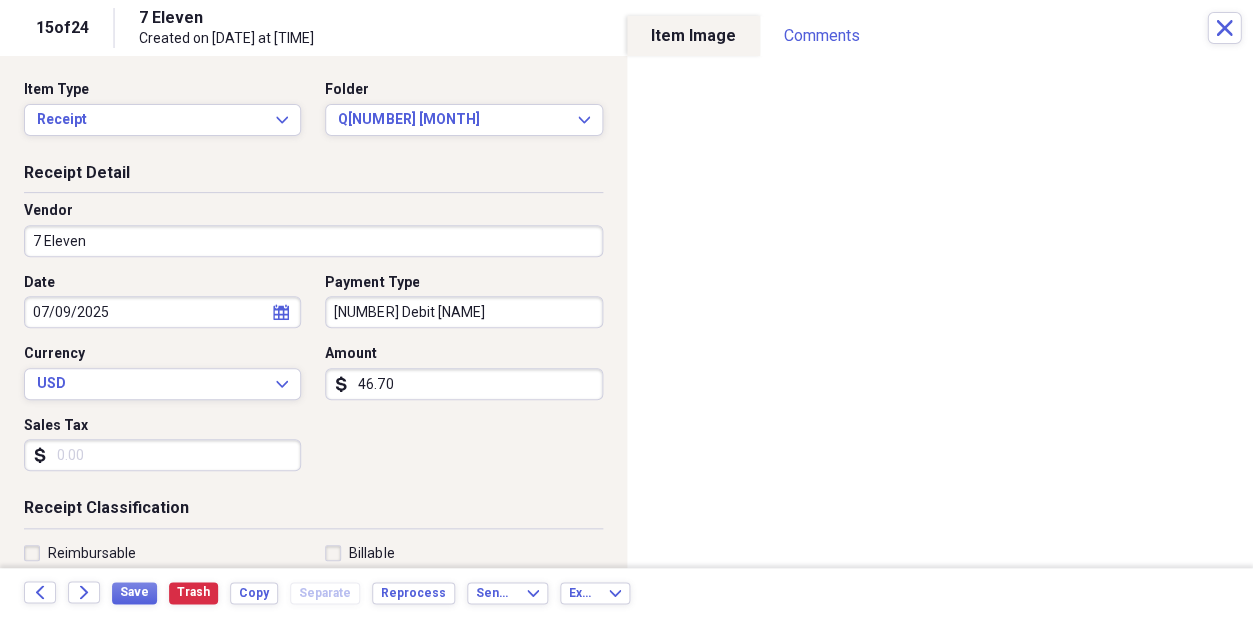 click on "Forward" 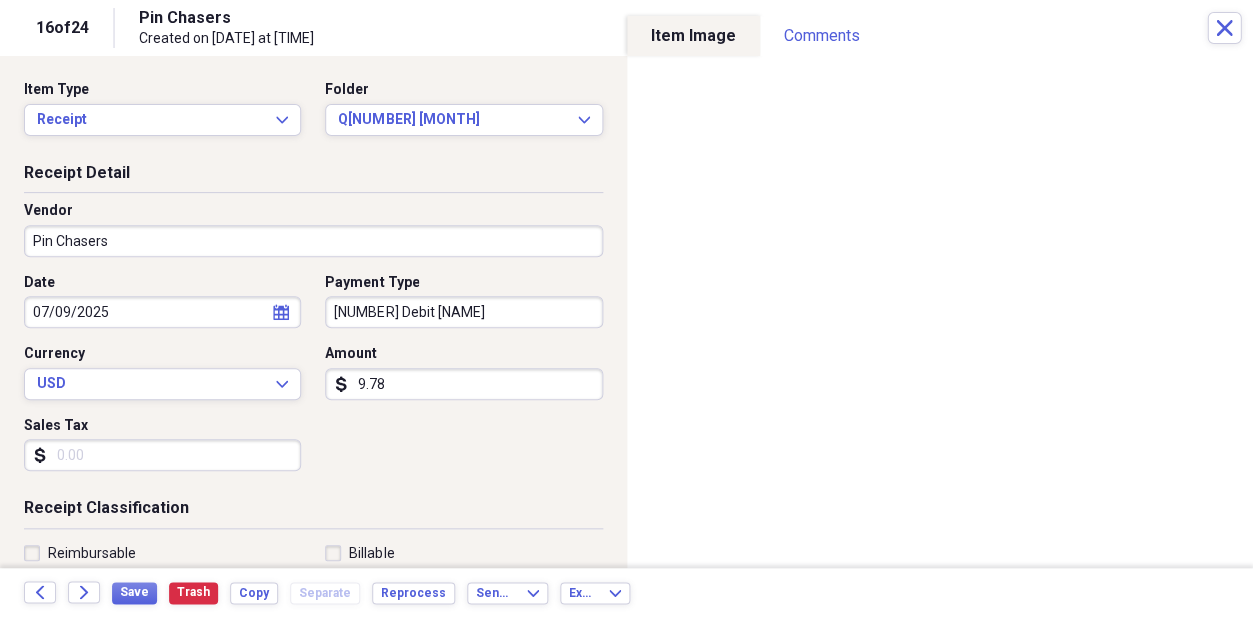 click on "Forward" 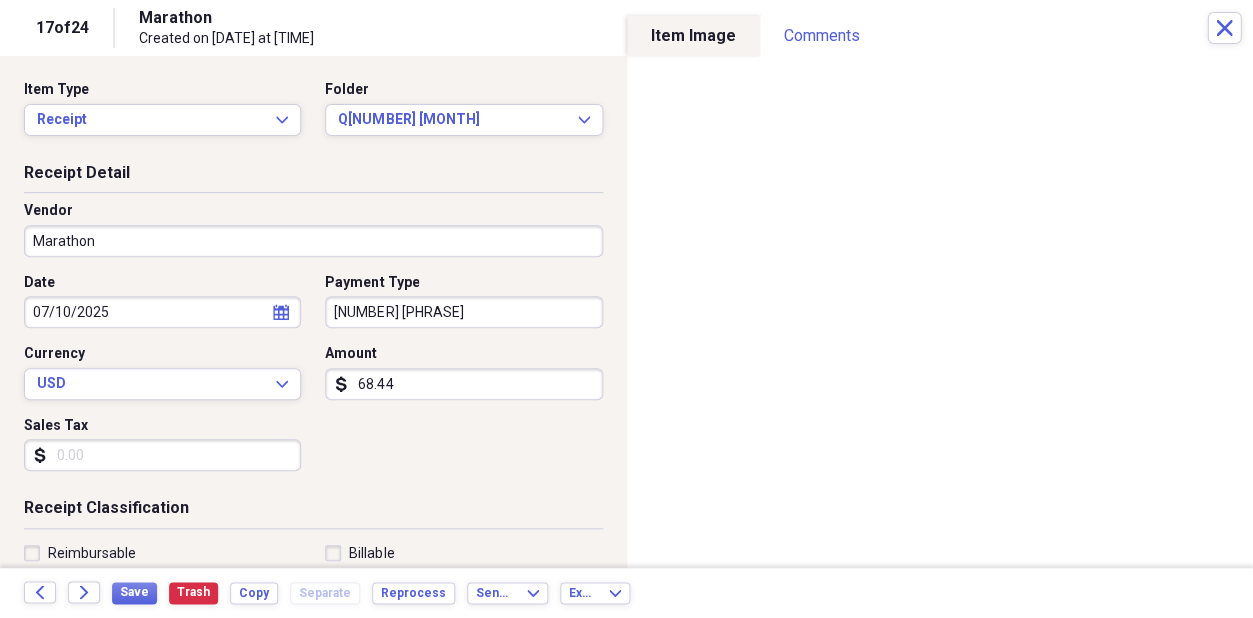 click on "Forward" 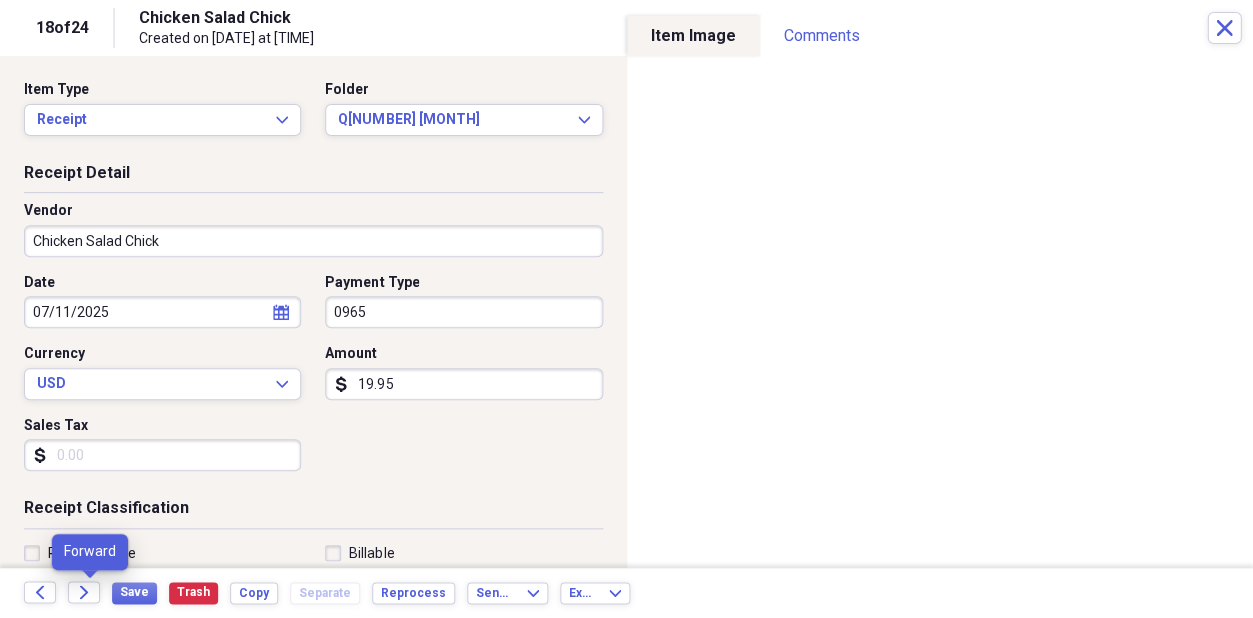 click on "Forward" 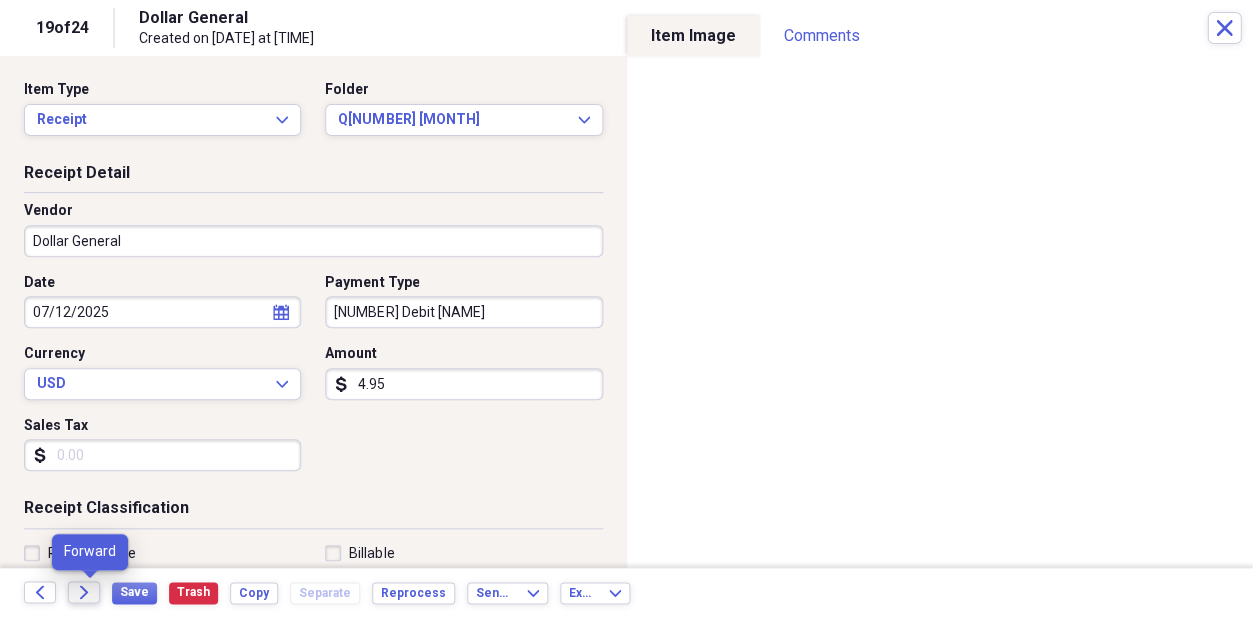 click on "Forward" 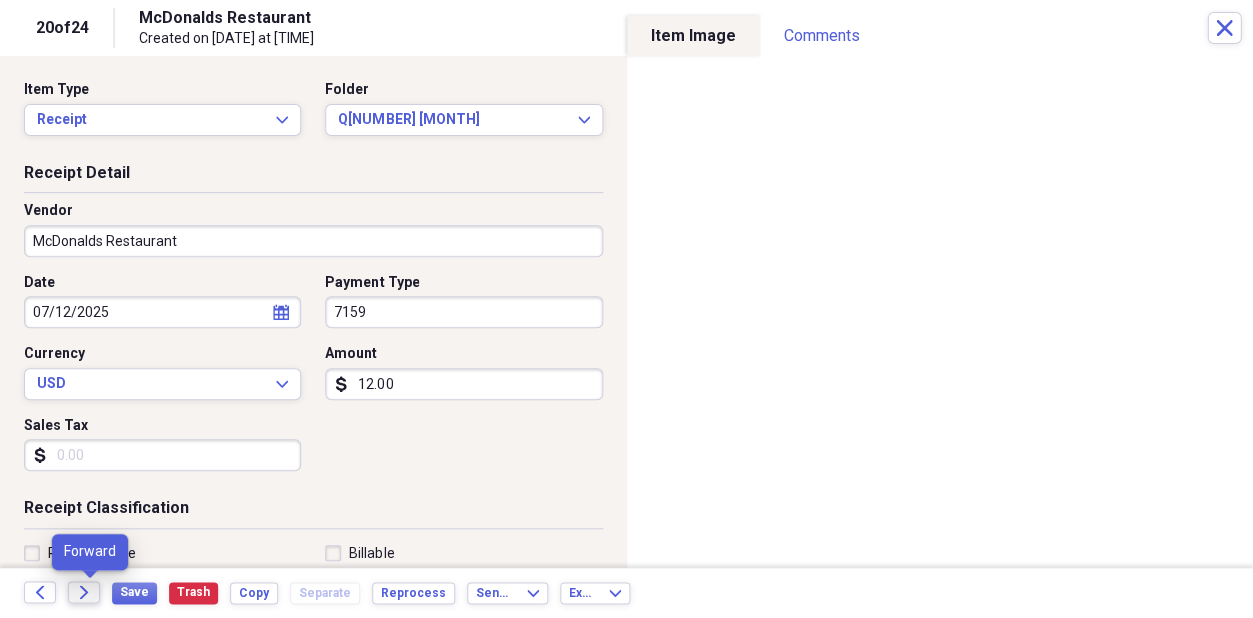 click on "Forward" 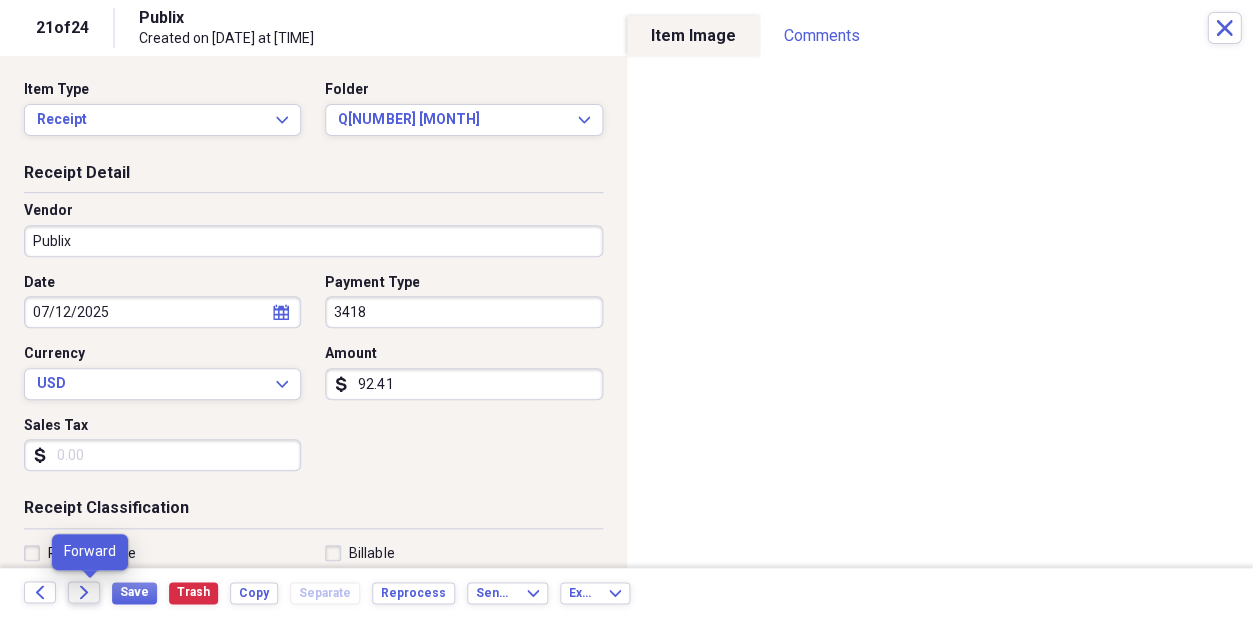 click on "Forward" 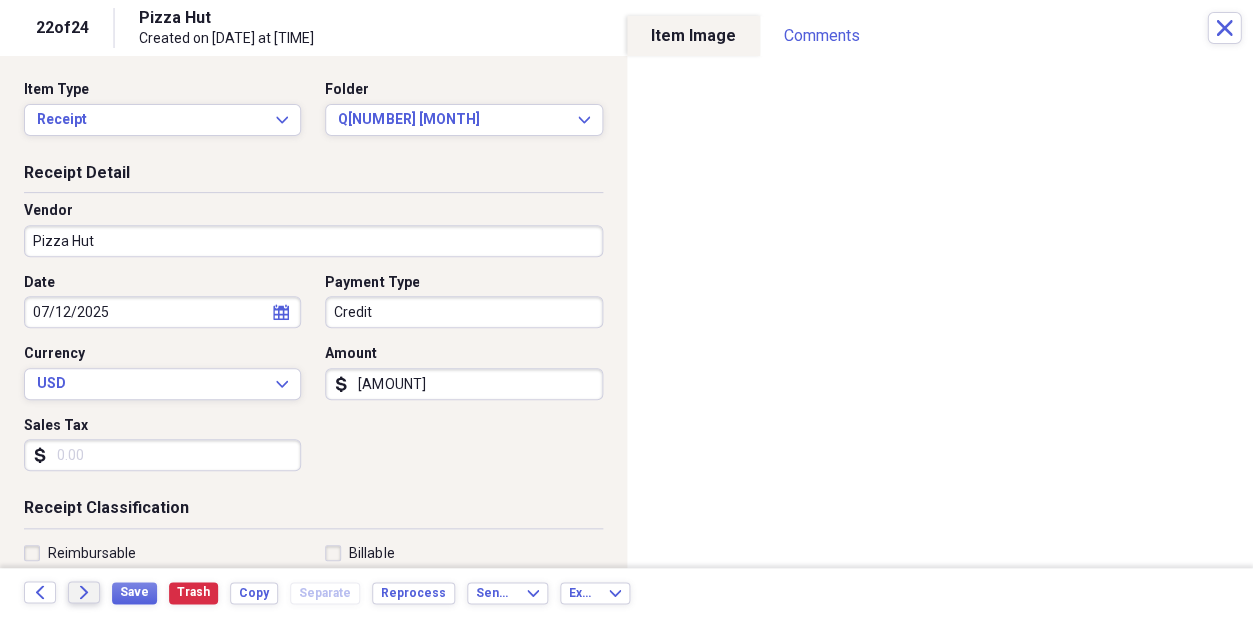 click on "Forward" 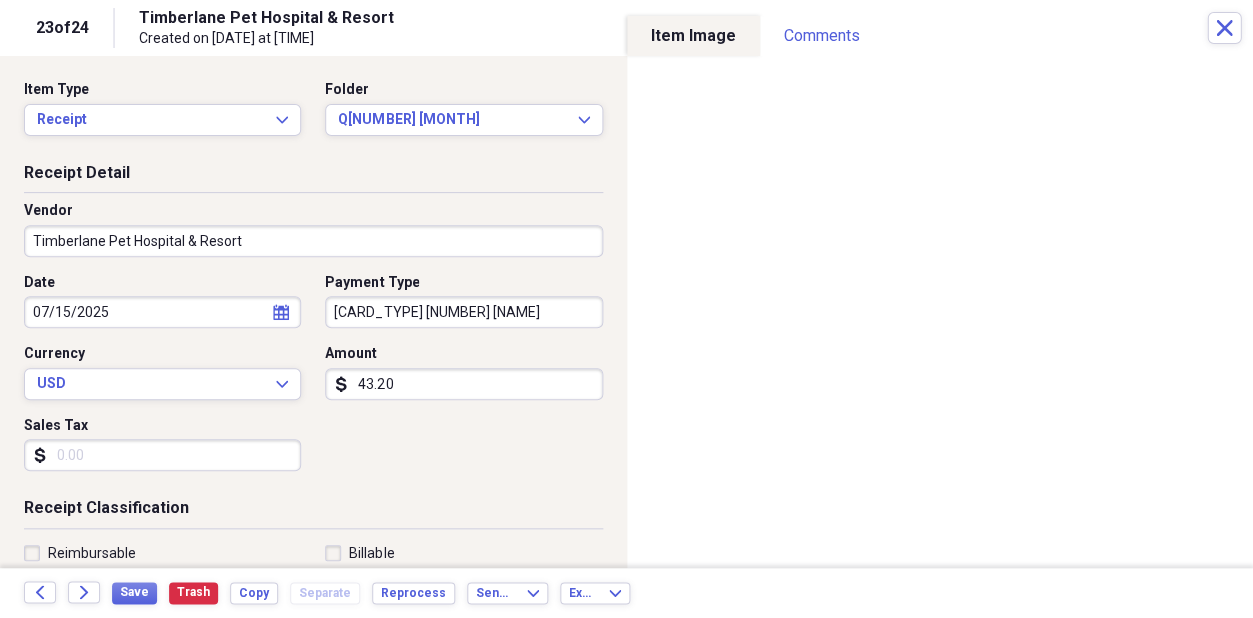 click on "Forward" 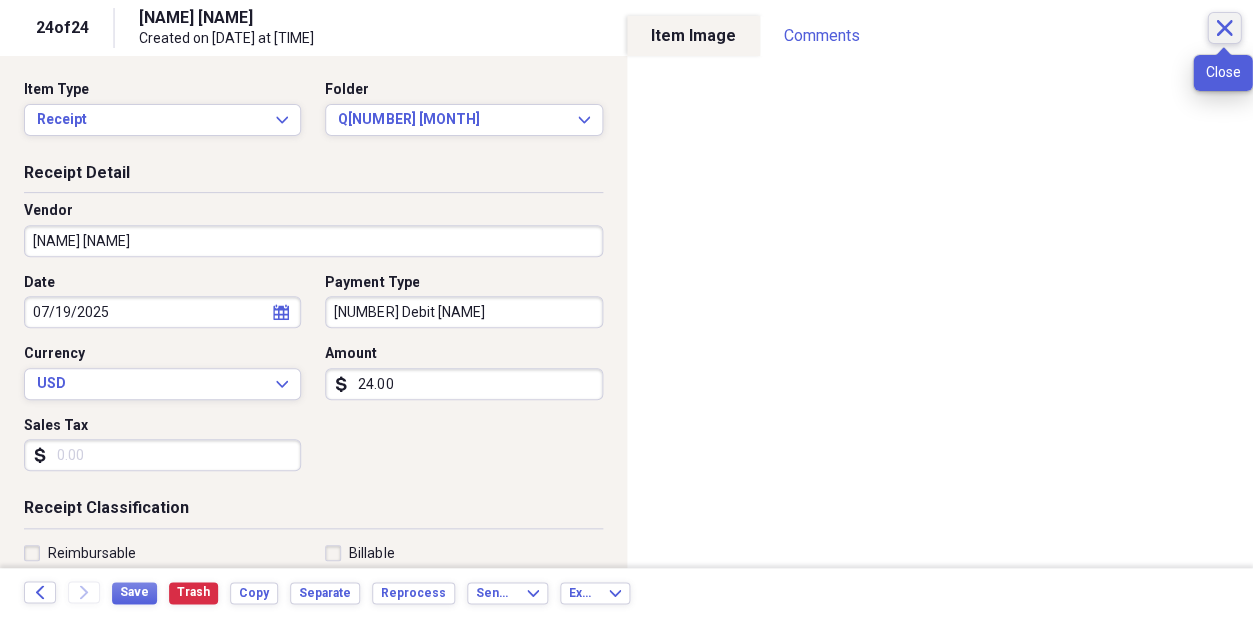click 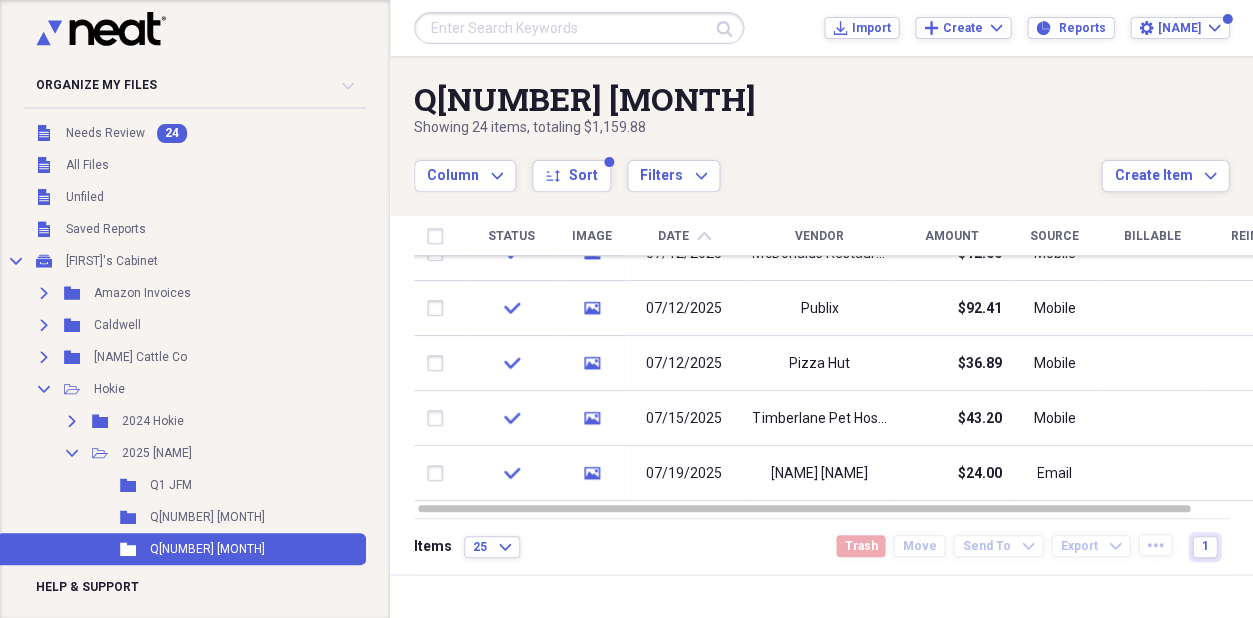 drag, startPoint x: 1242, startPoint y: 470, endPoint x: 1242, endPoint y: 486, distance: 16 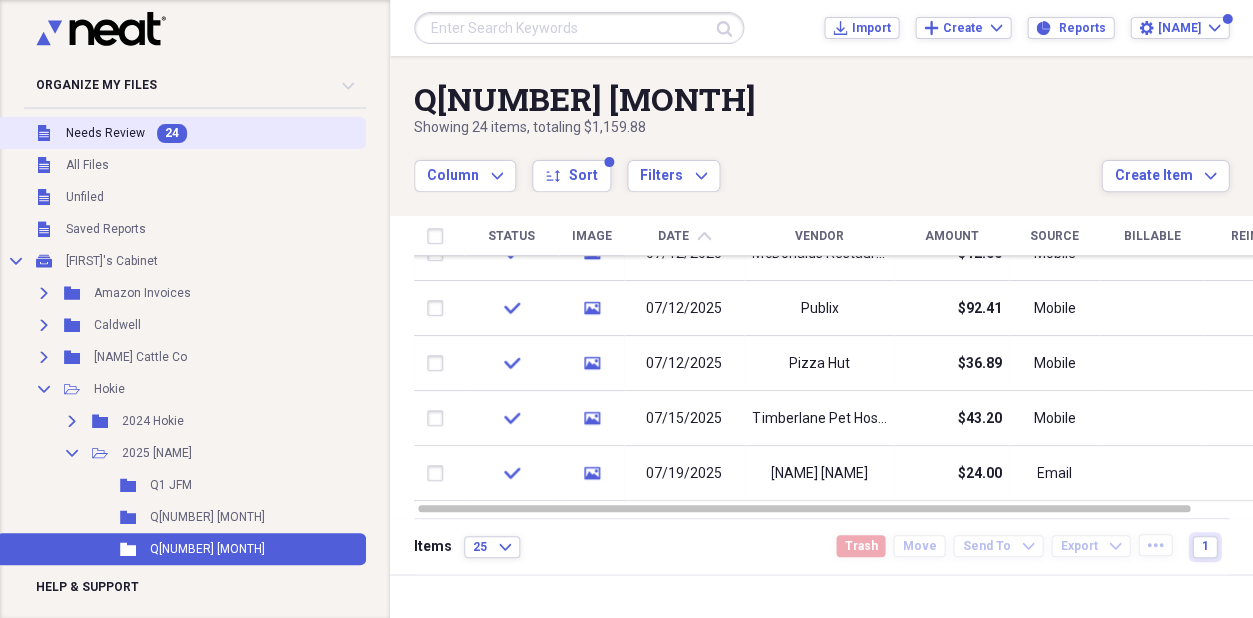 click on "Unfiled Needs Review 24" at bounding box center [181, 133] 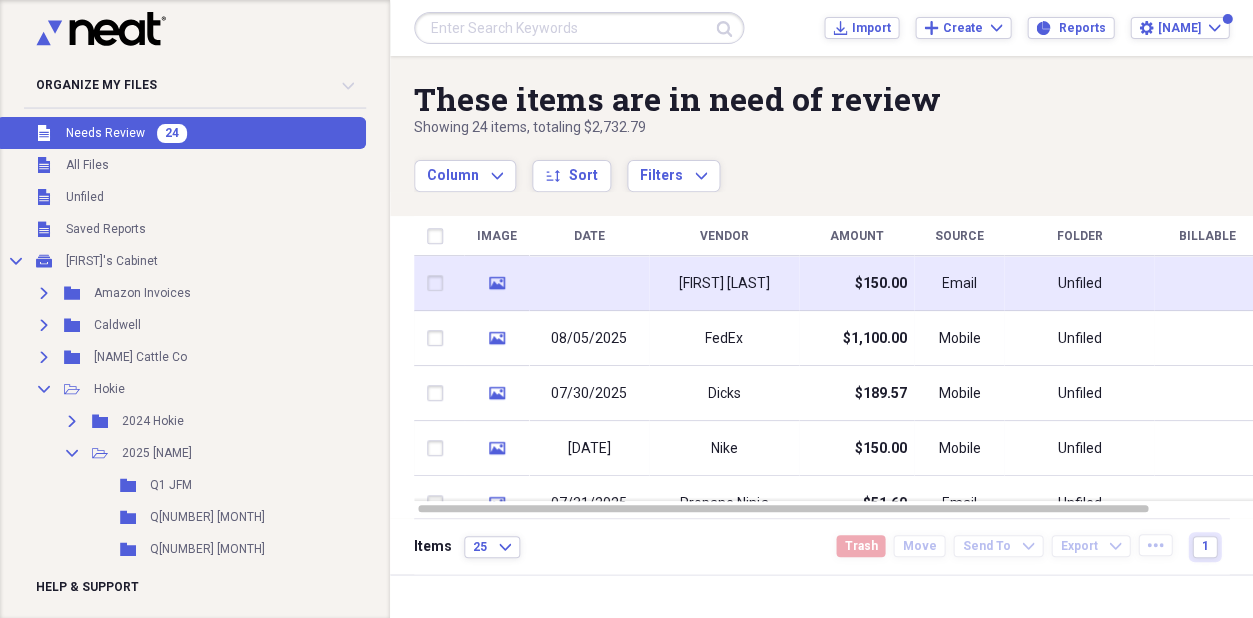 click on "[FIRST] [LAST]" at bounding box center (724, 284) 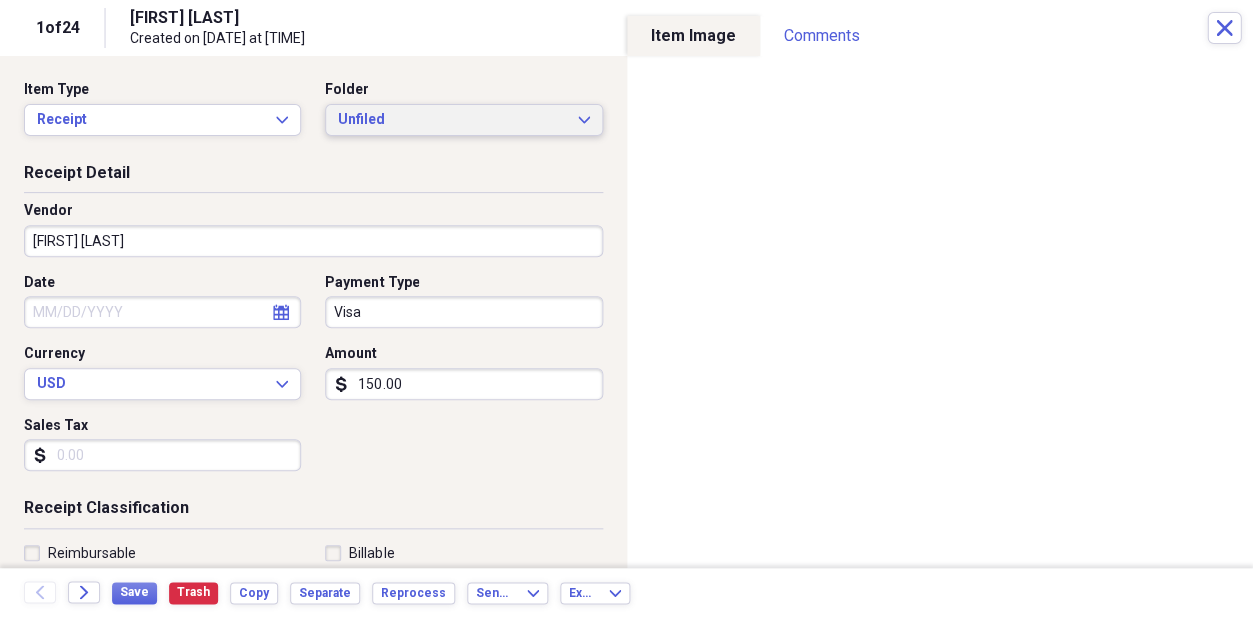 click 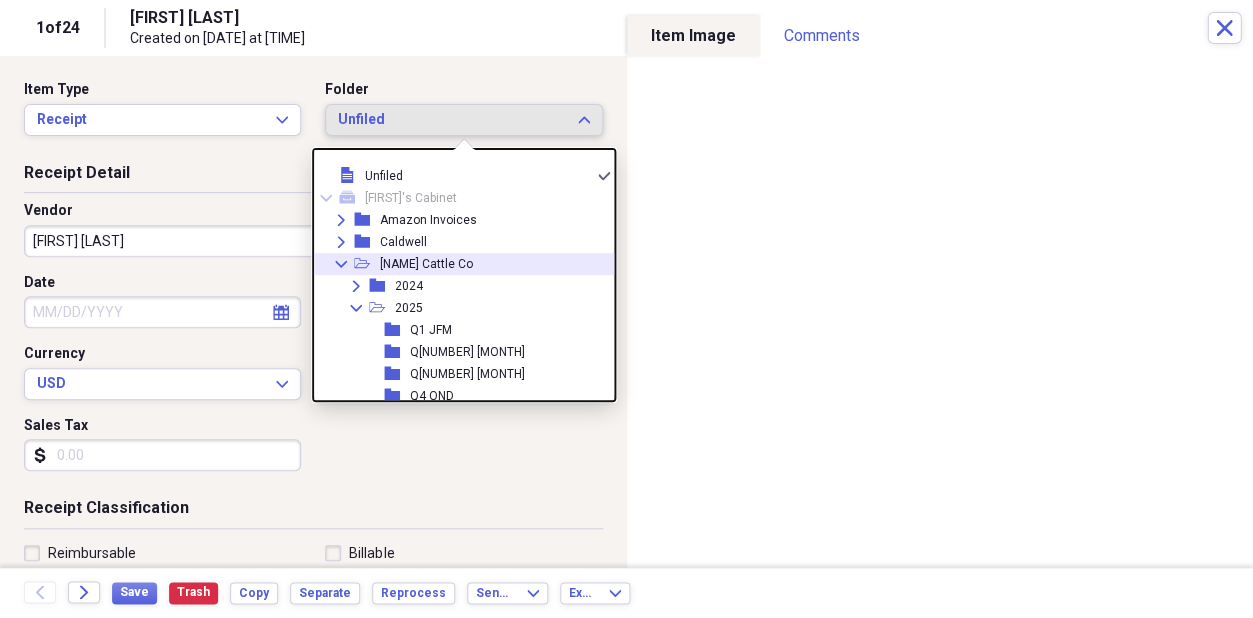 click on "Collapse" 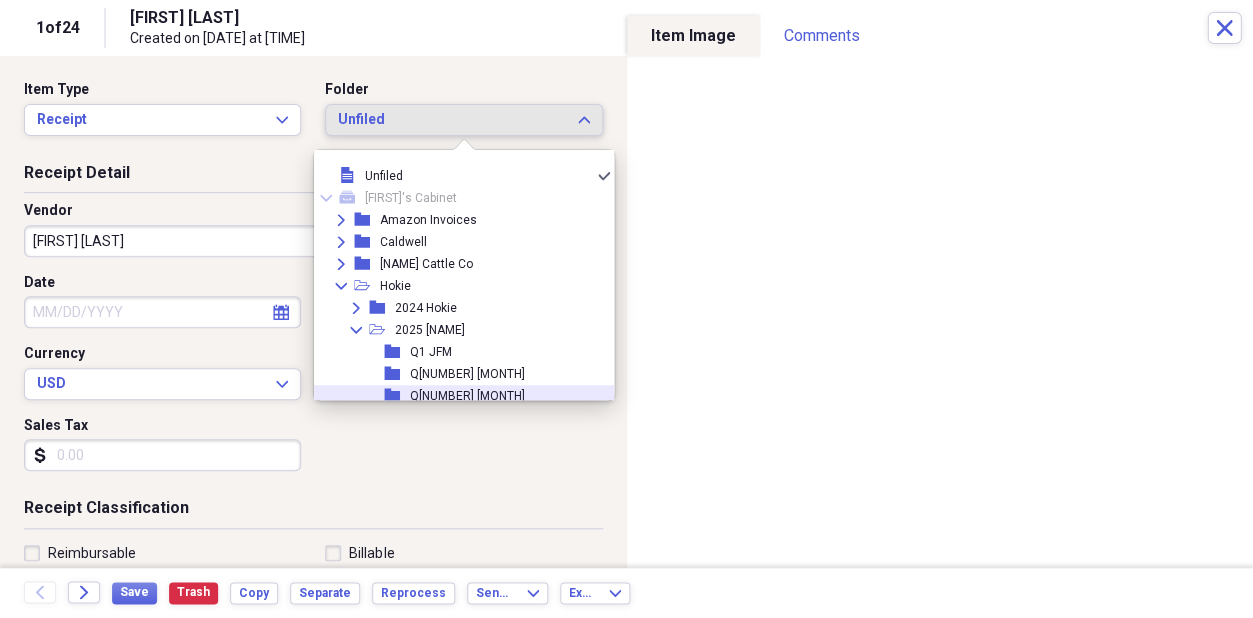 click on "Q[NUMBER] [MONTH]" at bounding box center [467, 396] 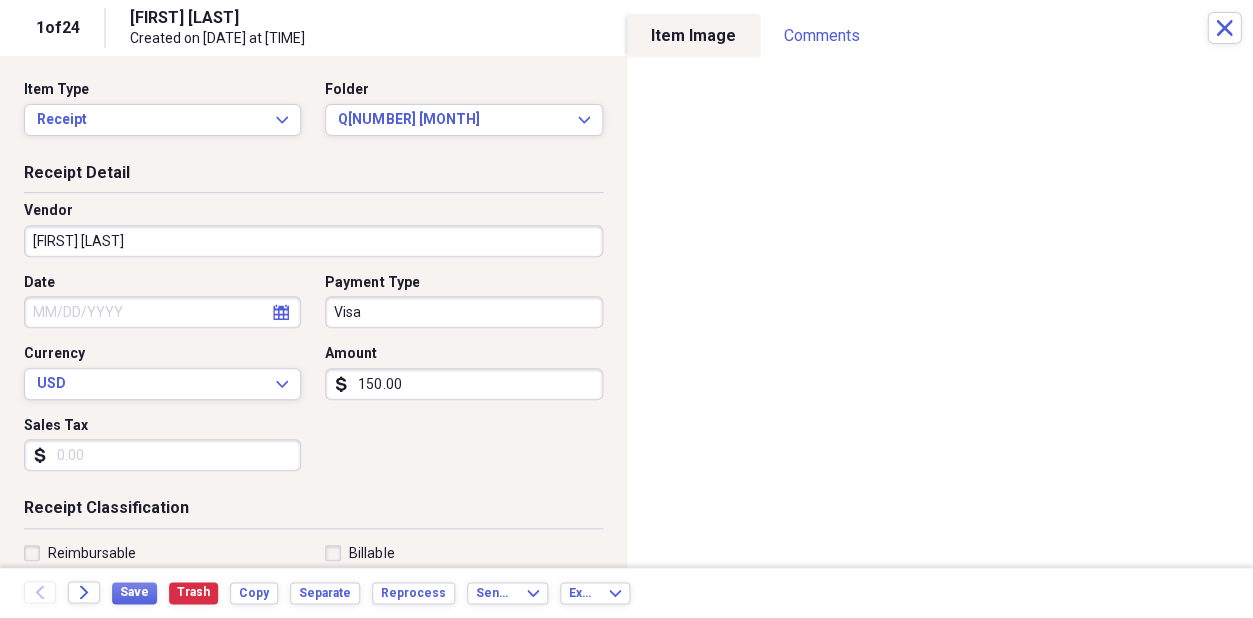 click on "calendar" 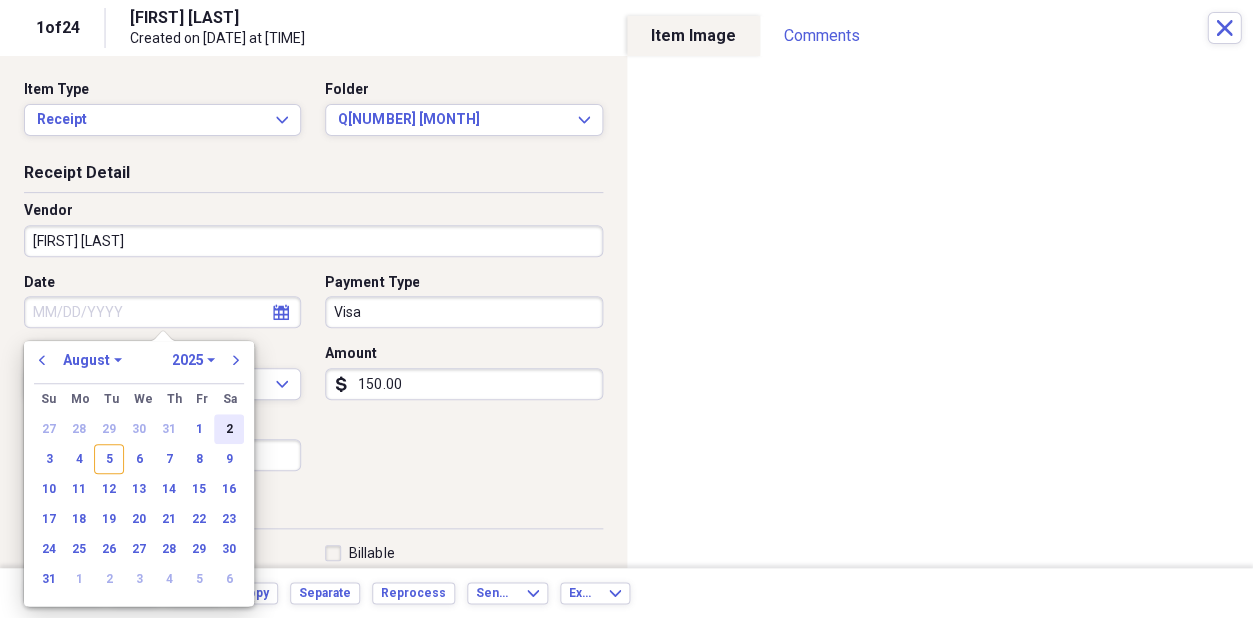 click on "2" at bounding box center (229, 429) 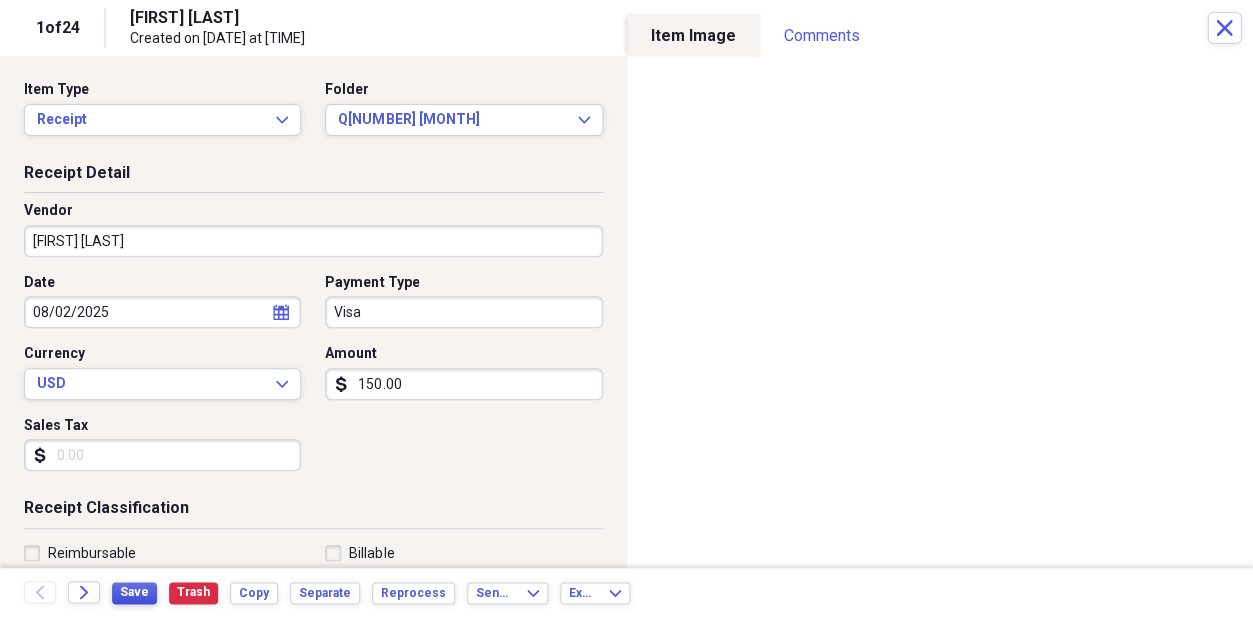 click on "Save" at bounding box center (134, 592) 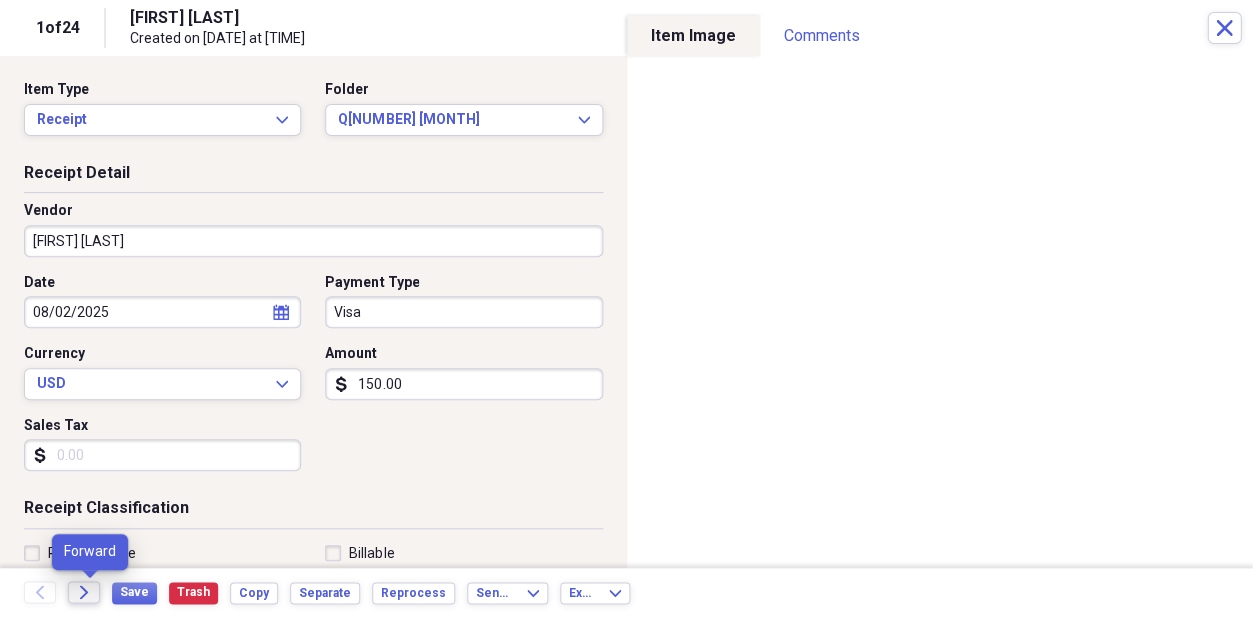 click on "Forward" 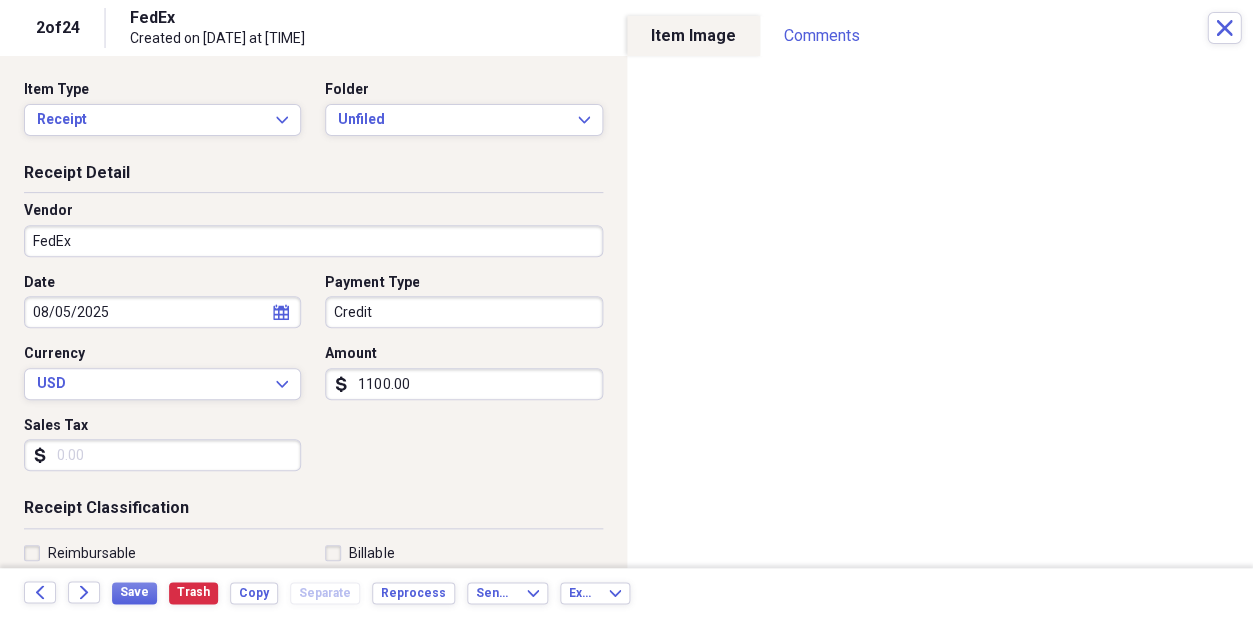 click on "1100.00" at bounding box center [463, 384] 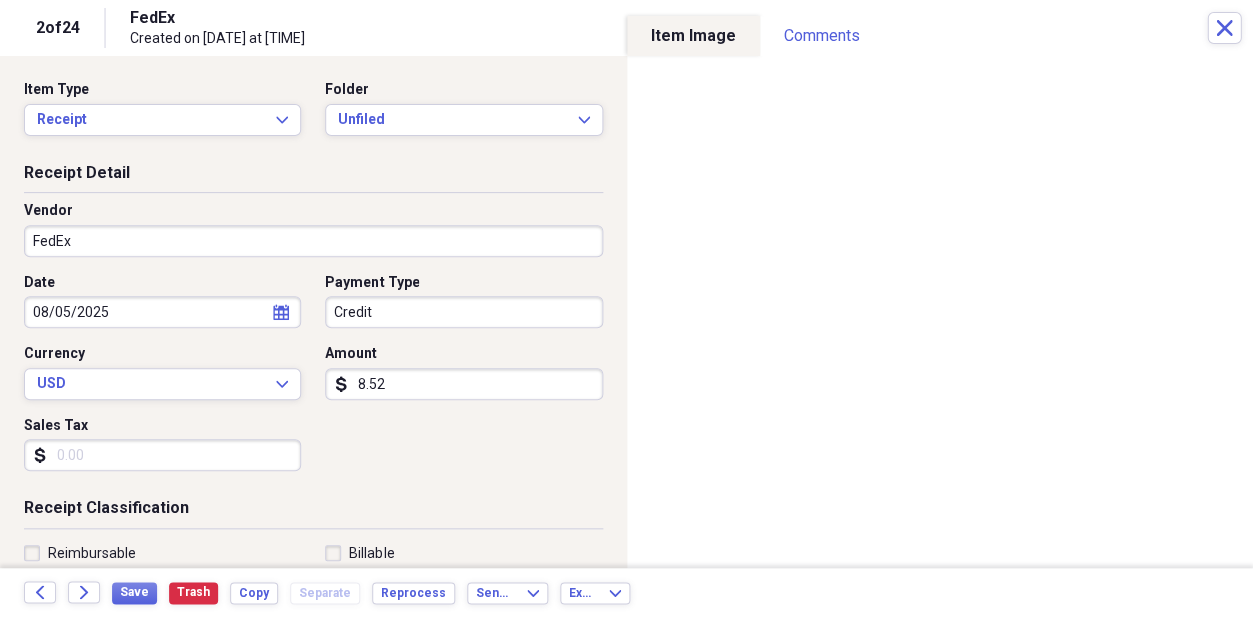 type on "85.28" 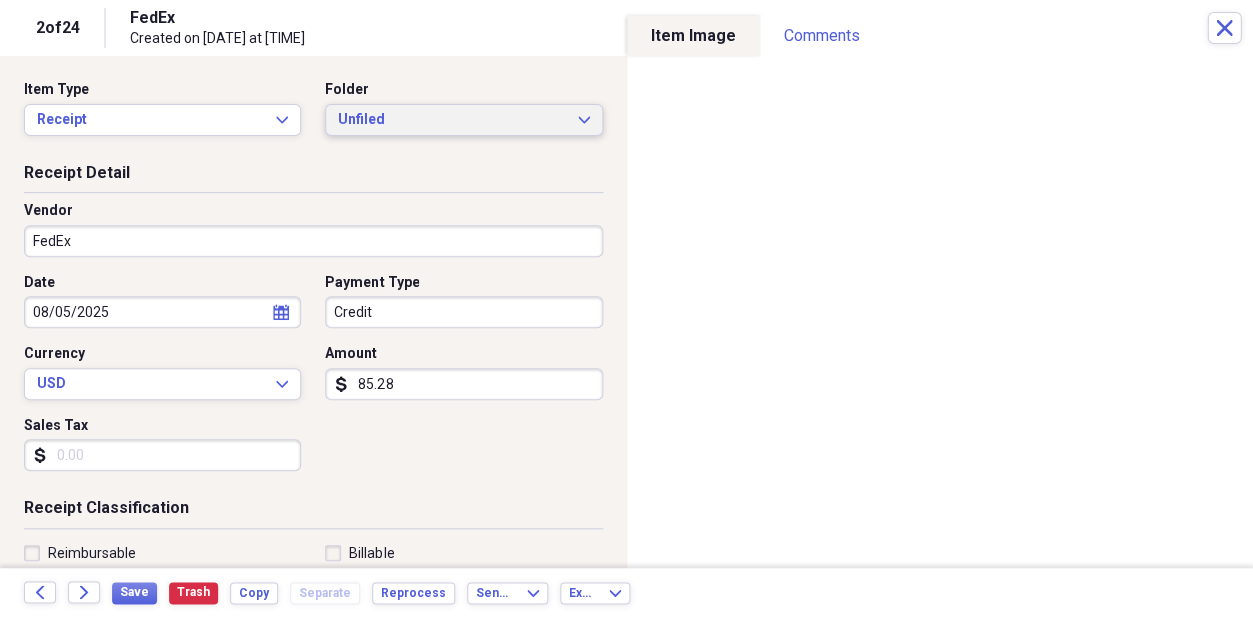 click on "Expand" 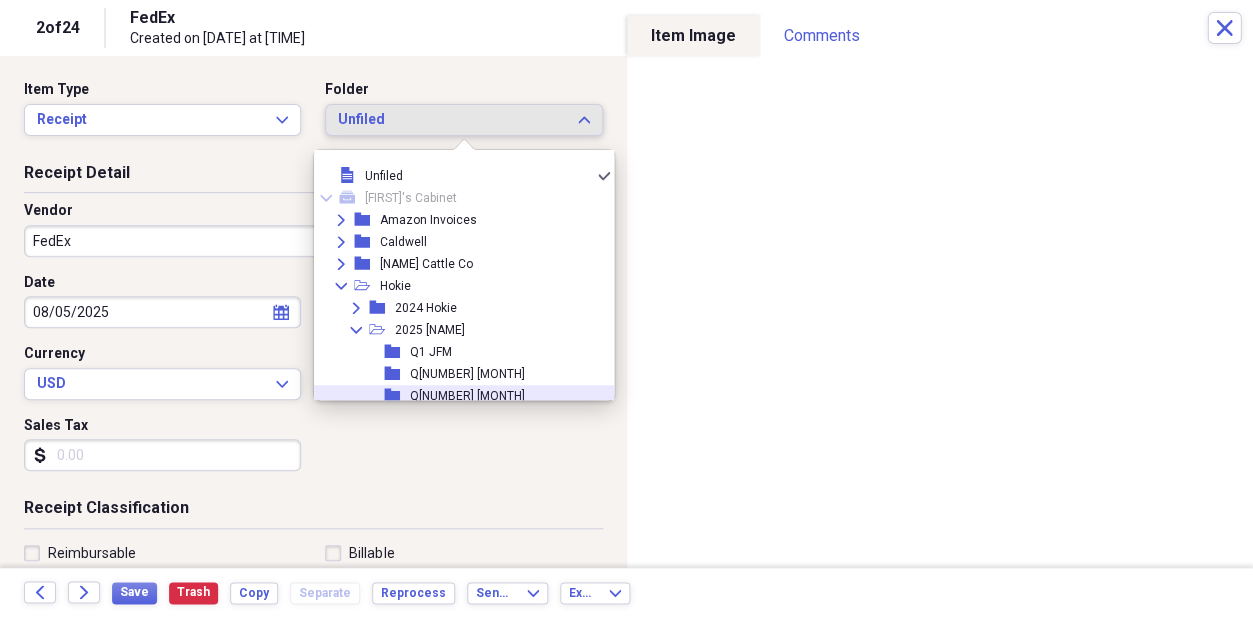click on "folder" at bounding box center (397, 396) 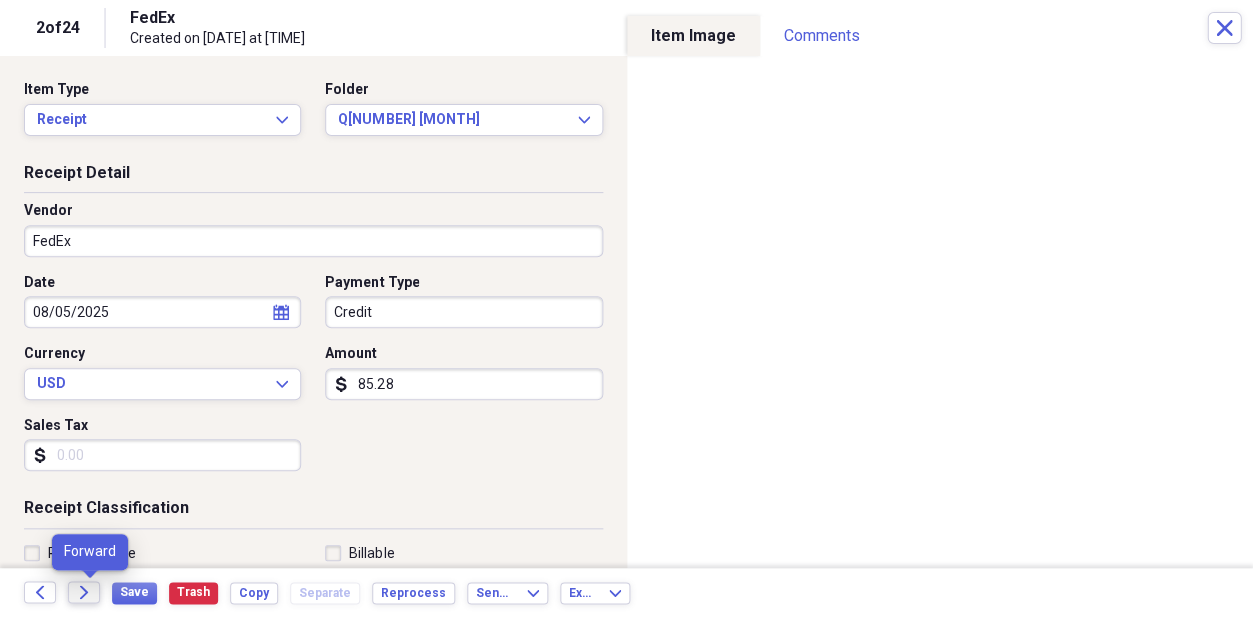 click on "Forward" 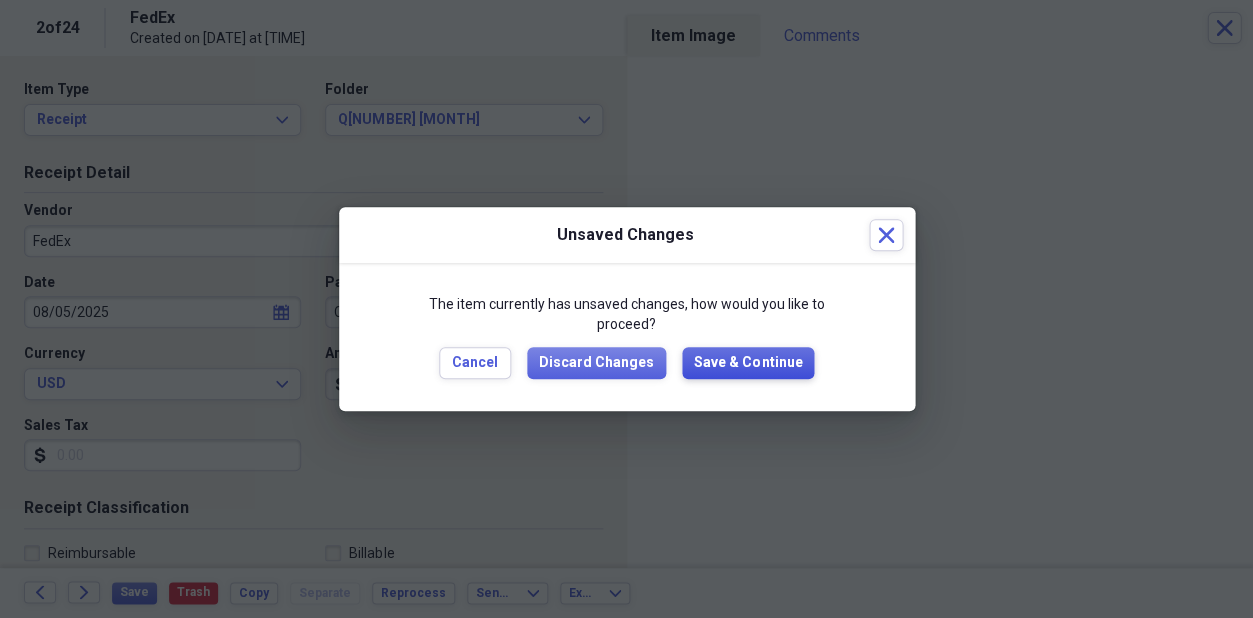 click on "Save & Continue" at bounding box center [748, 363] 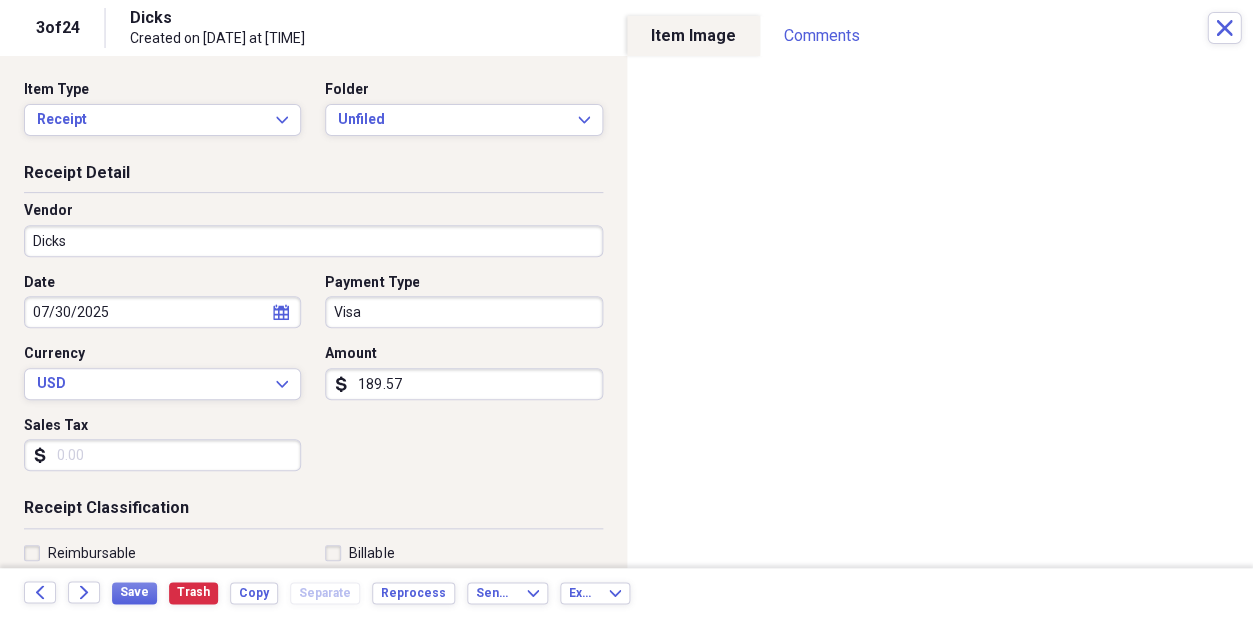 click on "Visa" at bounding box center [463, 312] 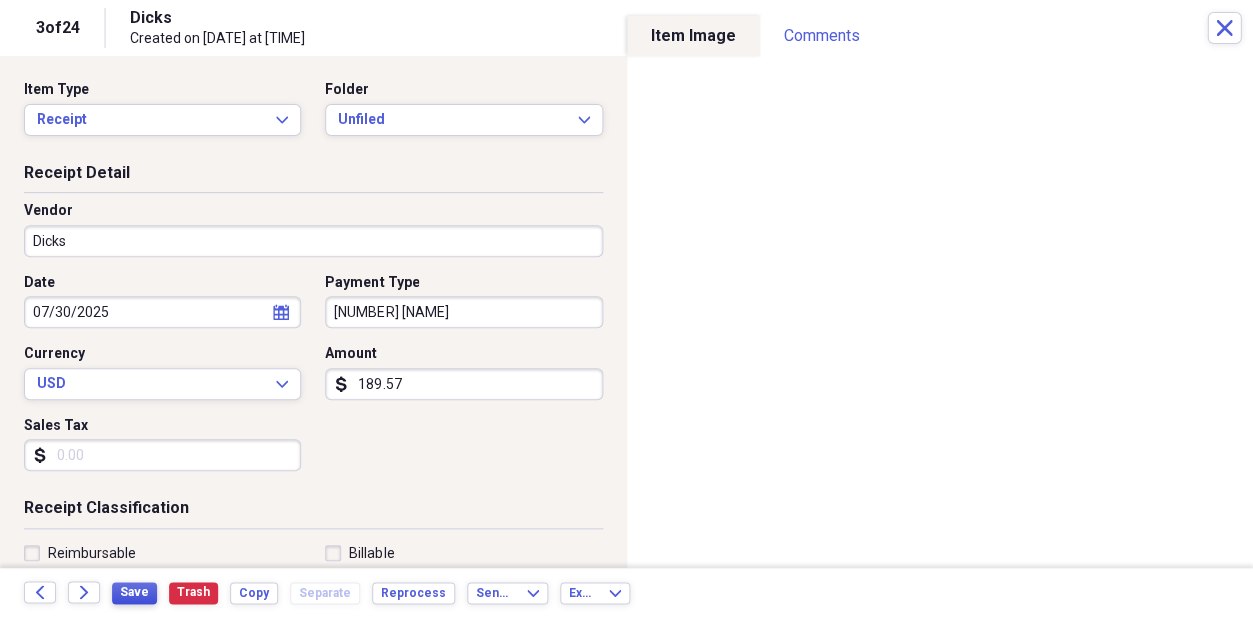 type on "[NUMBER] [NAME]" 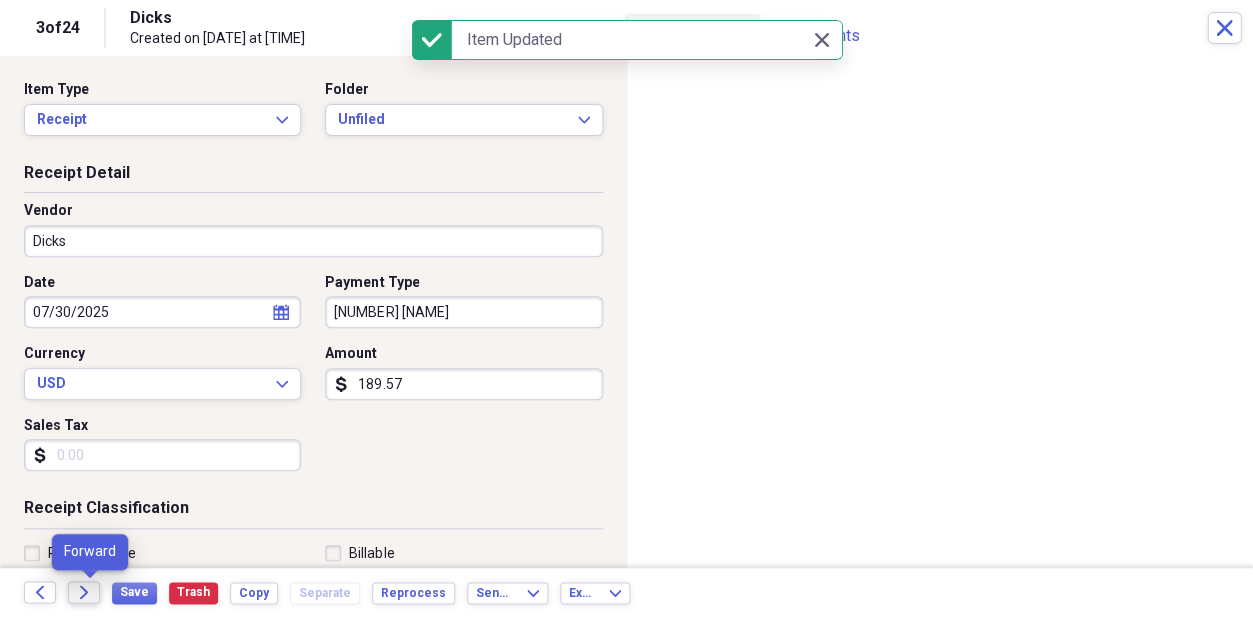 click 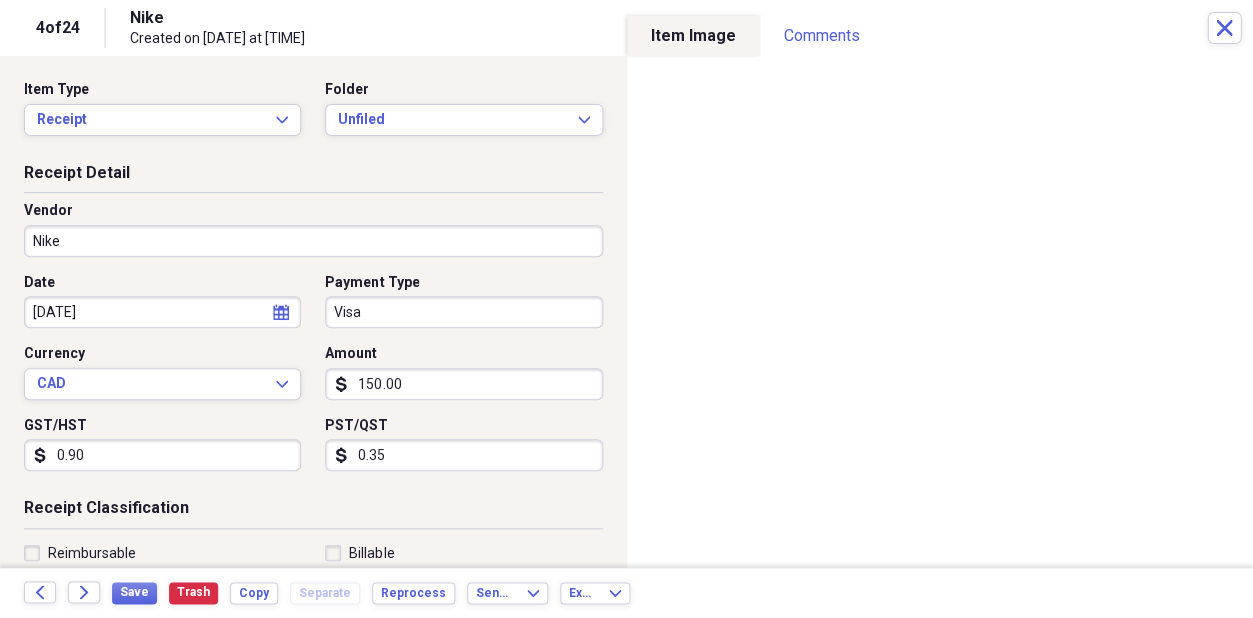 click on "Nike" at bounding box center [313, 241] 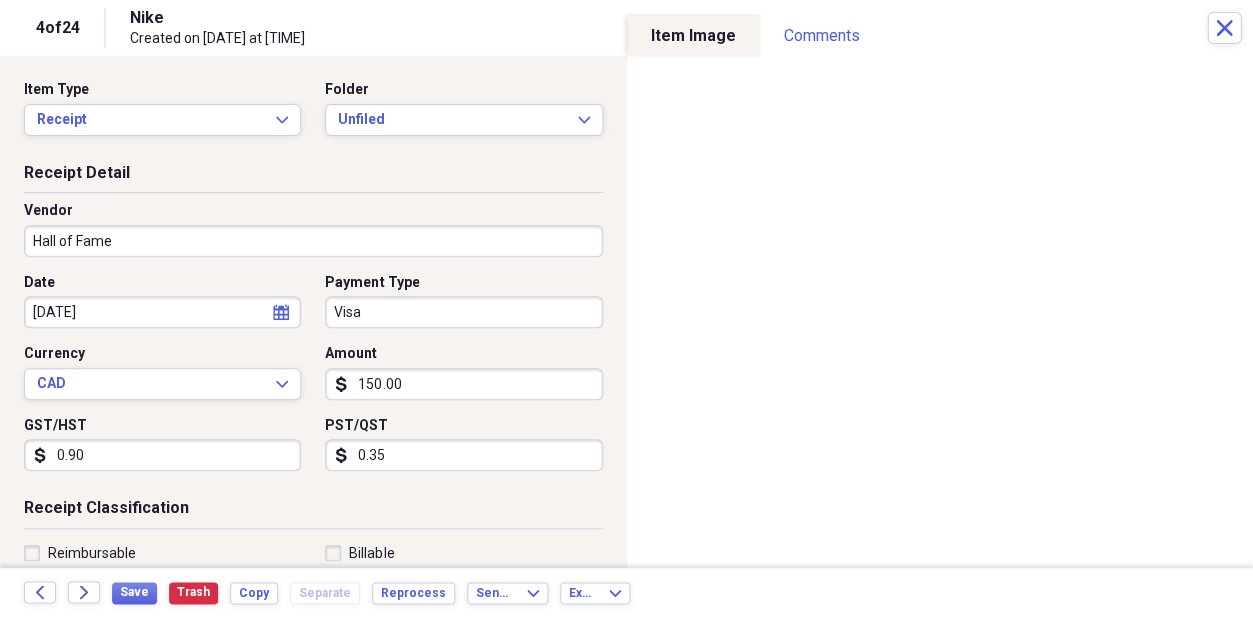 type on "Hall of Fame" 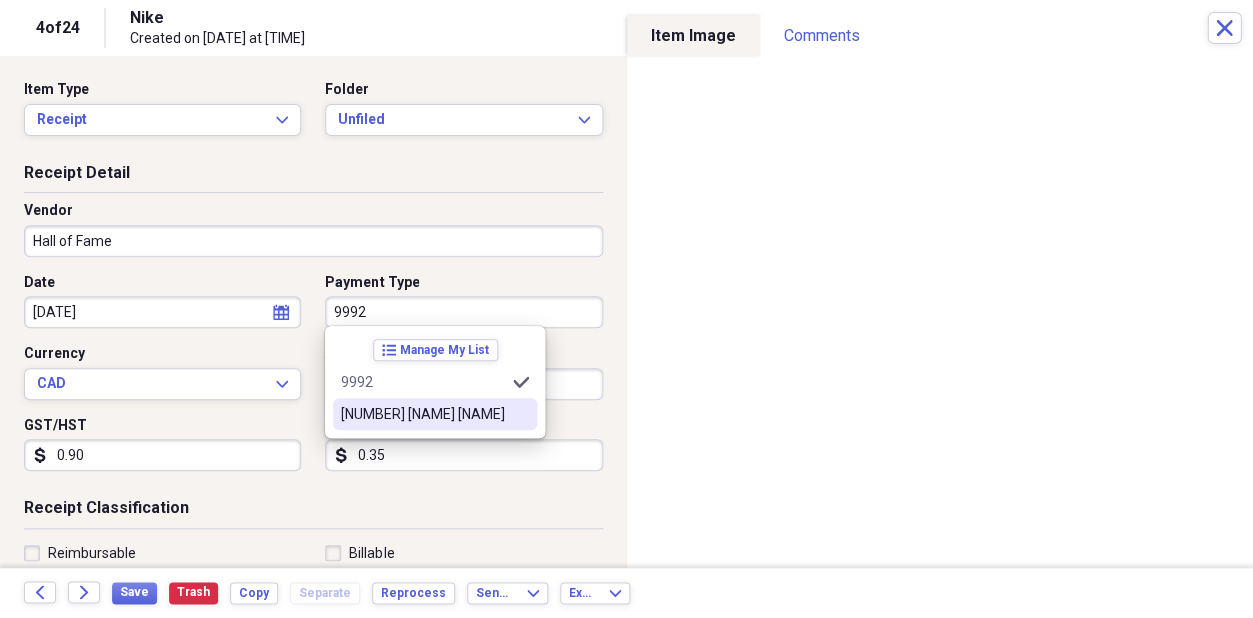 click on "[NUMBER] [NAME] [NAME]" at bounding box center (423, 414) 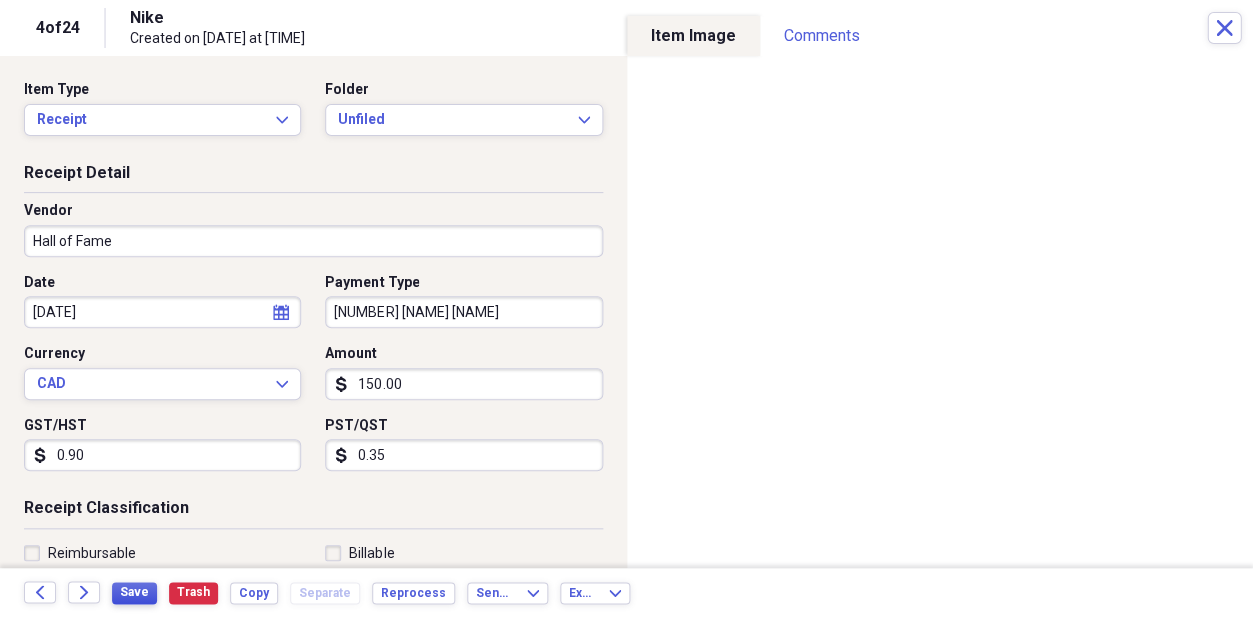 click on "Save" at bounding box center [134, 592] 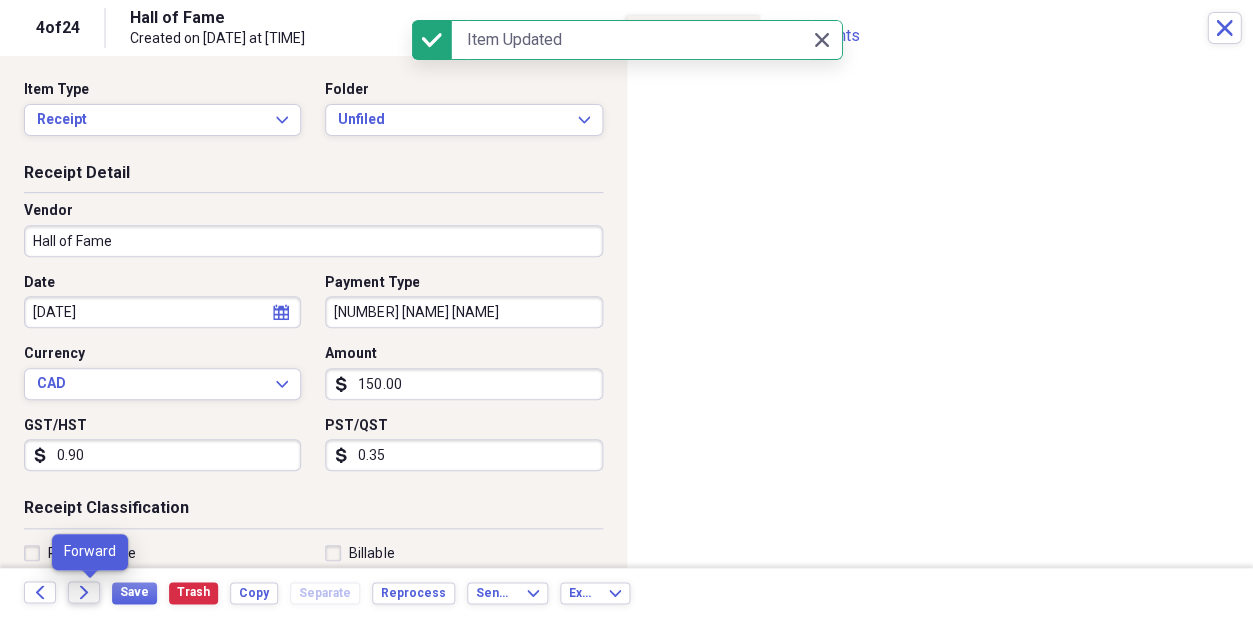 click 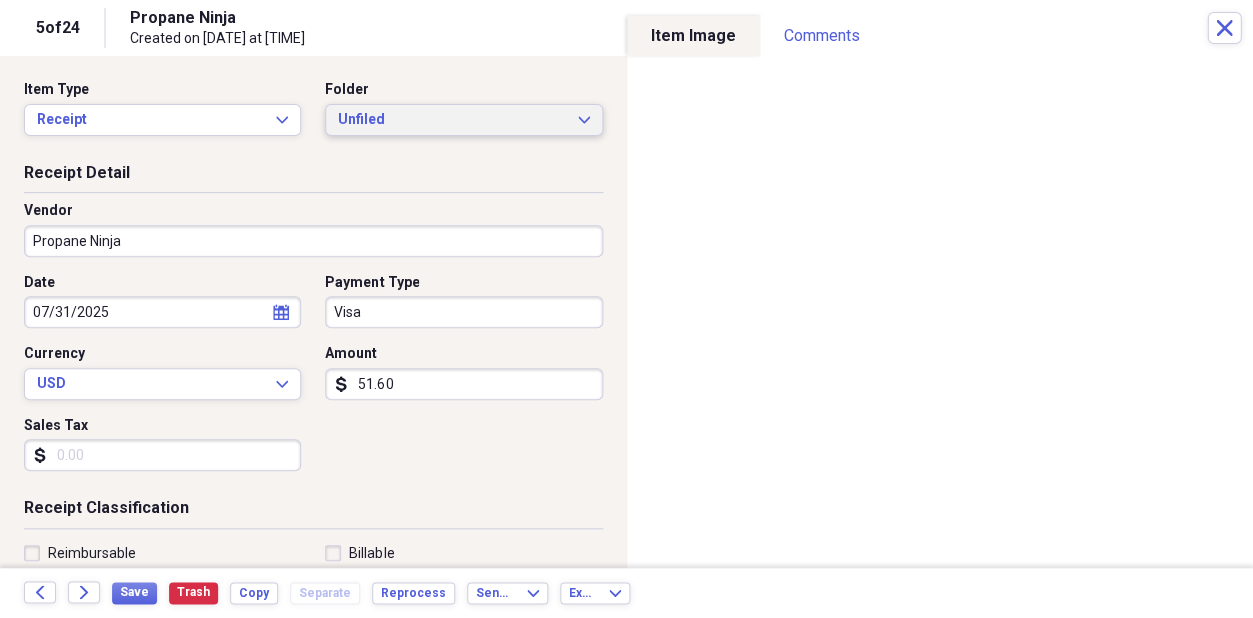 click on "Expand" 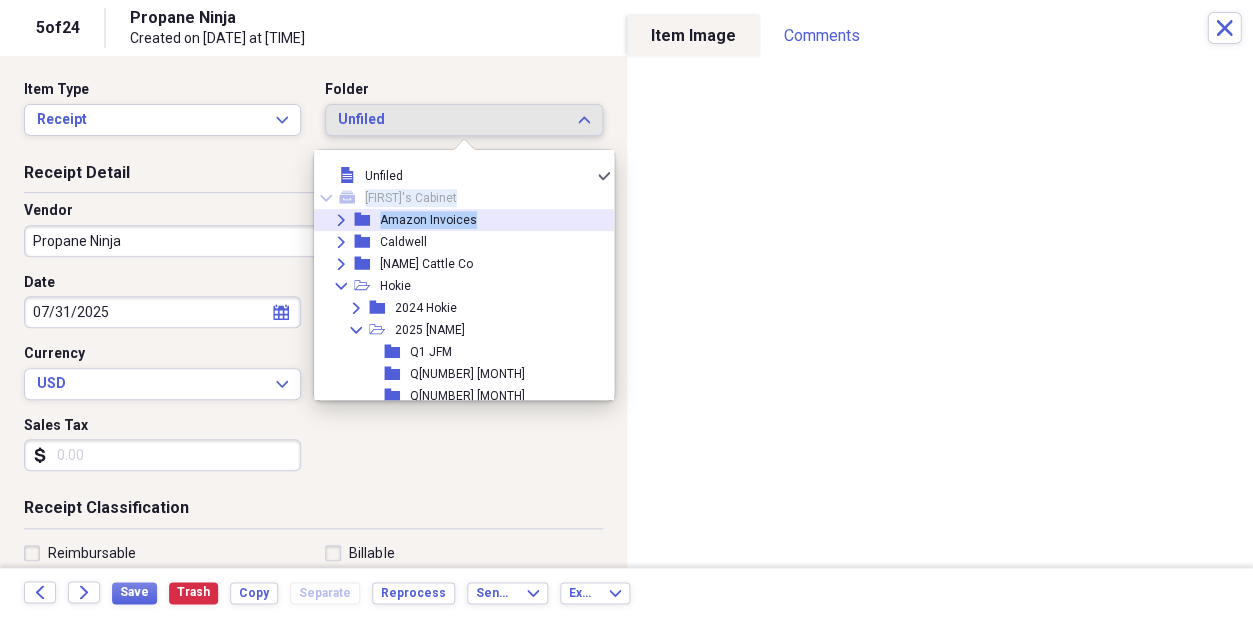 click on "Collapse mycabinet [NAME]'s Cabinet Expand folder Amazon Invoices Expand folder [NAME] Expand folder [NAME] Cattle Co Collapse open-folder [NAME] Expand folder 2024 [NAME] Collapse open-folder 2025 [NAME] folder Q1 JFM folder Q2 AMJ folder Q3 JAS folder Q4 OND Collapse open-folder Previous Years folder 2014 [NAME] Expand folder 2015 [NAME] folder 2016- [NAME] & Household folder 2017 Expand folder 2018 Expand folder 2020 Collapse open-folder 2021 Expand folder Q1 - 2021 folder Q2 - 2021 folder Q3 2021 folder Q4 2021 Collapse open-folder 2022 folder 2022 Q1 folder 2022 Q2 folder 2022 Q3 folder 2022 Q4 Collapse open-folder 2023 folder 23 Q1 folder 23 Q2 folder 23 Q3 folder 23 Q4 Expand folder Mahogany (Non-Business) folder Medical - [NAME] folder [NAME] folder [NAME] & Nephew" at bounding box center [464, 594] 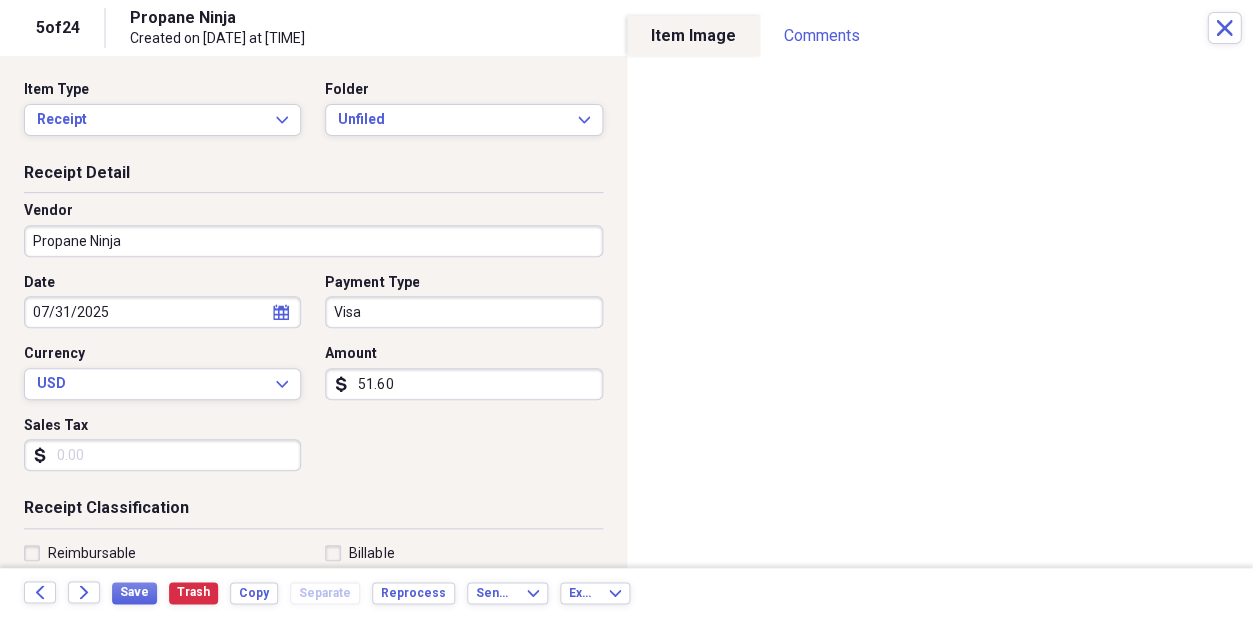 click on "Date [DATE] calendar Calendar Payment Type Visa Currency USD Expand Amount dollar-sign [AMOUNT] Sales Tax dollar-sign" at bounding box center [313, 380] 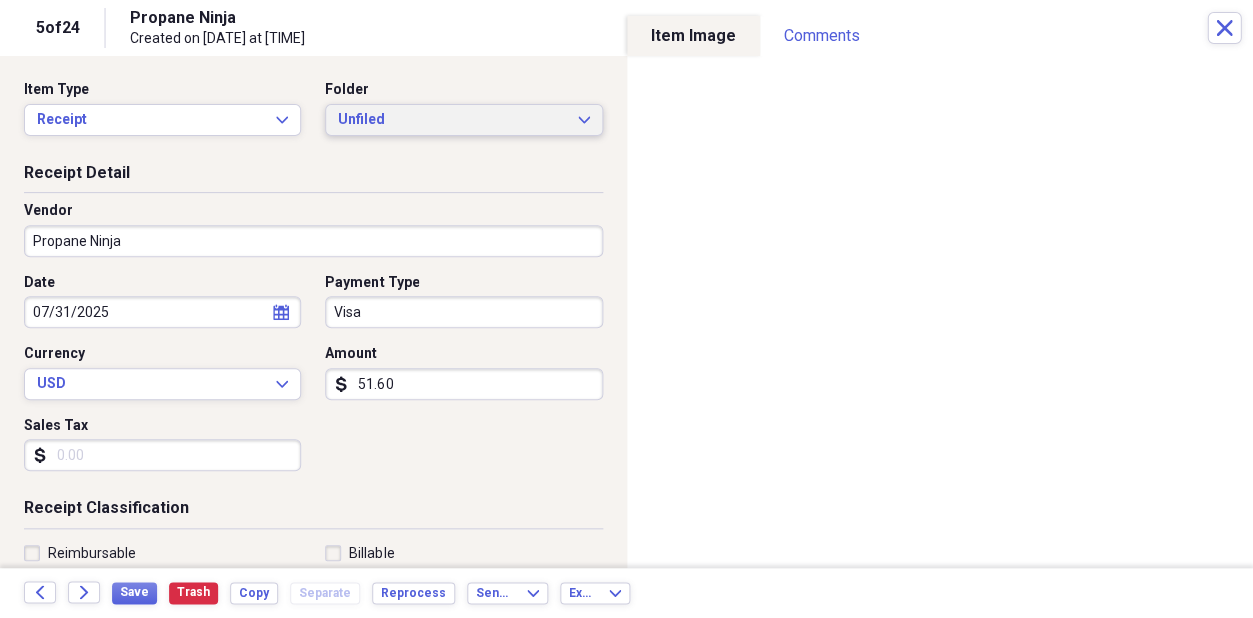 click on "Expand" 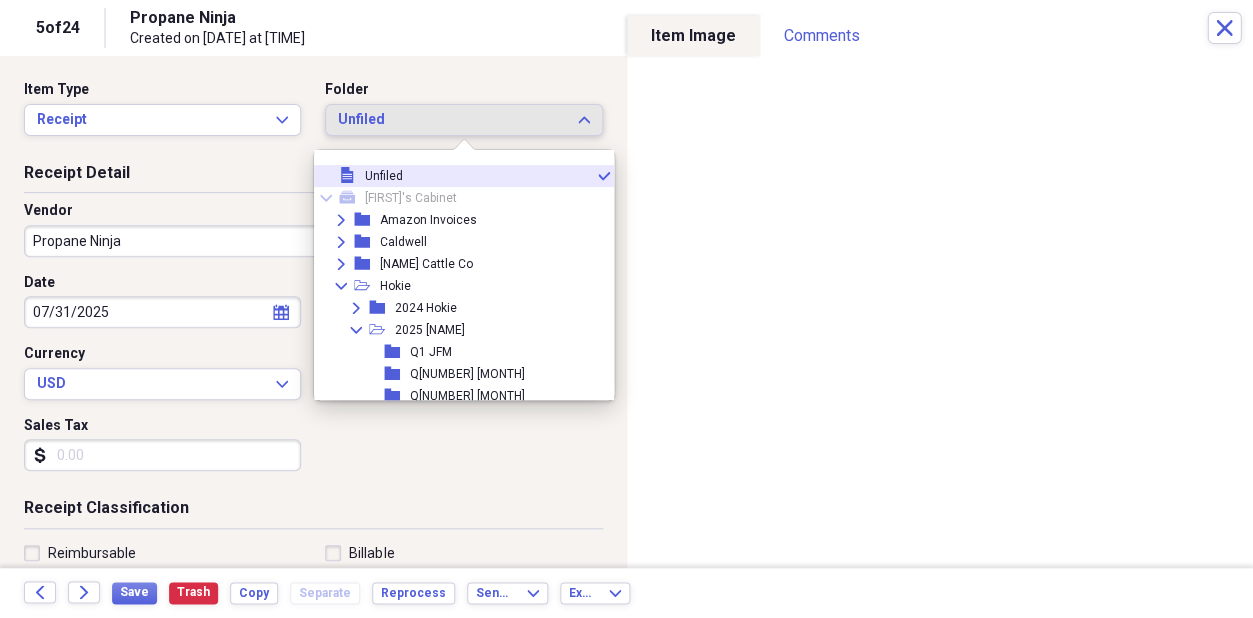 type 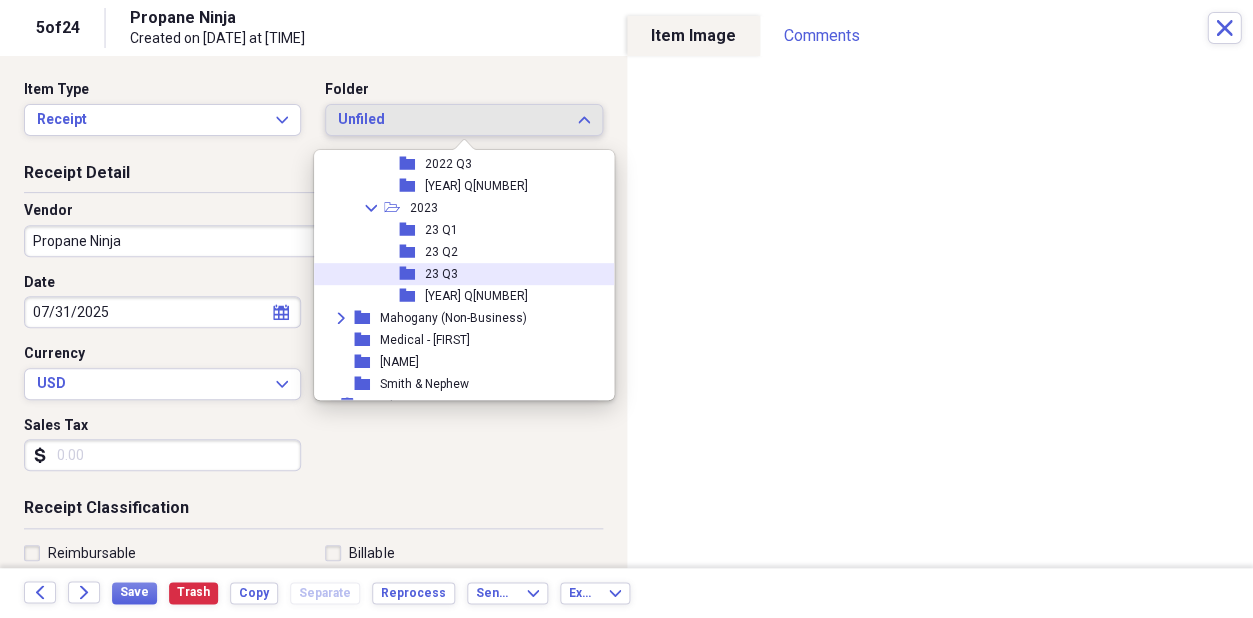 scroll, scrollTop: 627, scrollLeft: 0, axis: vertical 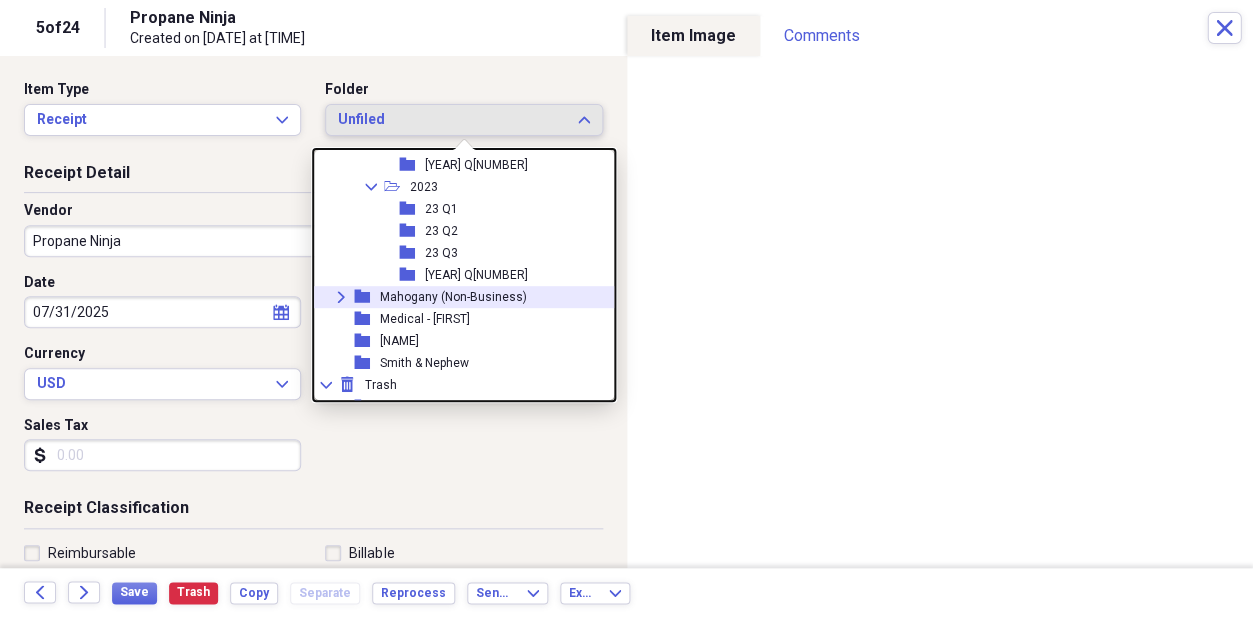 click on "Expand" 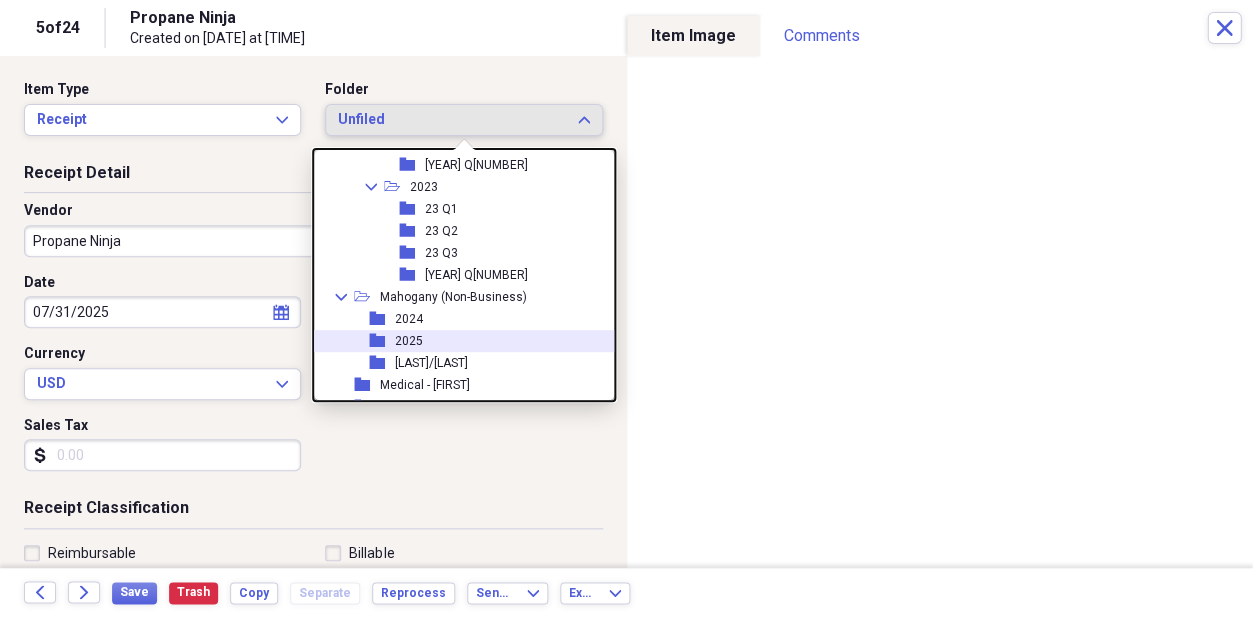 click on "2025" at bounding box center (409, 341) 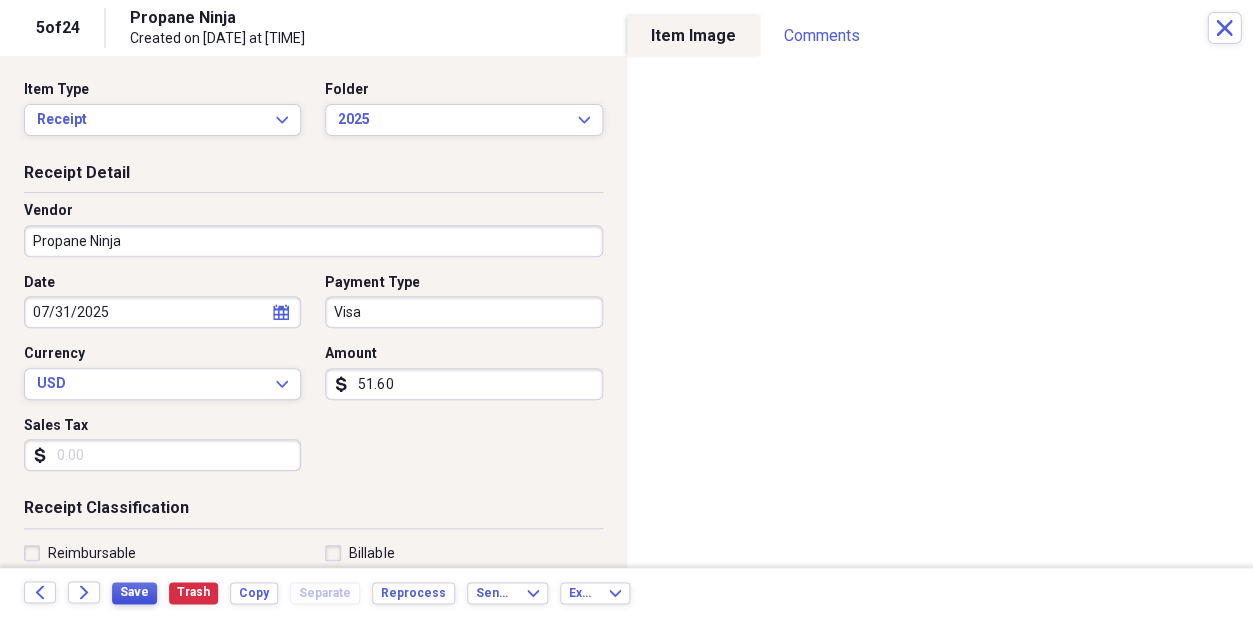 click on "Save" at bounding box center (134, 592) 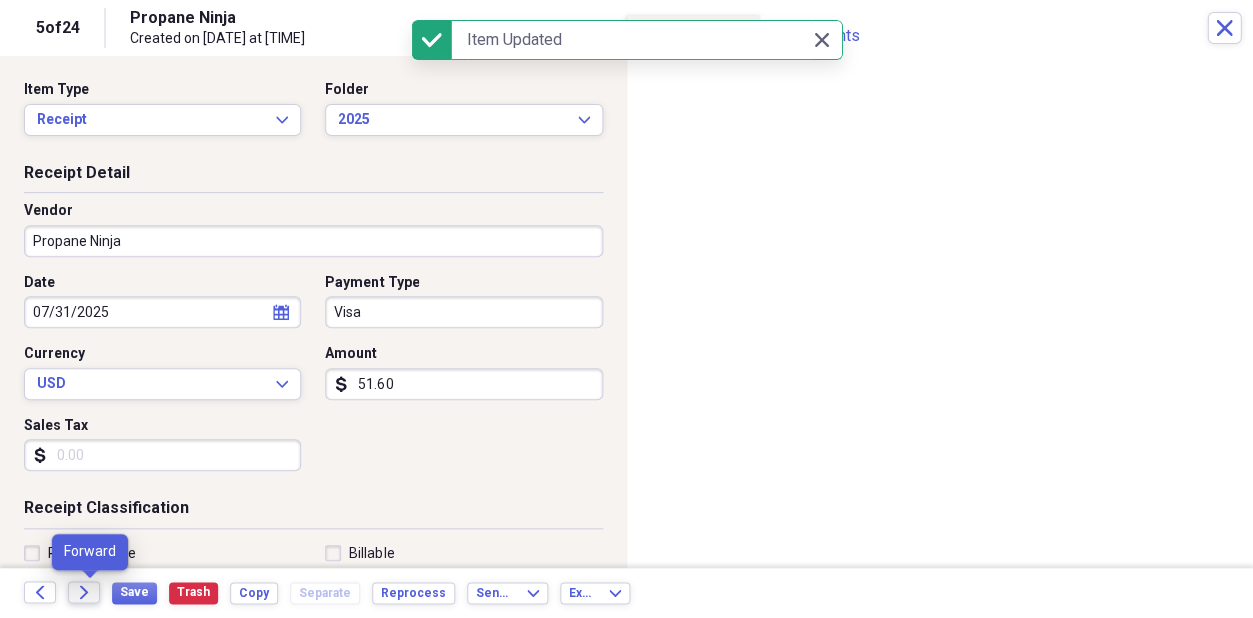 click on "Forward" 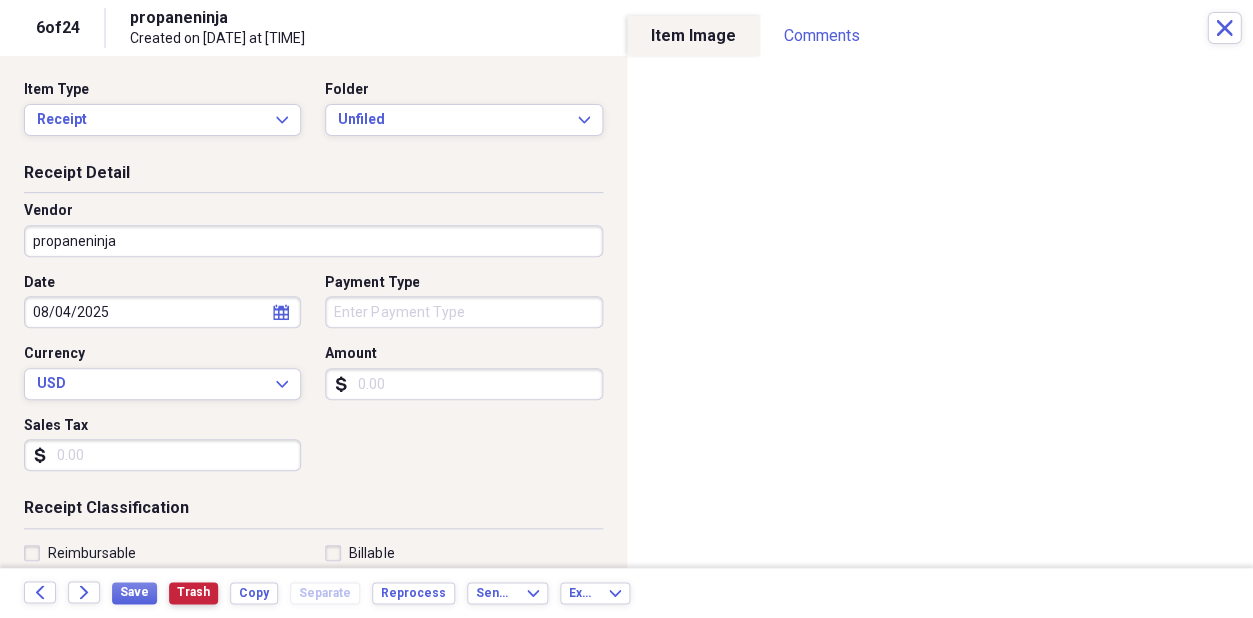 click on "Trash" at bounding box center [193, 592] 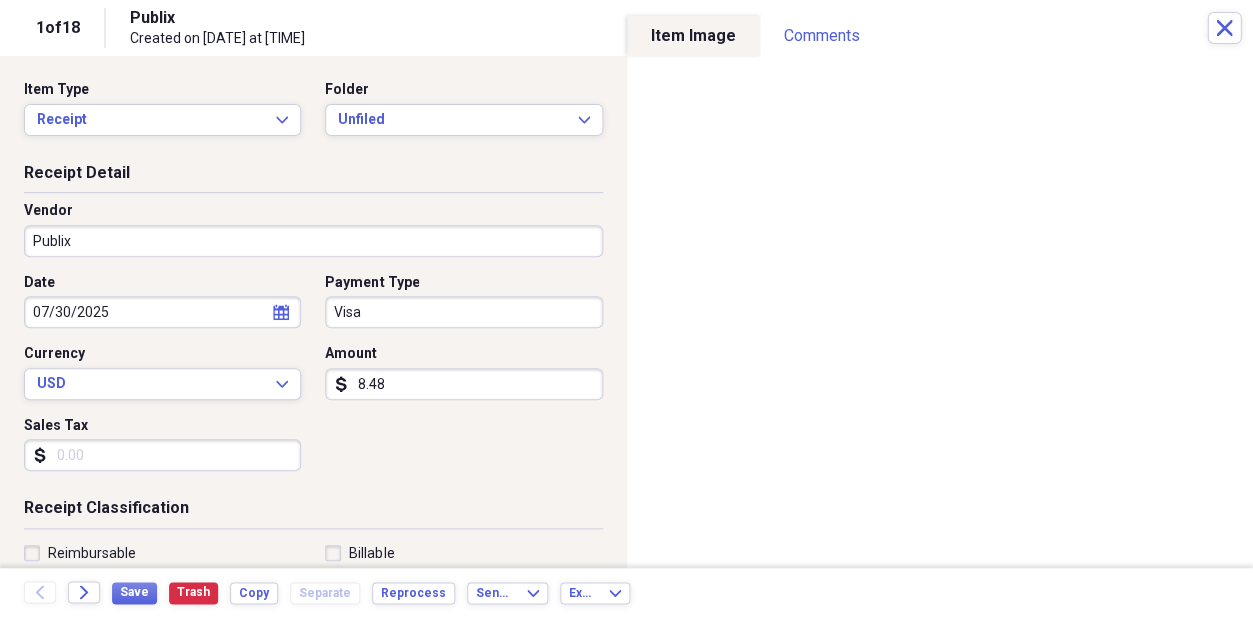 click on "Organize My Files [NUMBER] Collapse Unfiled Needs Review [NUMBER] Unfiled All Files Unfiled Unfiled Unfiled Saved Reports Collapse My Cabinet [FIRST]'s Cabinet Add Folder Expand Folder Amazon Invoices Add Folder Expand Folder [FIRST] Add Folder Expand Folder [FIRST] Cattle Co Add Folder Collapse Open Folder Hokie Add Folder Expand Folder [NUMBER] Hokie Add Folder Collapse Open Folder [NUMBER] Hokie Add Folder Folder Q1 JFM Add Folder Folder Q2 AMJ Add Folder Folder Q3 JAS Add Folder Folder Q4 OND Add Folder Collapse Open Folder Previous Years Add Folder Folder [NUMBER] [FIRST] Add Folder Expand Folder [NUMBER] [FIRST] Add Folder Folder [NUMBER]- [FIRST] & Household Add Folder Folder [NUMBER] Add Folder Expand Folder [NUMBER] Add Folder Expand Folder [NUMBER] Add Folder Expand Folder [NUMBER] Add Folder Expand Folder [NUMBER] Add Folder Collapse Open Folder [NUMBER] Add Folder Folder [NUMBER] Q1 Add Folder Folder [NUMBER] Q2 Add Folder Folder [NUMBER] Q3 Add Folder Folder [NUMBER] Q4 Add Folder Expand Folder Mahogany (Non-Business) Add Folder Folder Medical - [FIRST] Add Folder Folder [FIRST] Folder [NUMBER]" at bounding box center (626, 309) 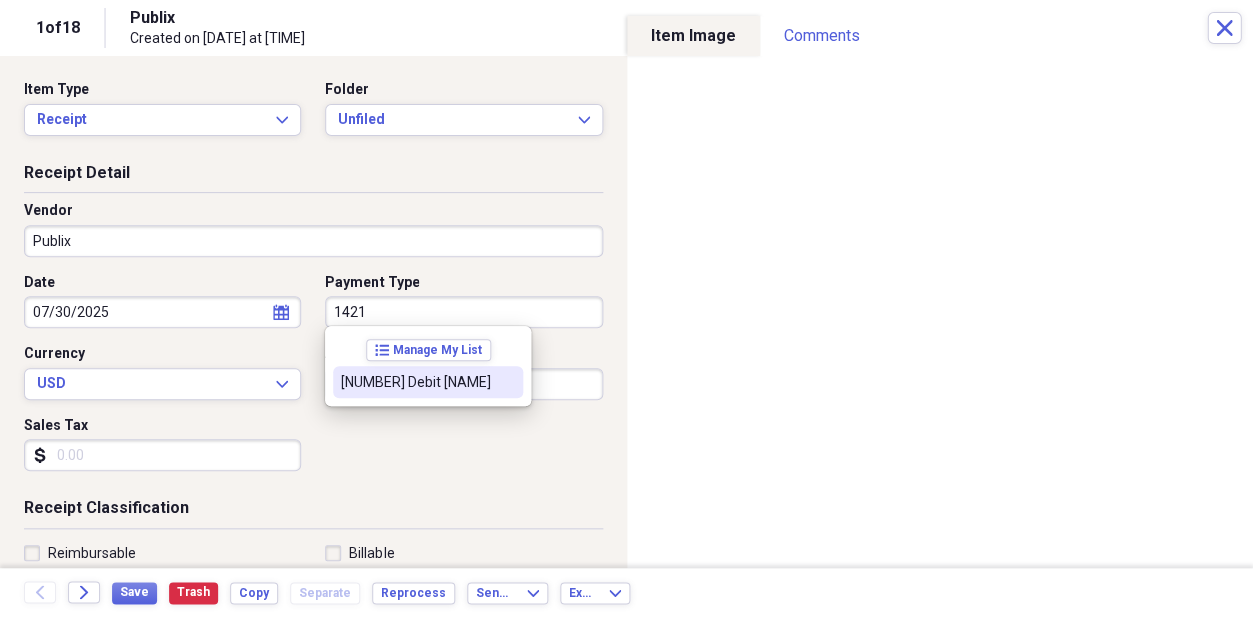 click on "[NUMBER] Debit [NAME]" at bounding box center [416, 382] 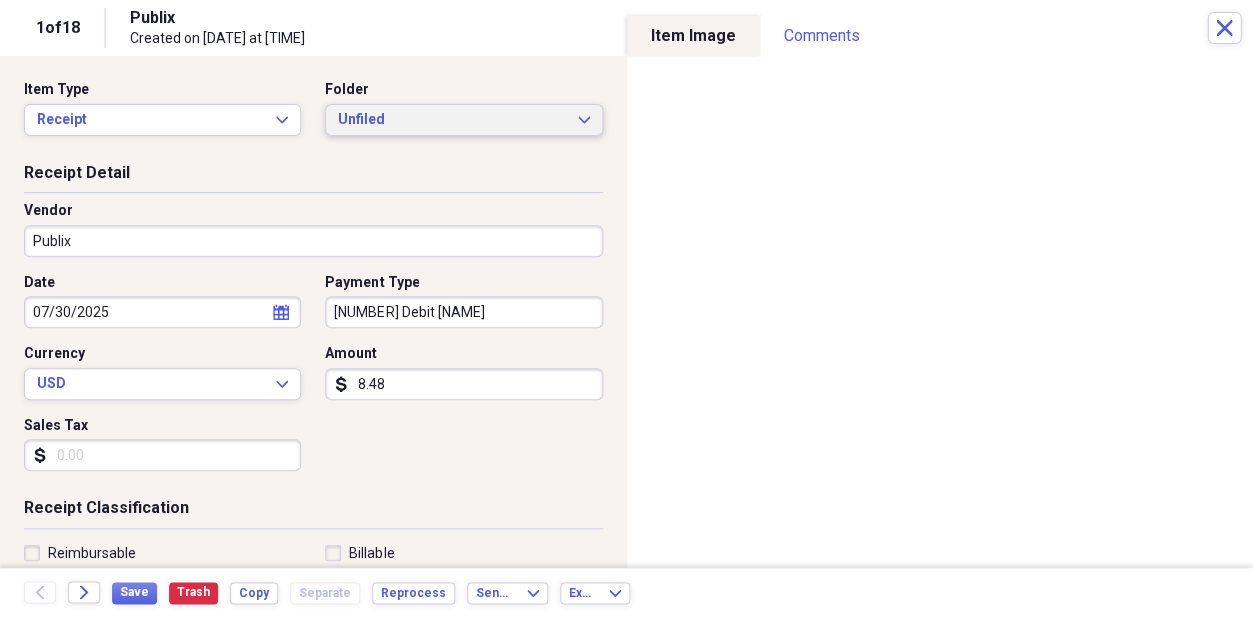 click on "Unfiled Expand" at bounding box center (463, 120) 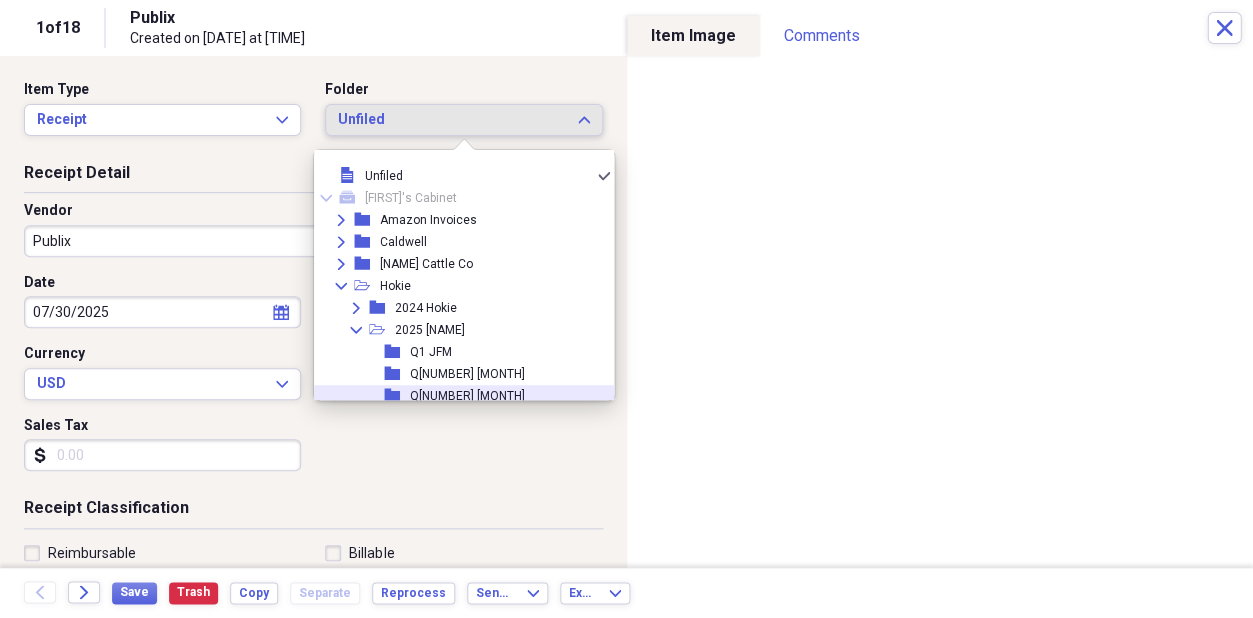click on "Q[NUMBER] [MONTH]" at bounding box center [467, 396] 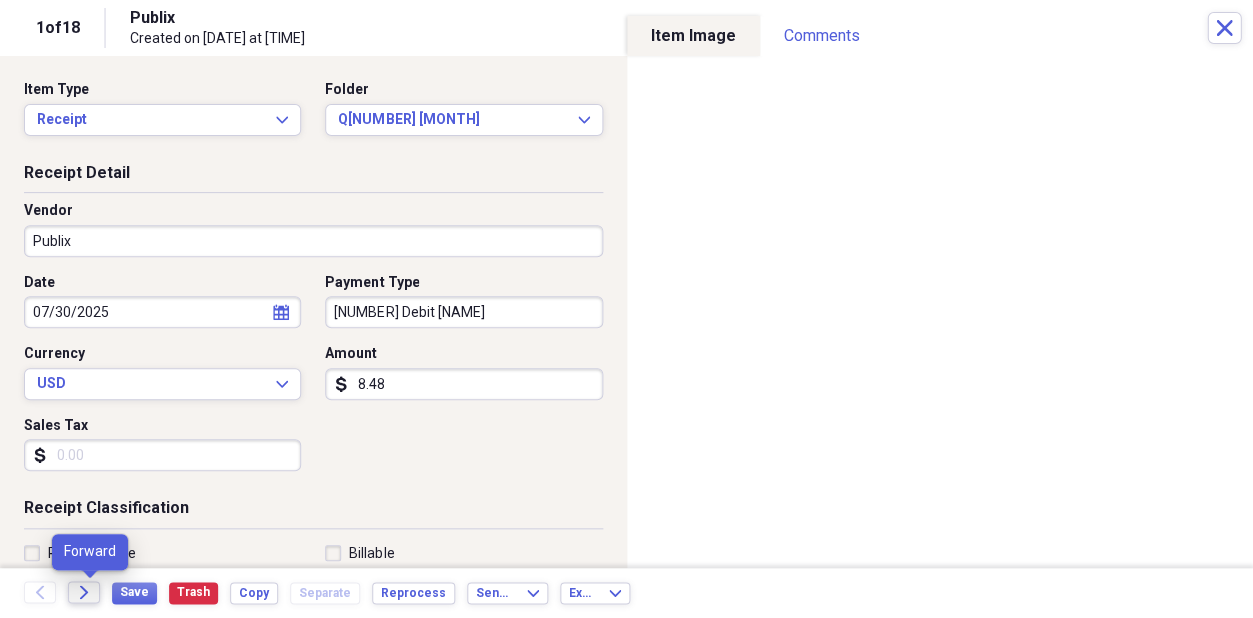 click 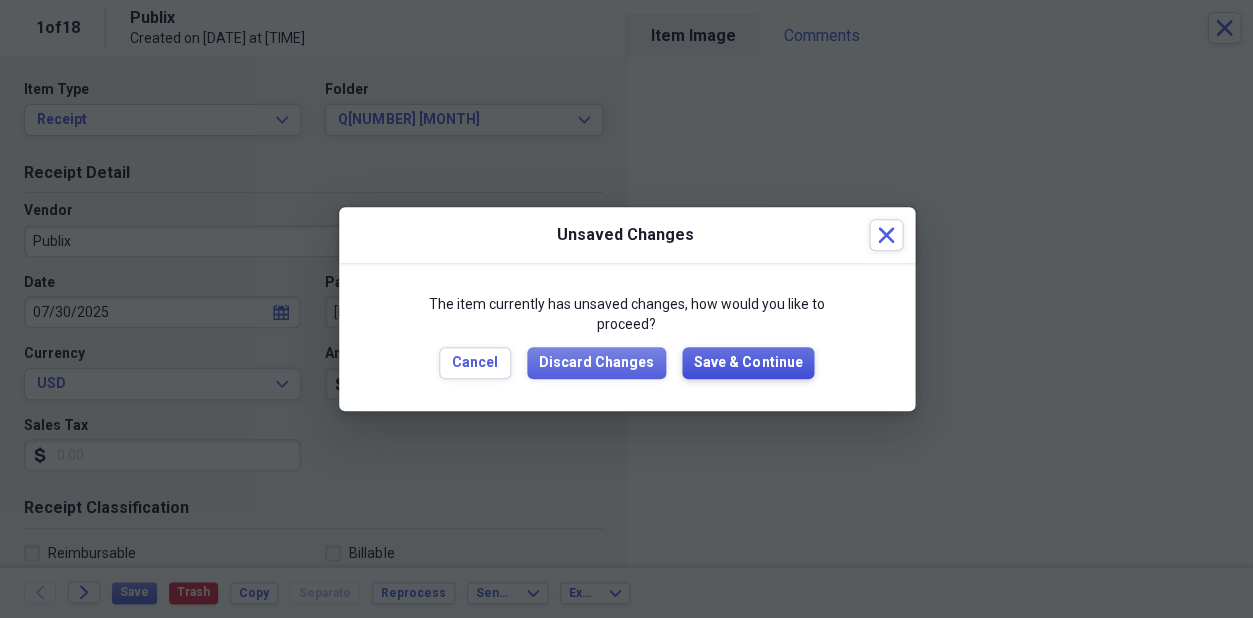 click on "Save & Continue" at bounding box center [748, 363] 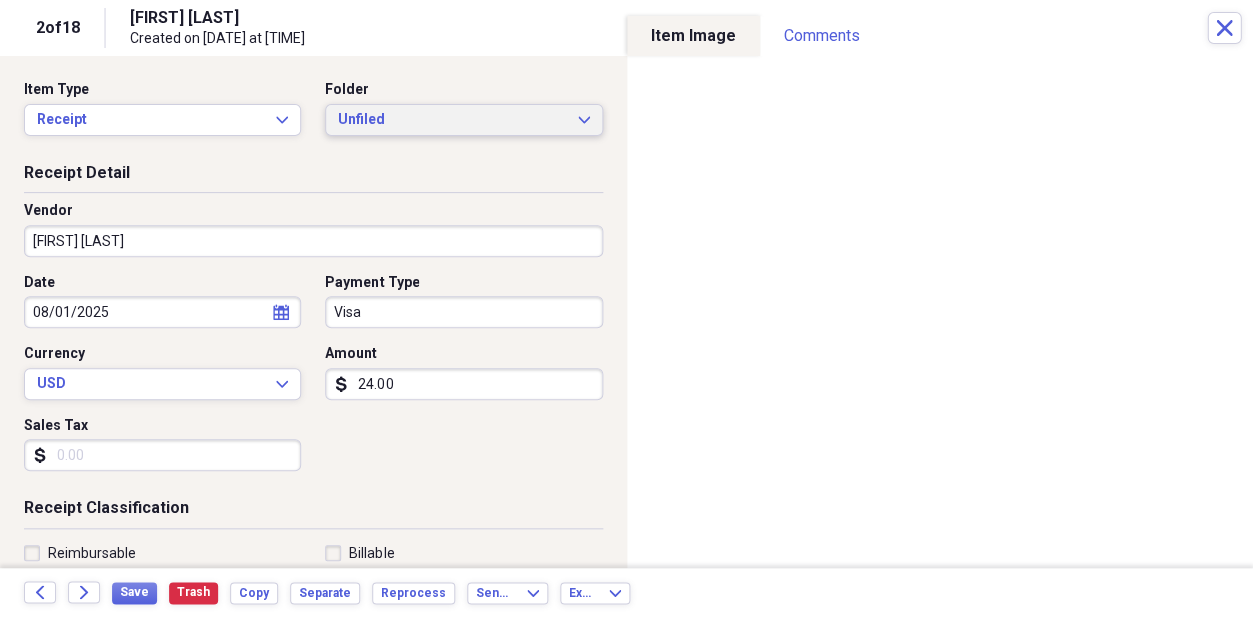 click 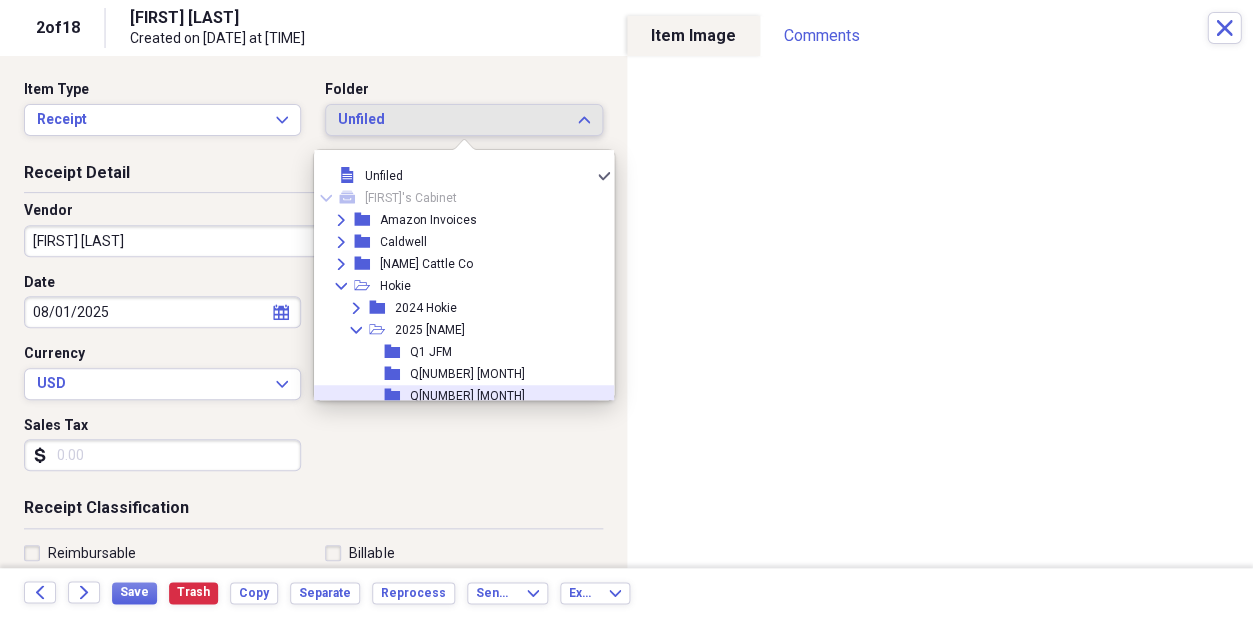 click on "Q[NUMBER] [MONTH]" at bounding box center (467, 396) 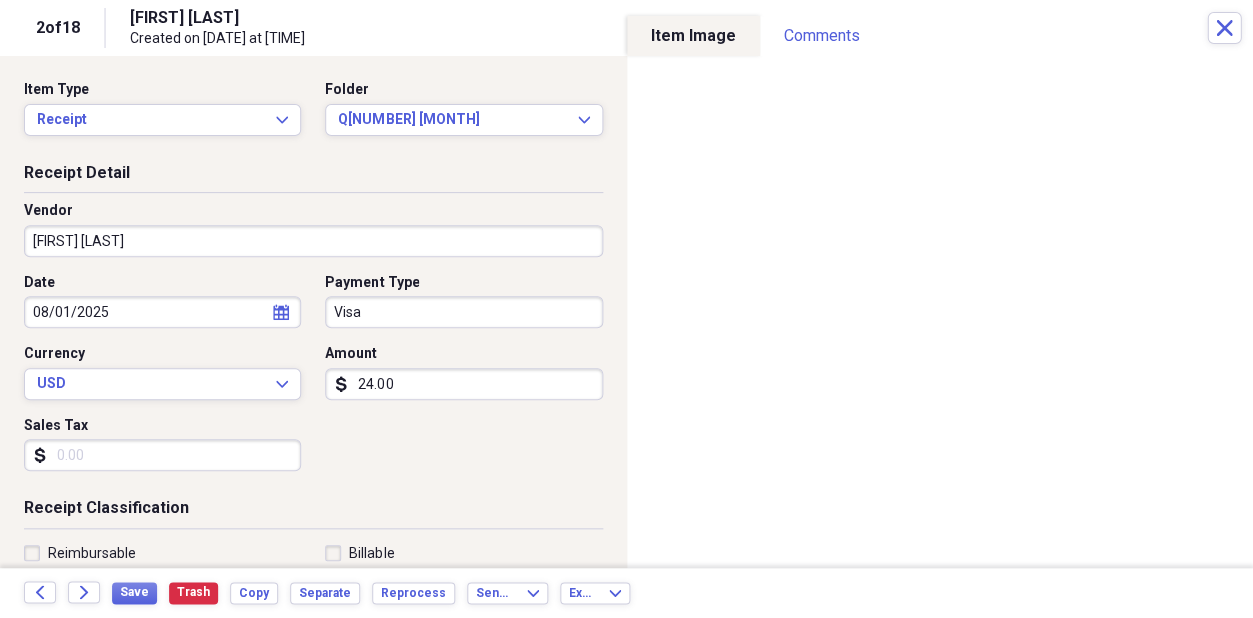 click on "Visa" at bounding box center (463, 312) 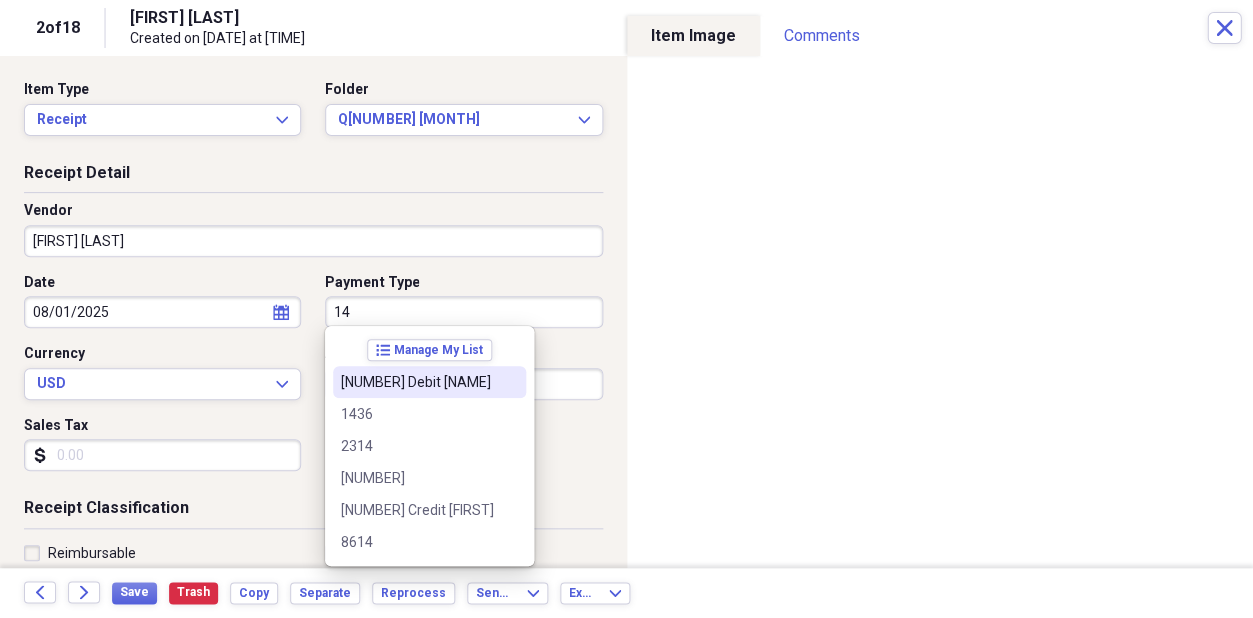 click on "[NUMBER] Debit [NAME]" at bounding box center [417, 382] 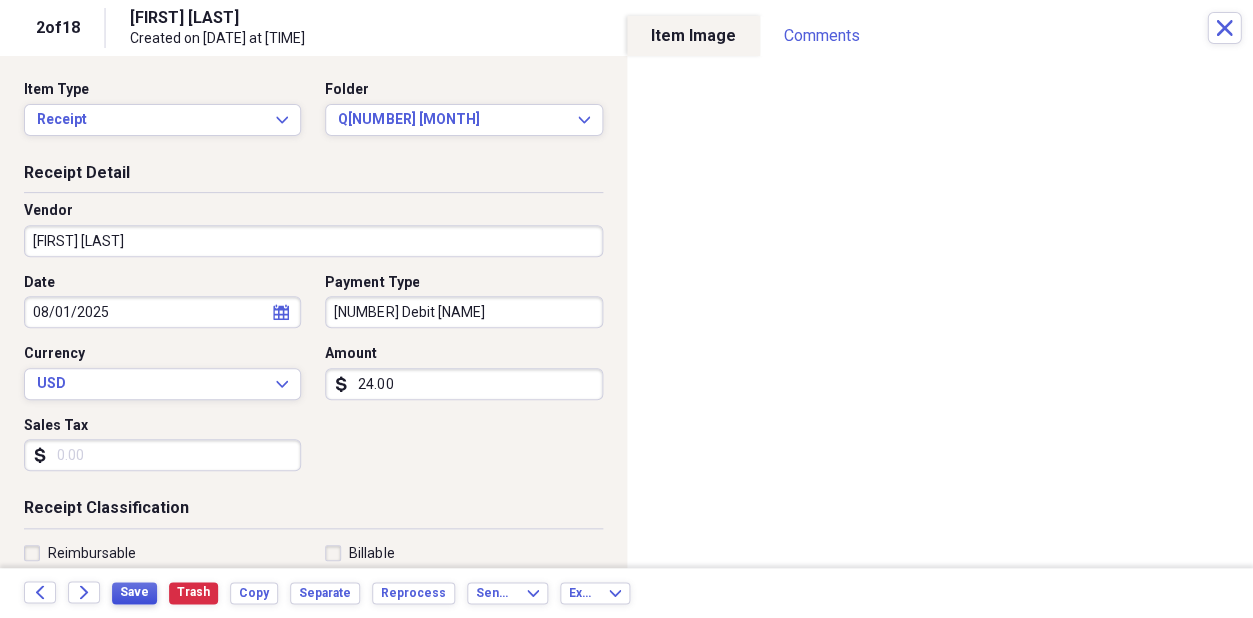 click on "Save" at bounding box center [134, 592] 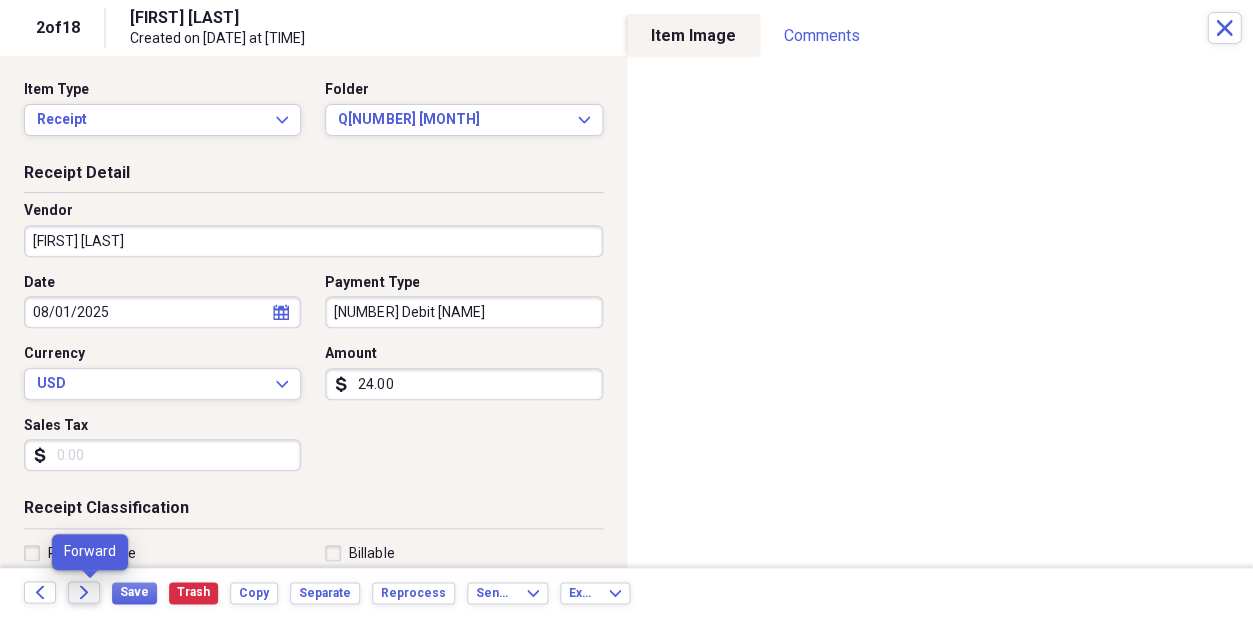 click on "Forward" 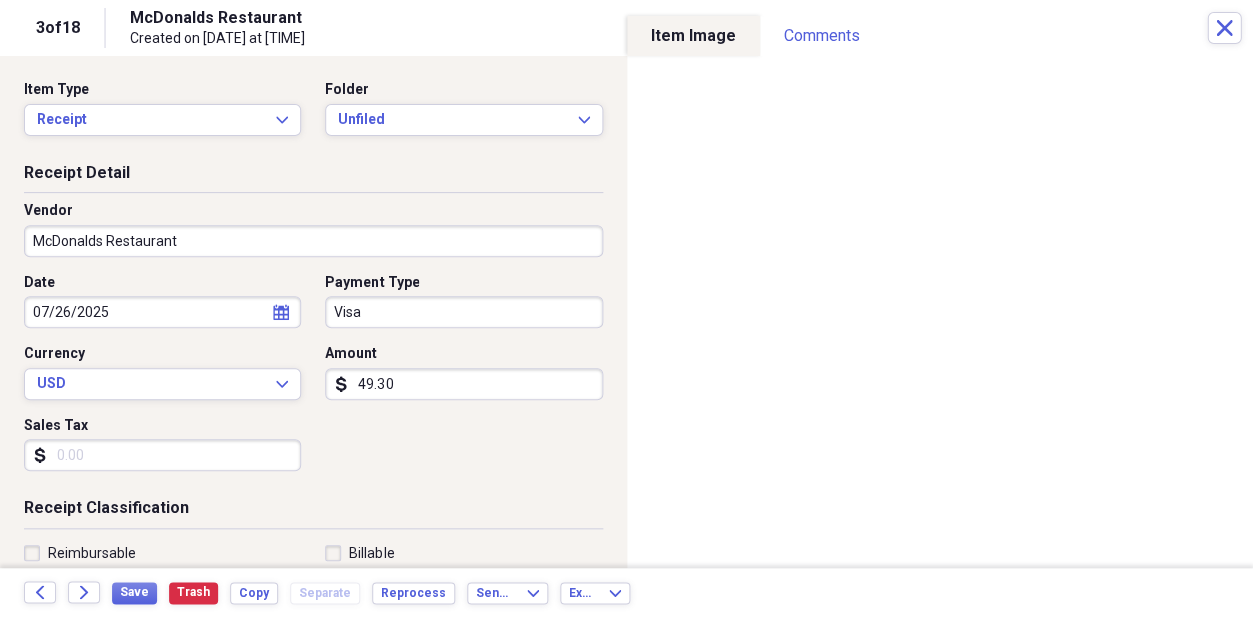 click on "Visa" at bounding box center (463, 312) 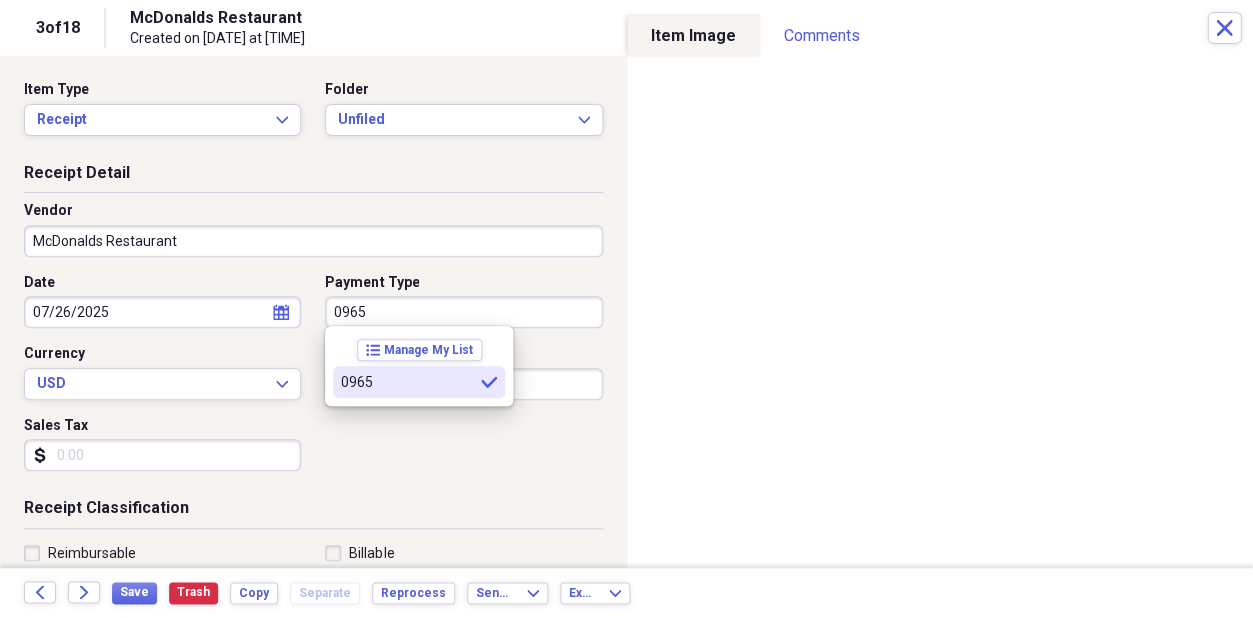 type on "0965" 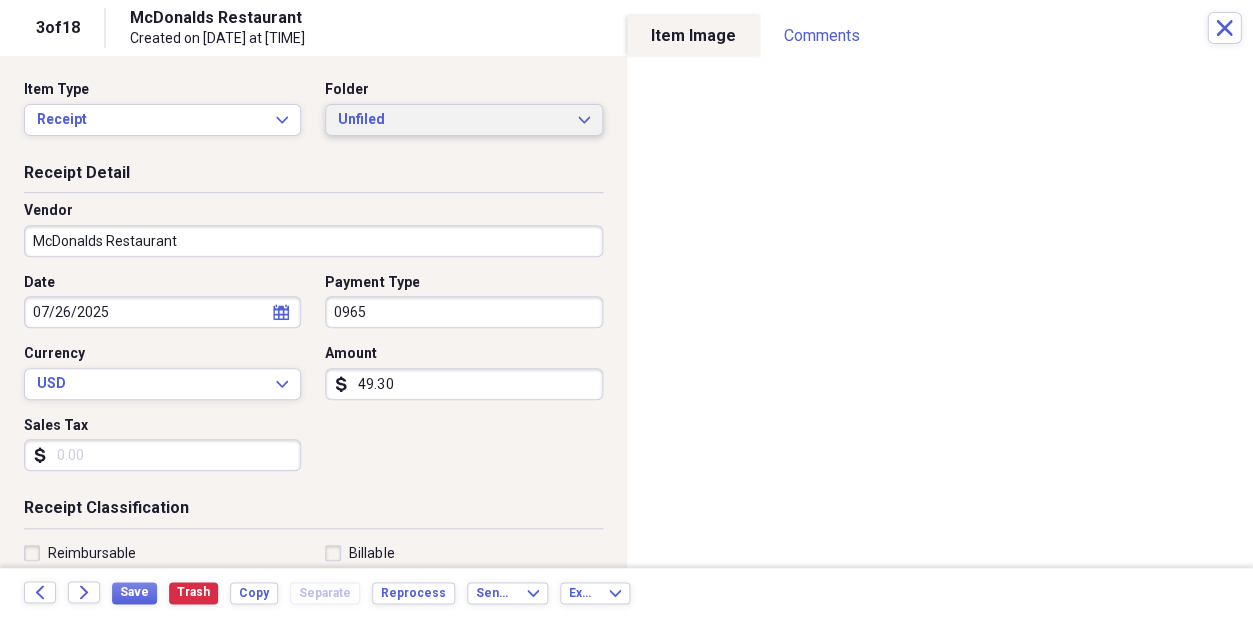click on "Unfiled Expand" at bounding box center (463, 120) 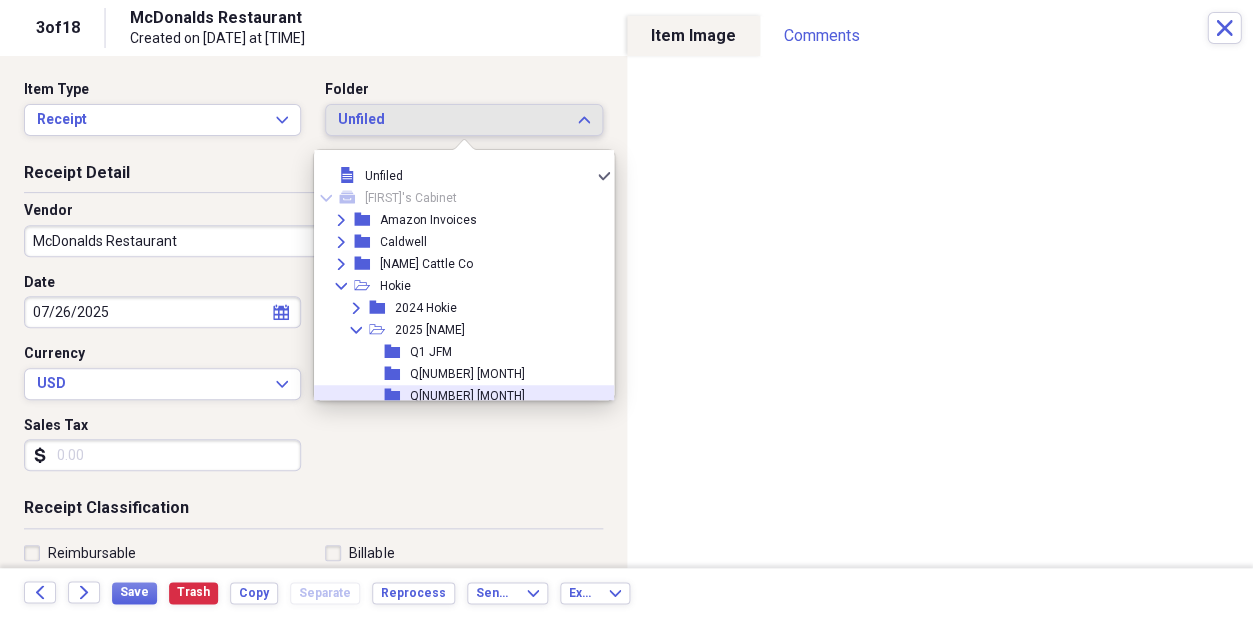 click on "Q[NUMBER] [MONTH]" at bounding box center (467, 396) 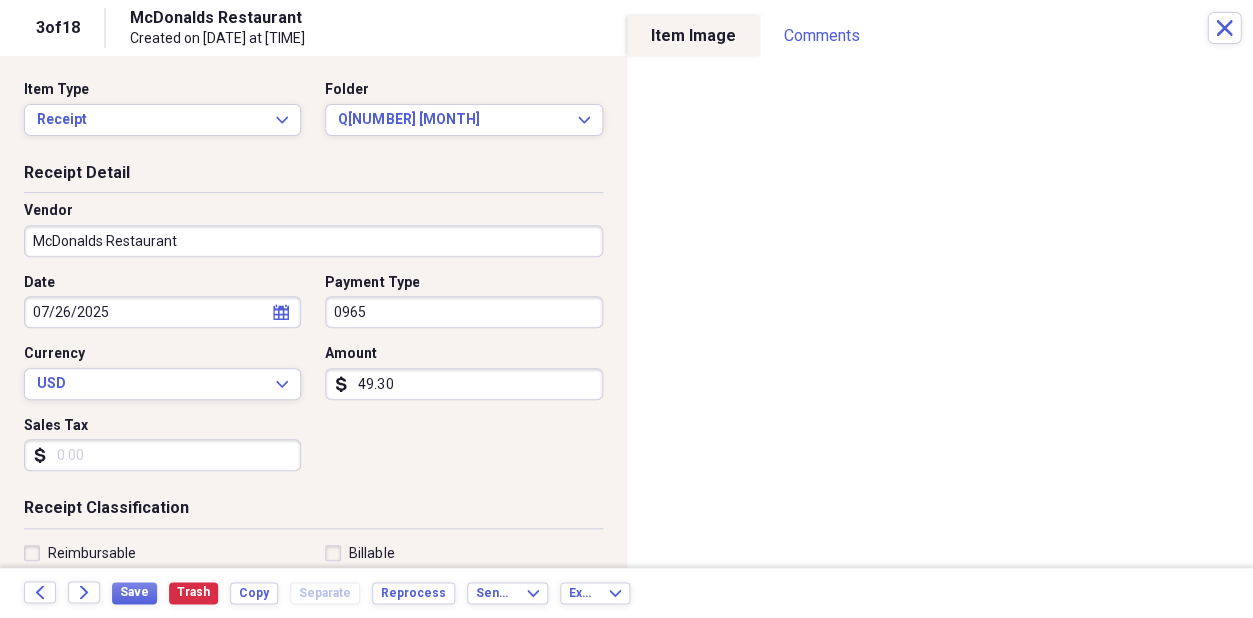 click on "49.30" at bounding box center (463, 384) 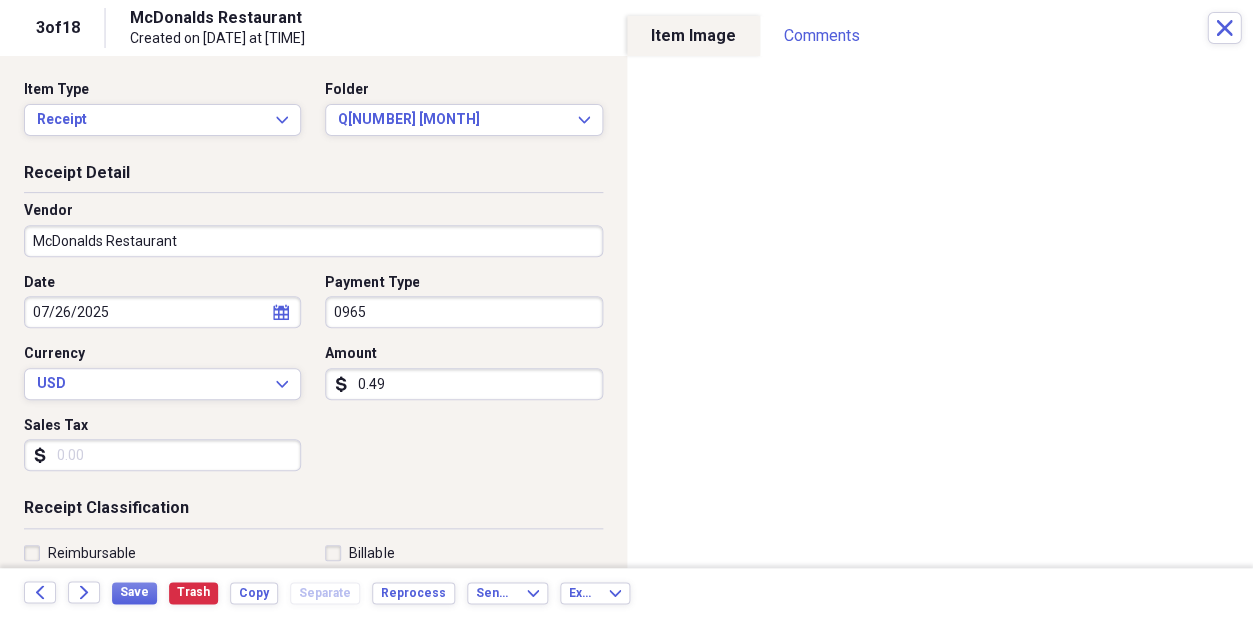 type on "4.93" 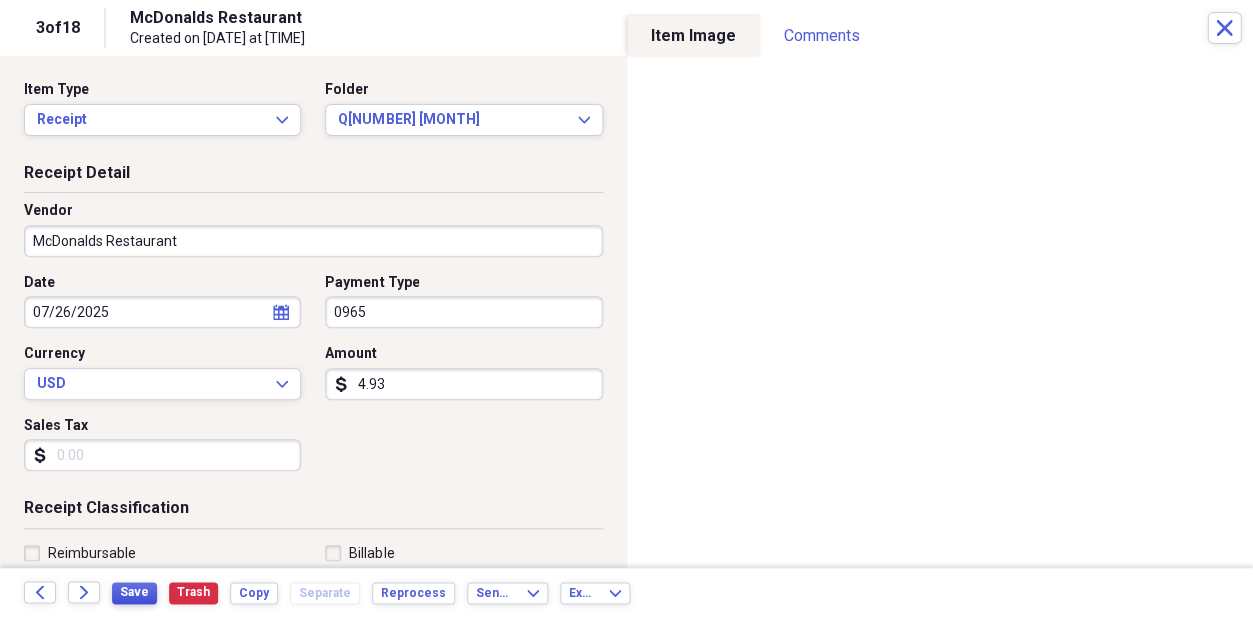click on "Save" at bounding box center [134, 592] 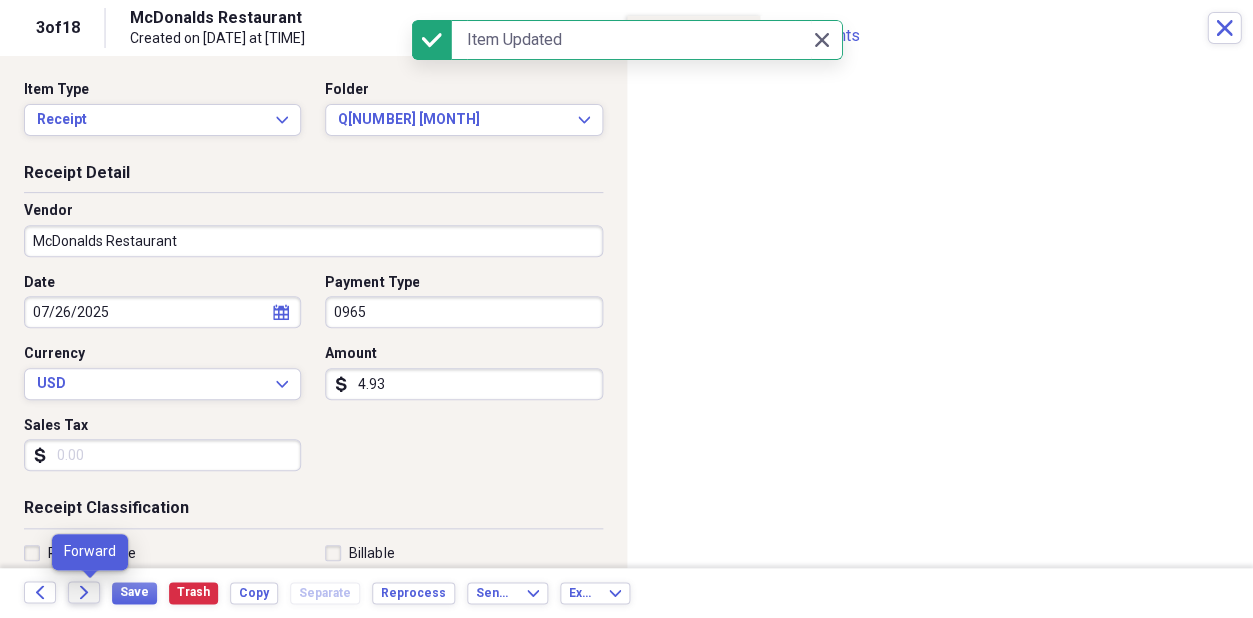 click on "Forward" 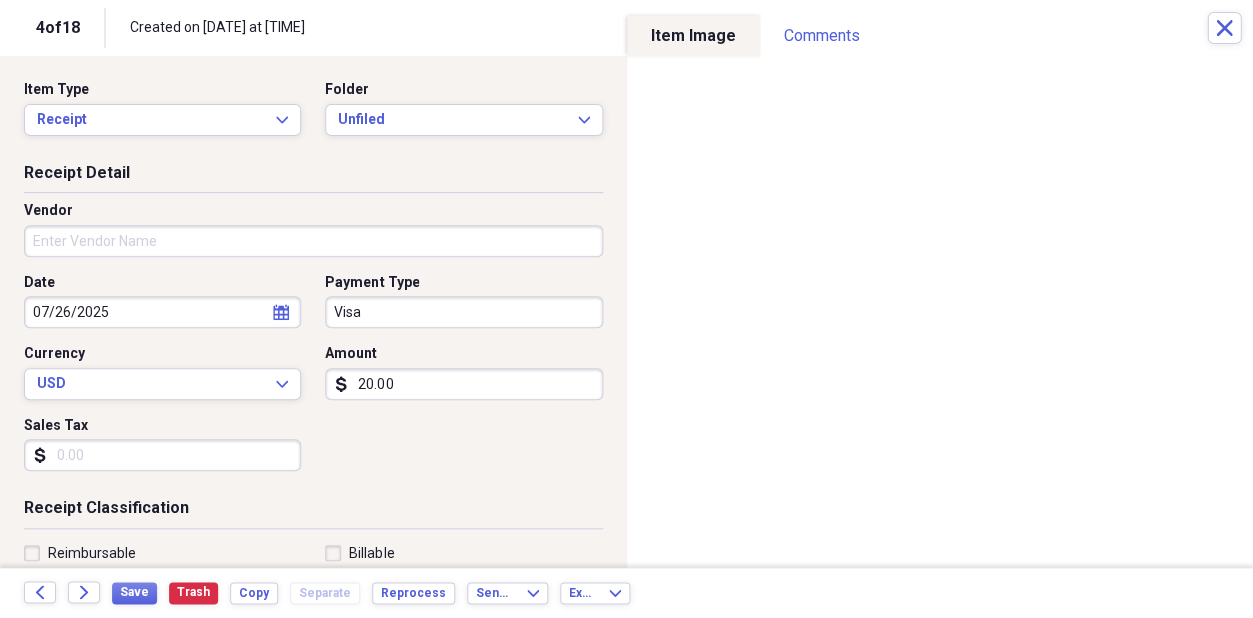 click on "Vendor" at bounding box center [313, 241] 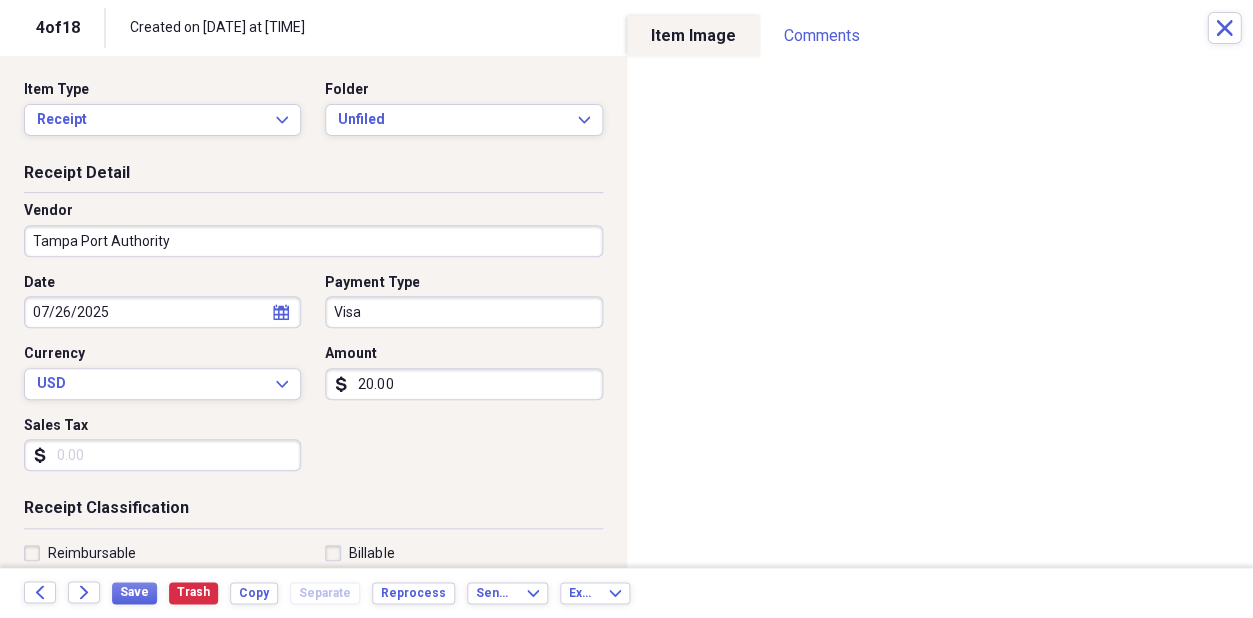 type on "Tampa Port Authority" 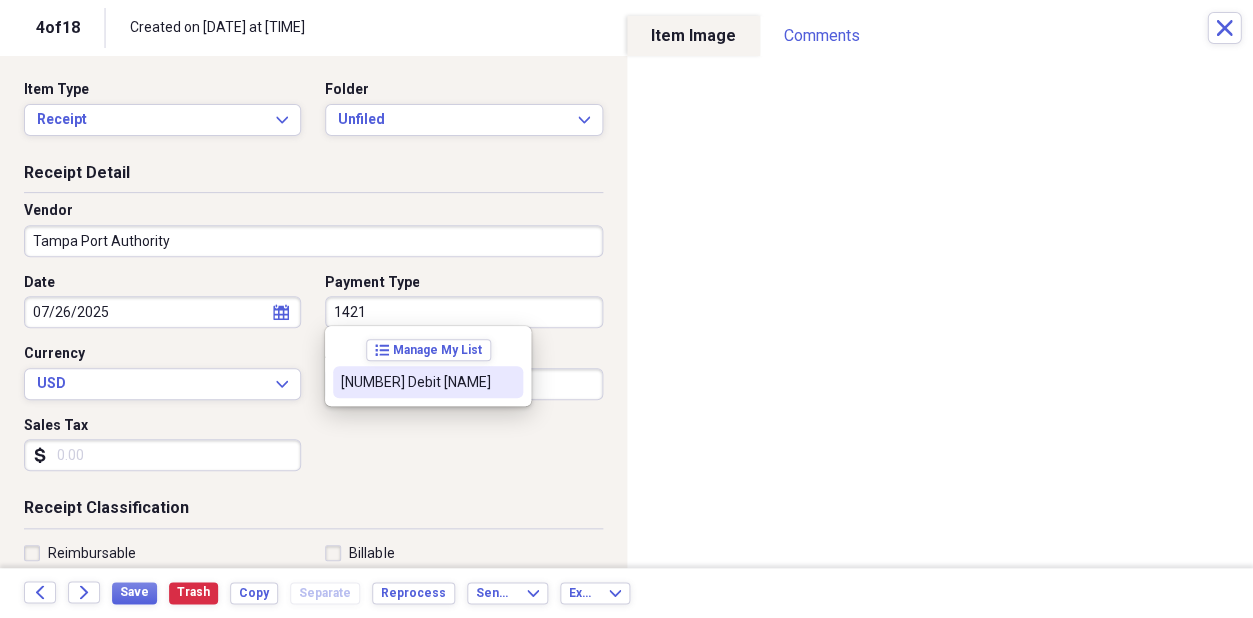 click on "[NUMBER] Debit [NAME]" at bounding box center (416, 382) 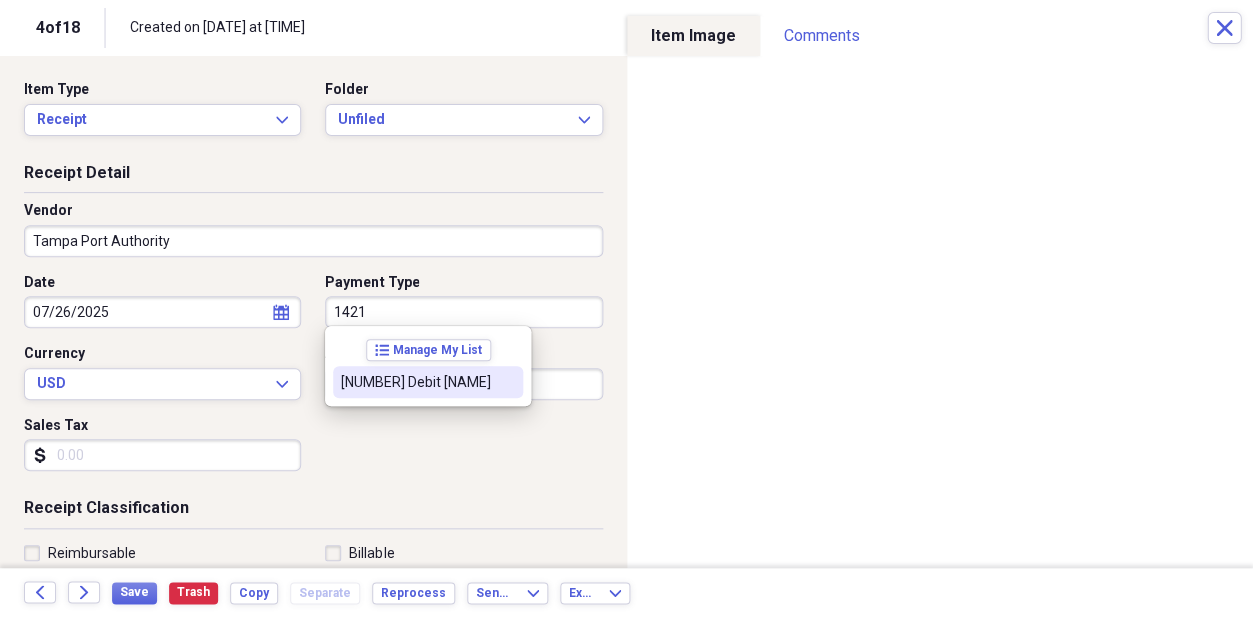 type on "[NUMBER] Debit [NAME]" 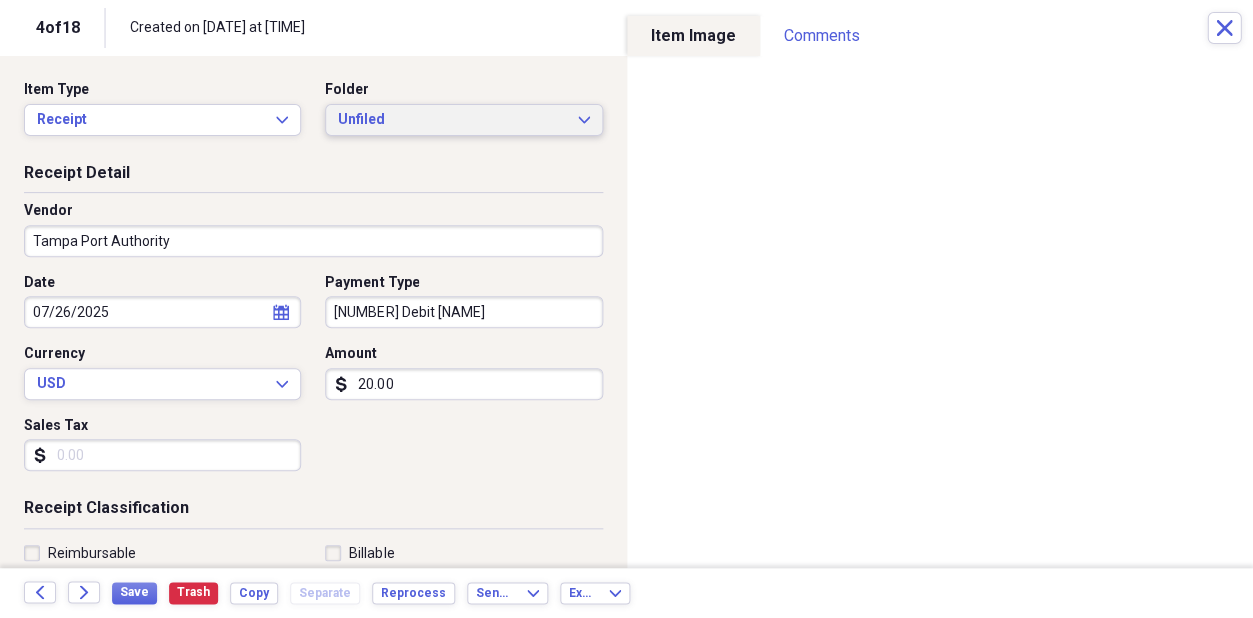 click on "Unfiled Expand" at bounding box center (463, 120) 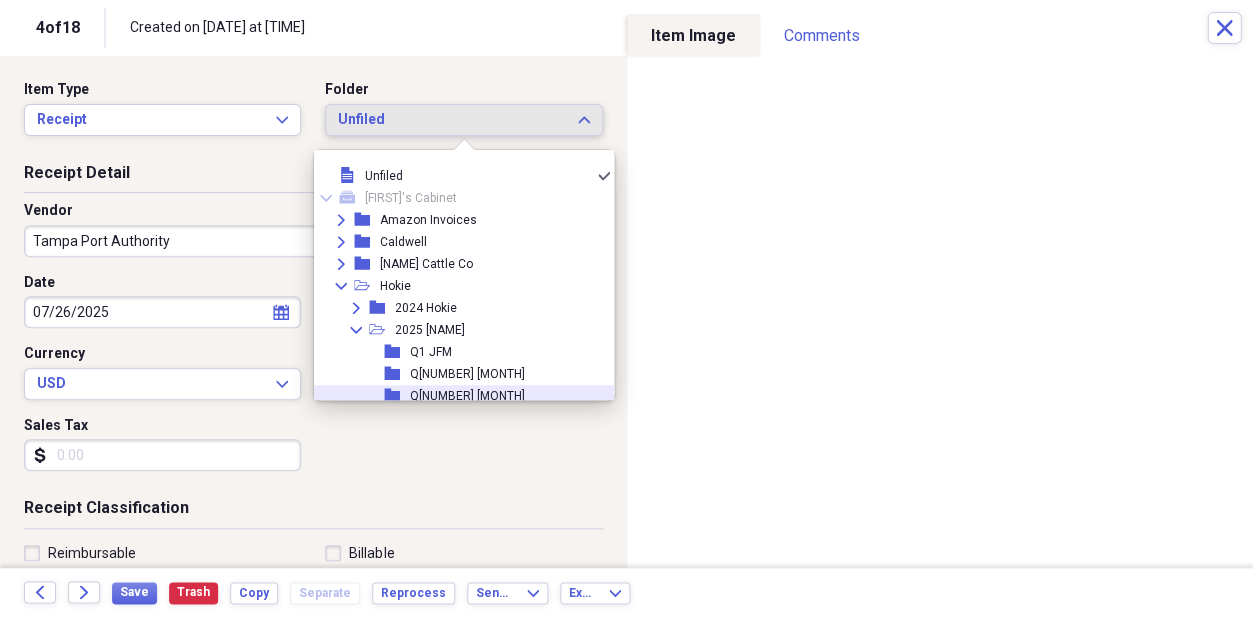 click on "Q[NUMBER] [MONTH]" at bounding box center (467, 396) 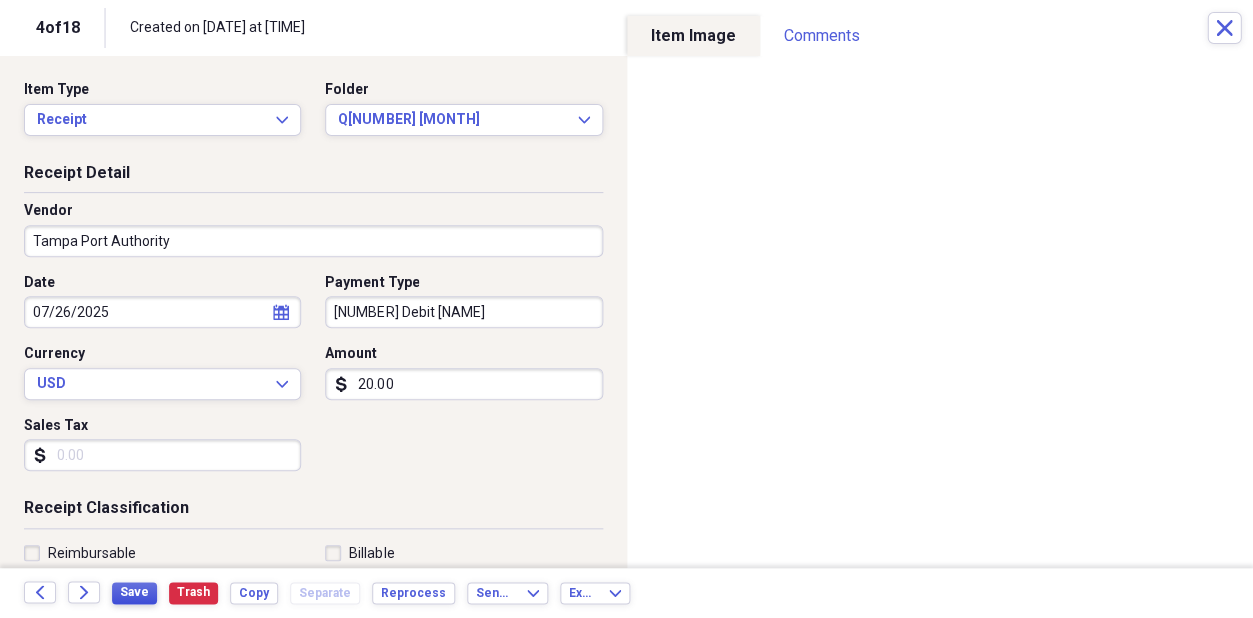 click on "Save" at bounding box center (134, 592) 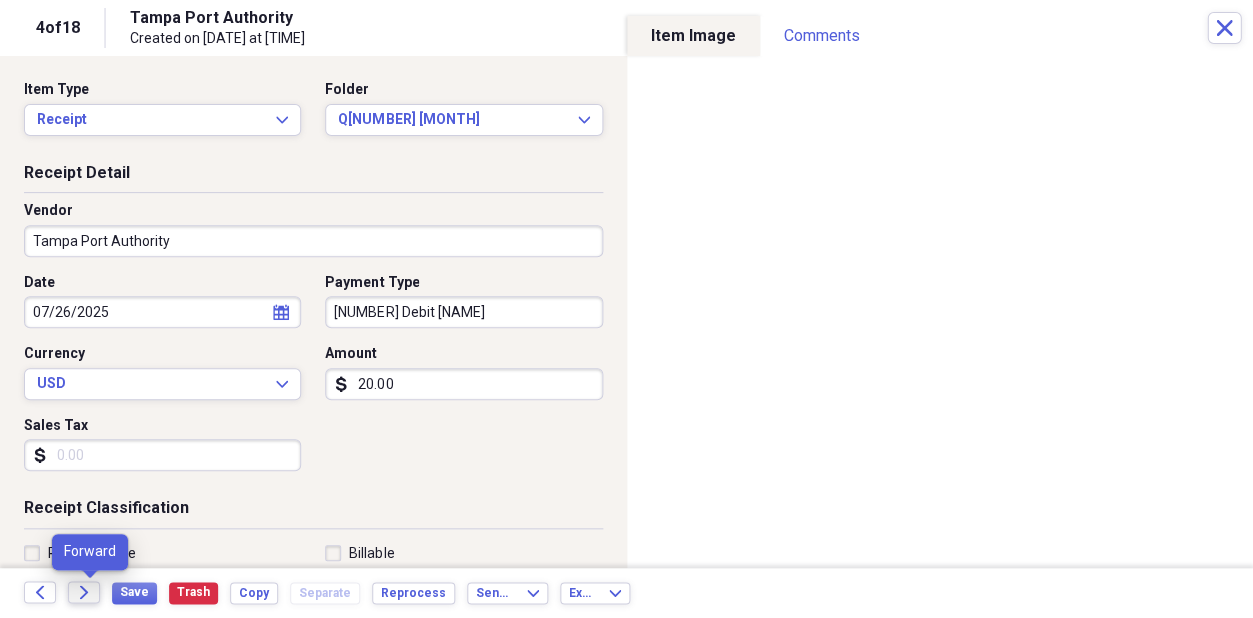 click on "Forward" 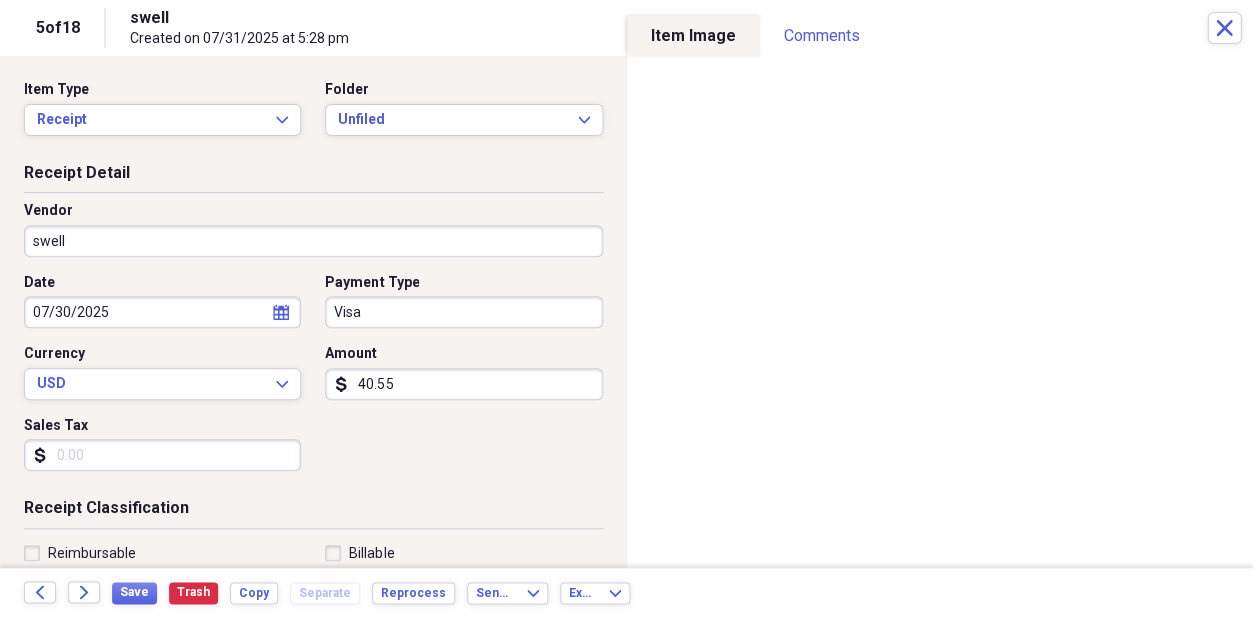 click on "swell" at bounding box center [313, 241] 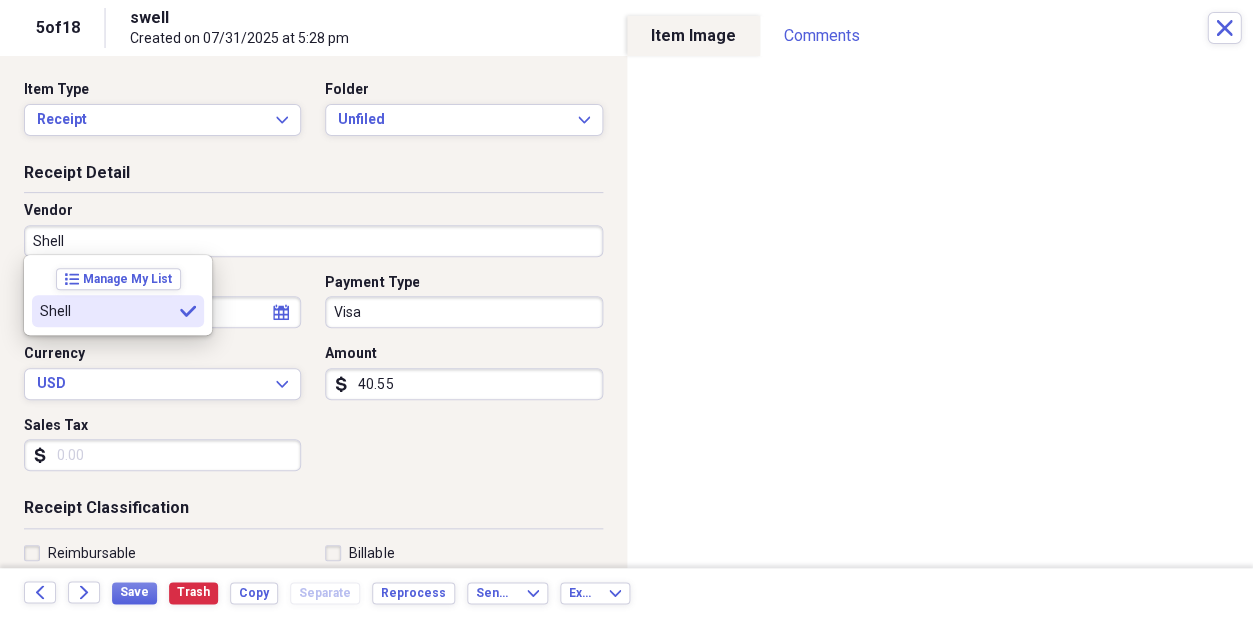 type on "Shell" 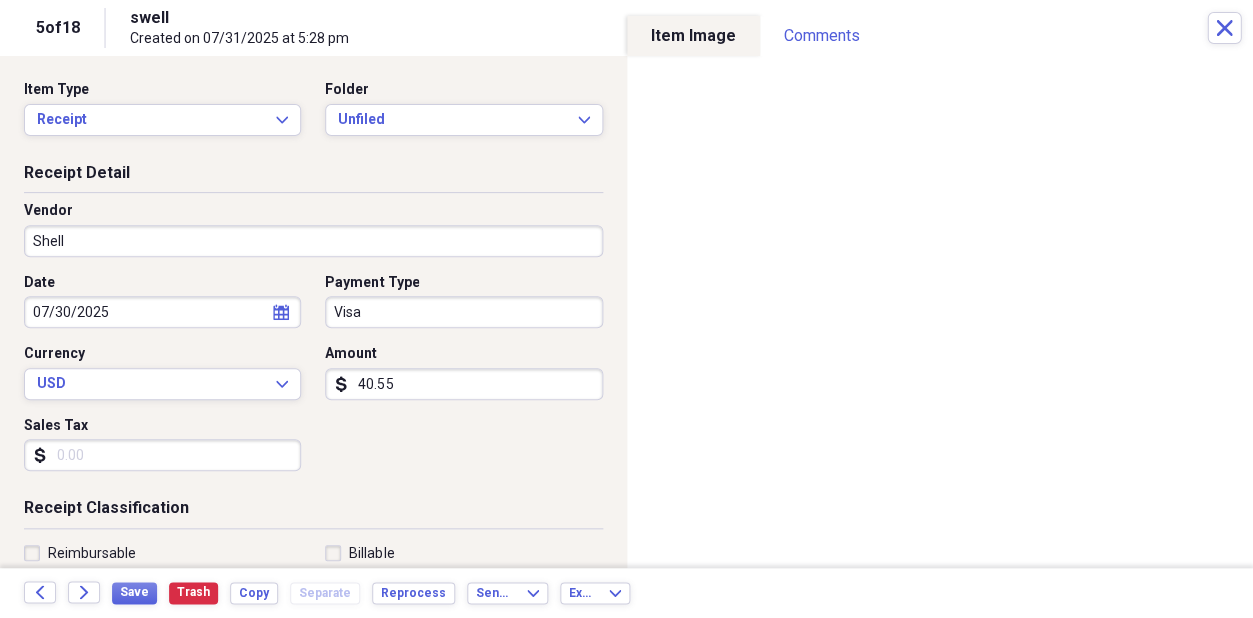 click on "Organize My Files [NUMBER] Collapse Unfiled Needs Review [NUMBER] Unfiled All Files Unfiled Unfiled Unfiled Saved Reports Collapse My Cabinet [NAME]'s Cabinet Add Folder Expand Folder Amazon Invoices Add Folder Expand Folder Caldwell Add Folder Expand Folder [NAME] Cattle Co Add Folder Collapse Open Folder Hokie Add Folder Expand Folder [YEAR] Hokie Add Folder Collapse Open Folder [YEAR] Hokie Add Folder Folder [QUARTER] [MONTH] Add Folder Folder [QUARTER] [MONTH] Add Folder Folder [QUARTER] [MONTH] Add Folder Folder [QUARTER] [MONTH] Add Folder Collapse Open Folder Previous Years Add Folder Folder [YEAR] [NAME] Add Folder Expand Folder [YEAR] [NAME] Add Folder Folder [YEAR]-[NAME] & Household Add Folder Folder [YEAR] Add Folder Expand Folder [YEAR] Add Folder Expand Folder [YEAR] Add Folder Expand Folder [YEAR] Add Folder Expand Folder [YEAR] Add Folder Collapse Open Folder [YEAR] Add Folder Folder [YEAR] Q[NUMBER] Add Folder Folder [YEAR] Q[NUMBER] Add Folder Folder [YEAR] Q[NUMBER] Add Folder Folder [YEAR] Q[NUMBER] Add Folder Expand Folder Mahogany (Non-Business) Add Folder Folder Medical - [NAME] Add Folder Folder [NAME] Folder [YEAR]" at bounding box center (626, 309) 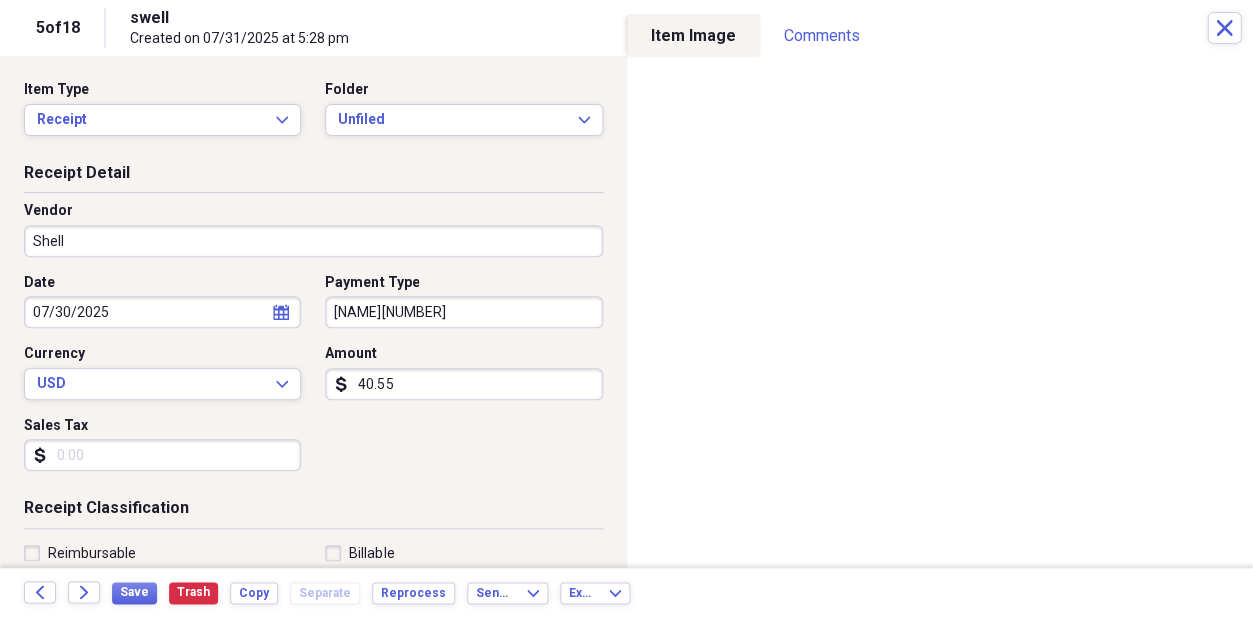 drag, startPoint x: 417, startPoint y: 316, endPoint x: 305, endPoint y: 314, distance: 112.01785 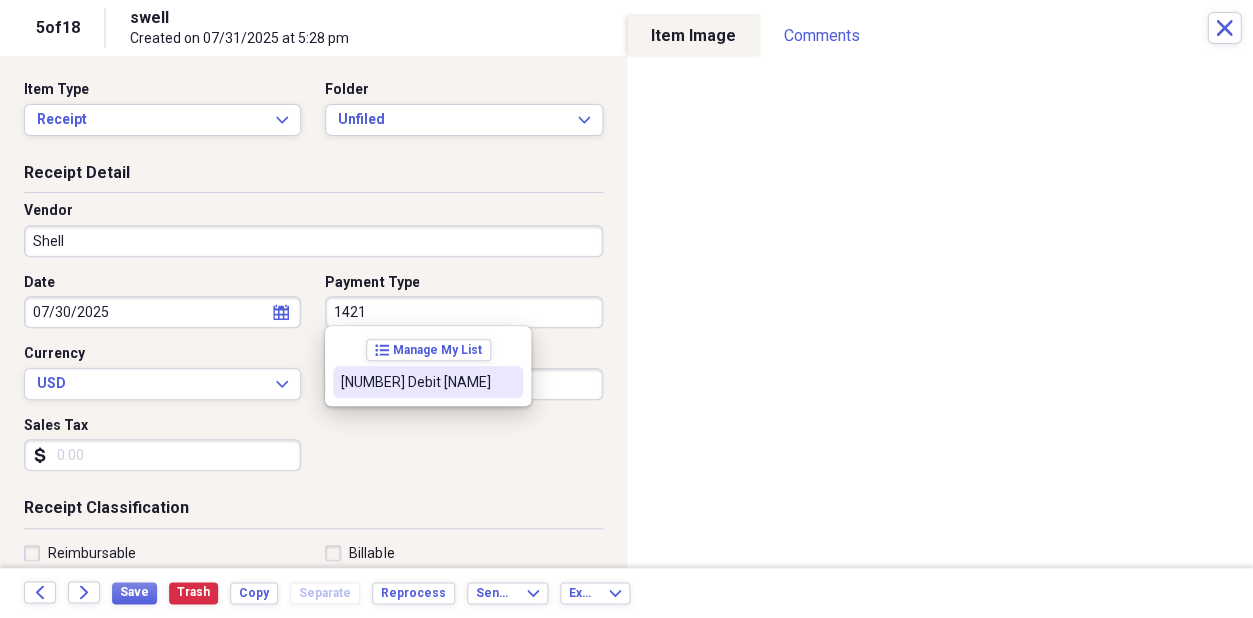 click on "[NUMBER] Debit [NAME]" at bounding box center [416, 382] 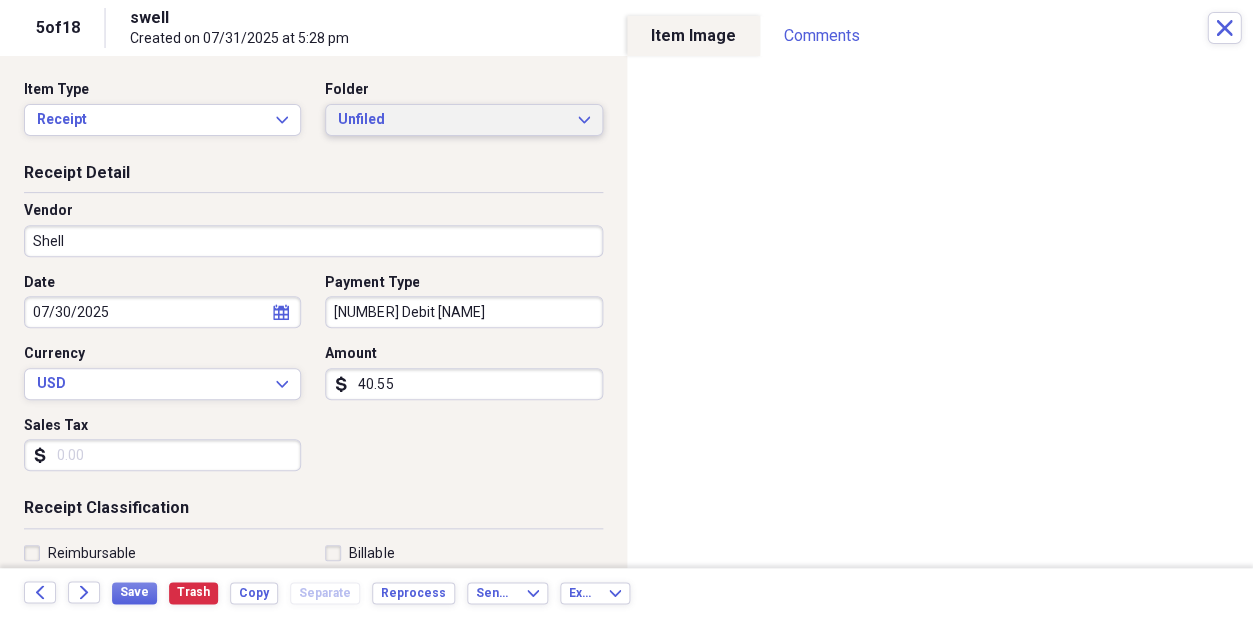 click on "Unfiled Expand" at bounding box center (463, 120) 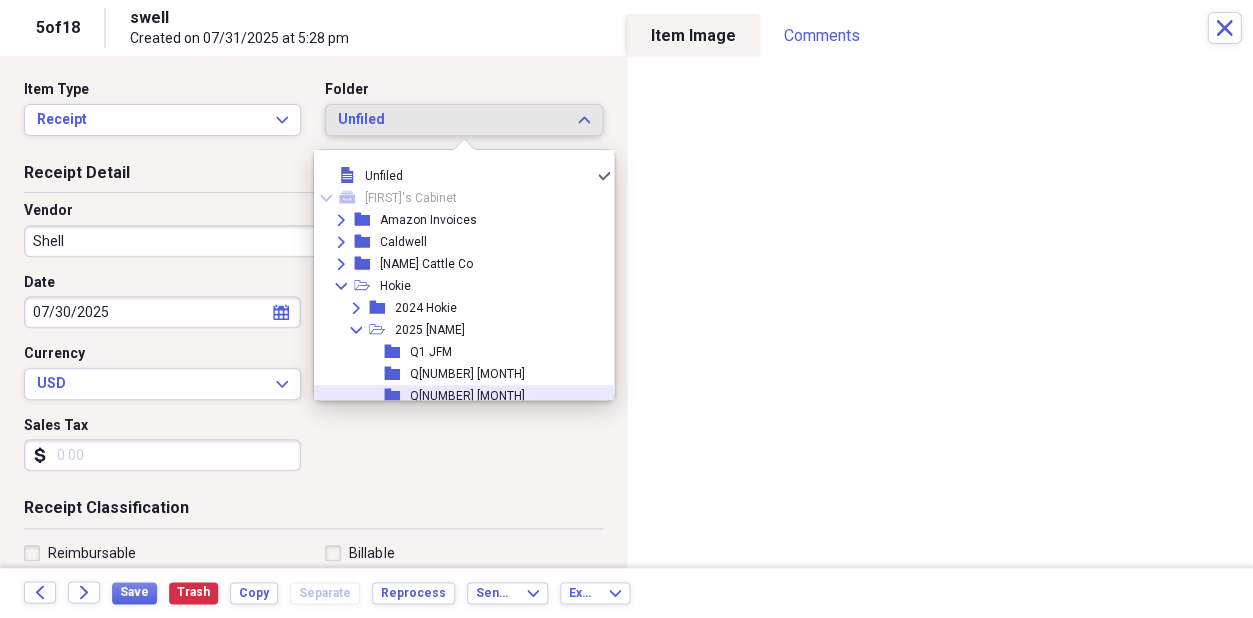 click on "Q[NUMBER] [MONTH]" at bounding box center [467, 396] 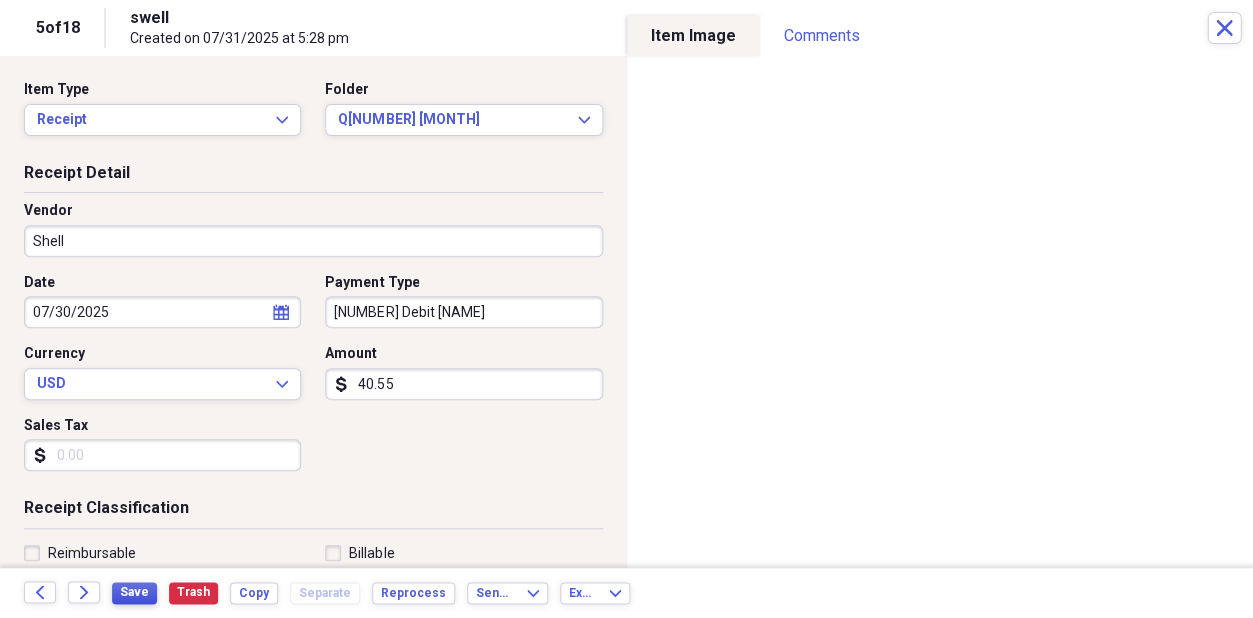 click on "Save" at bounding box center (134, 592) 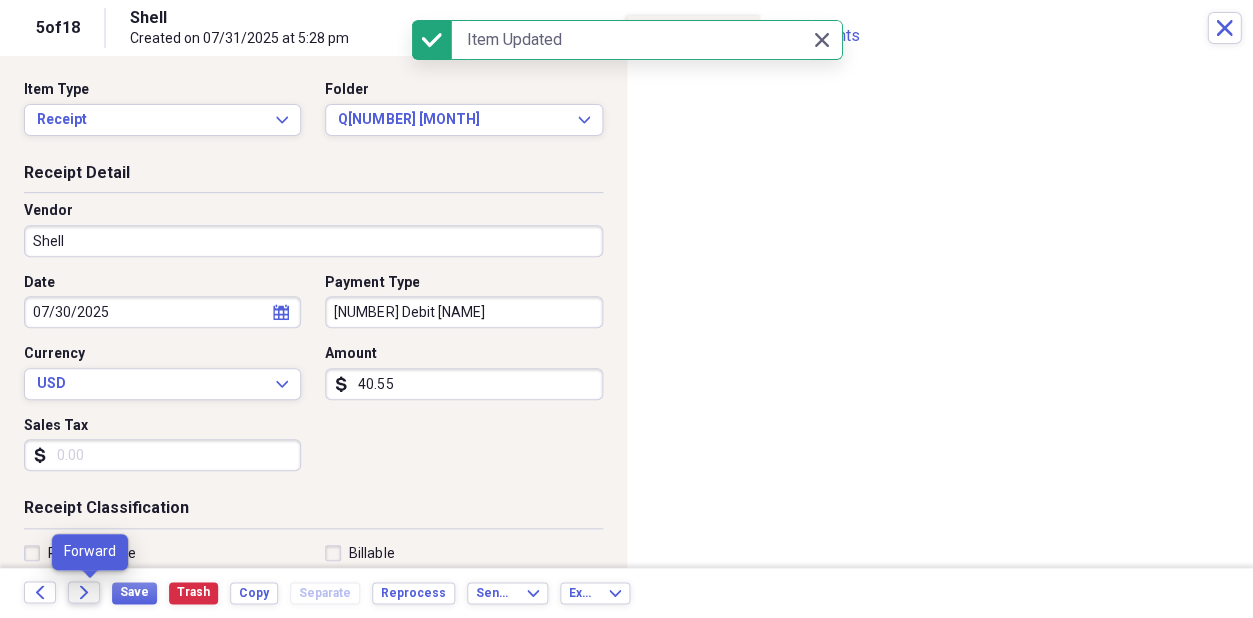 click on "Forward" 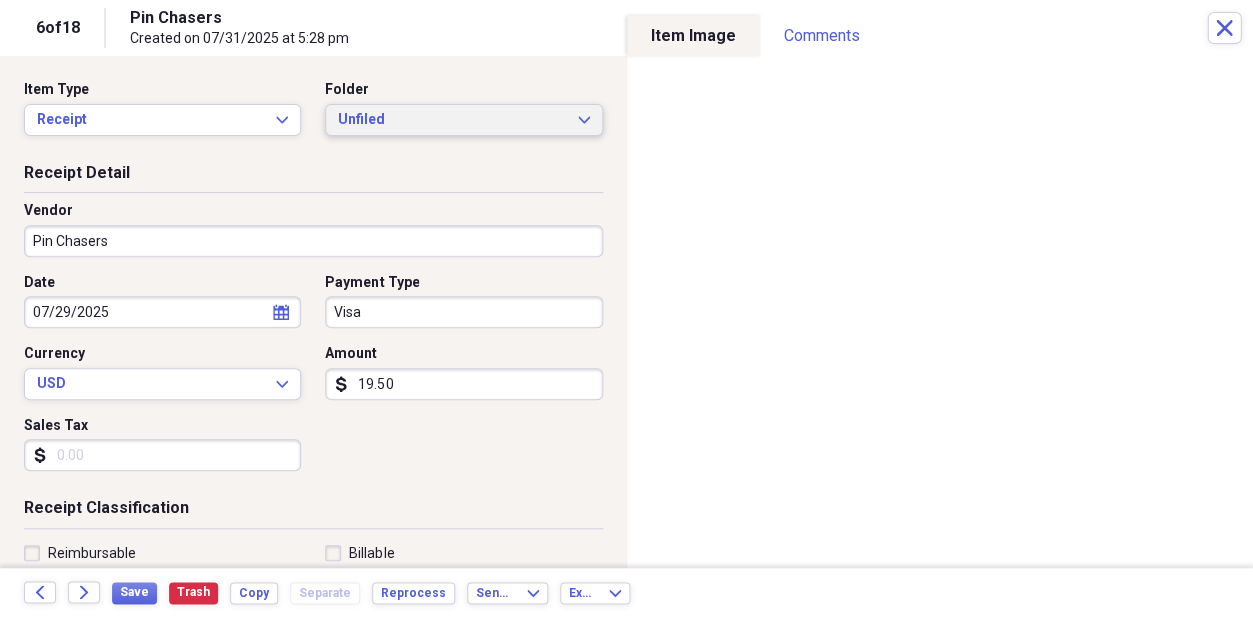 click on "Unfiled Expand" at bounding box center (463, 120) 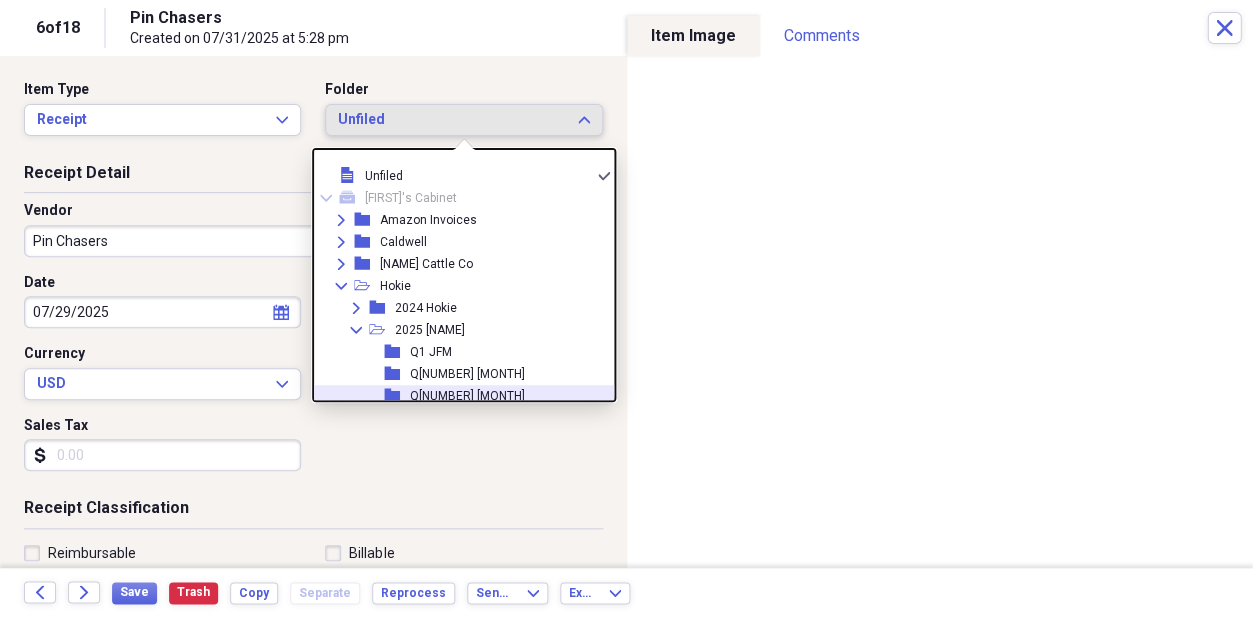 click on "Q[NUMBER] [MONTH]" at bounding box center (467, 396) 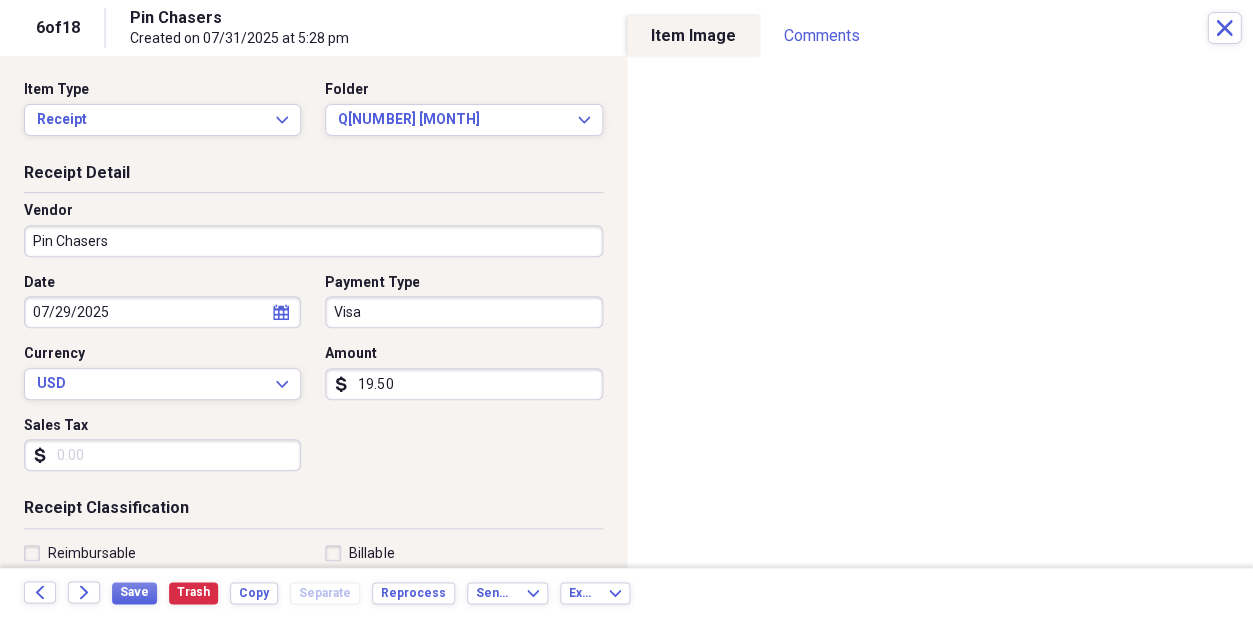 click on "Visa" at bounding box center [463, 312] 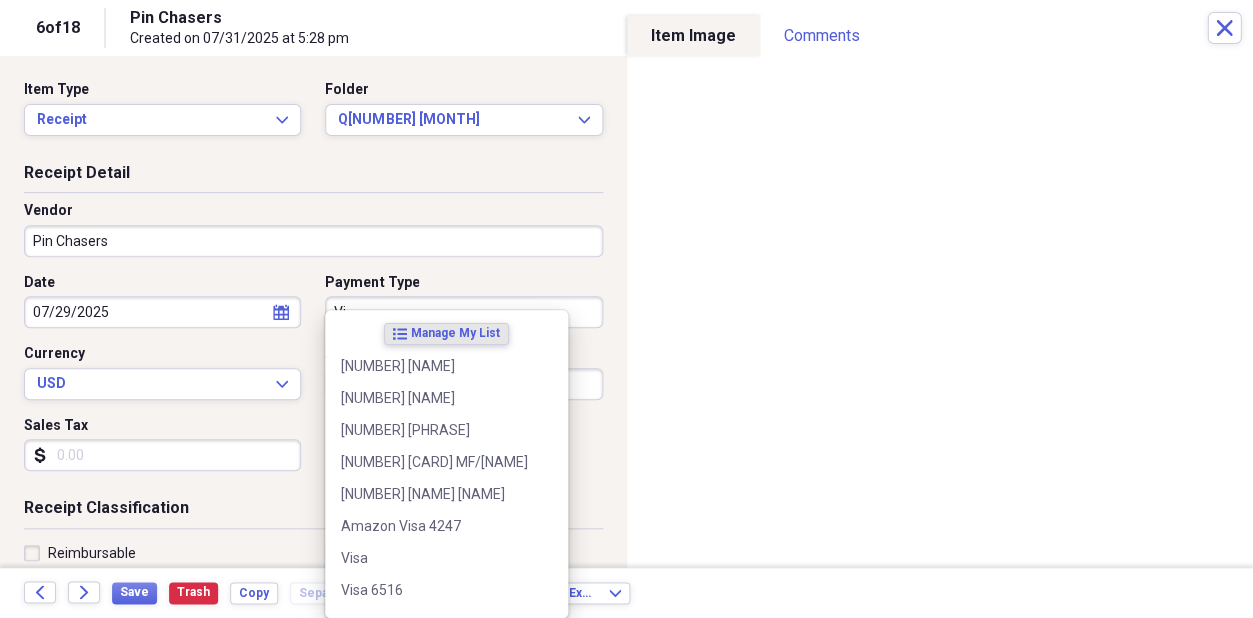 type on "V" 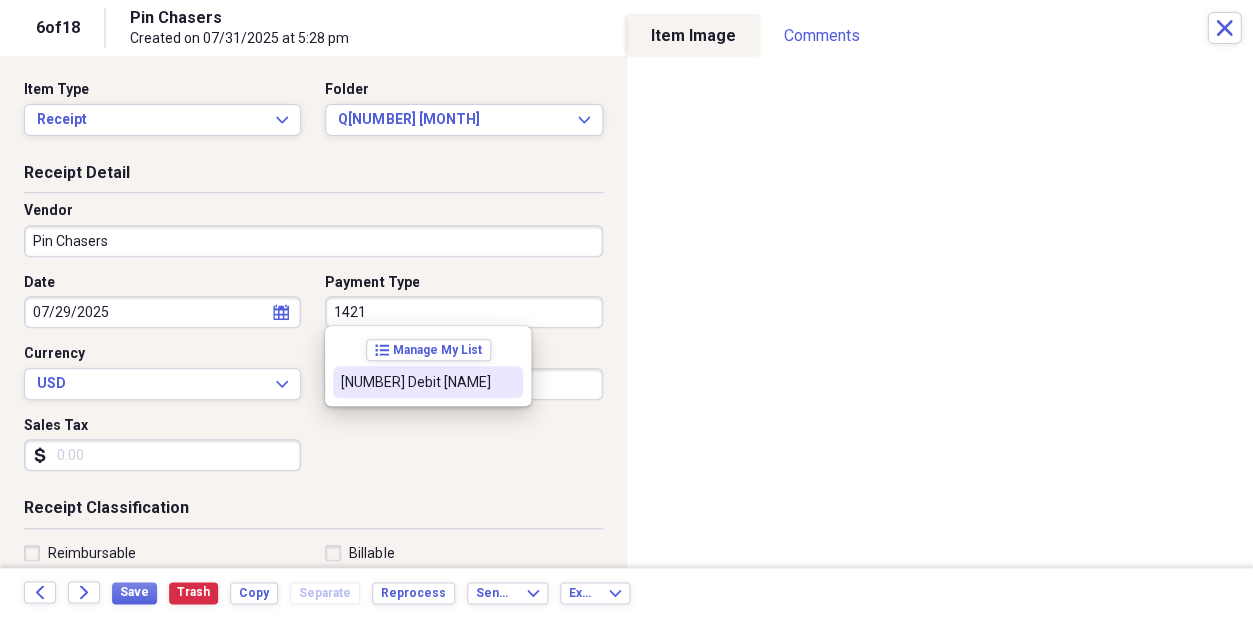 click on "[NUMBER] Debit [NAME]" at bounding box center [416, 382] 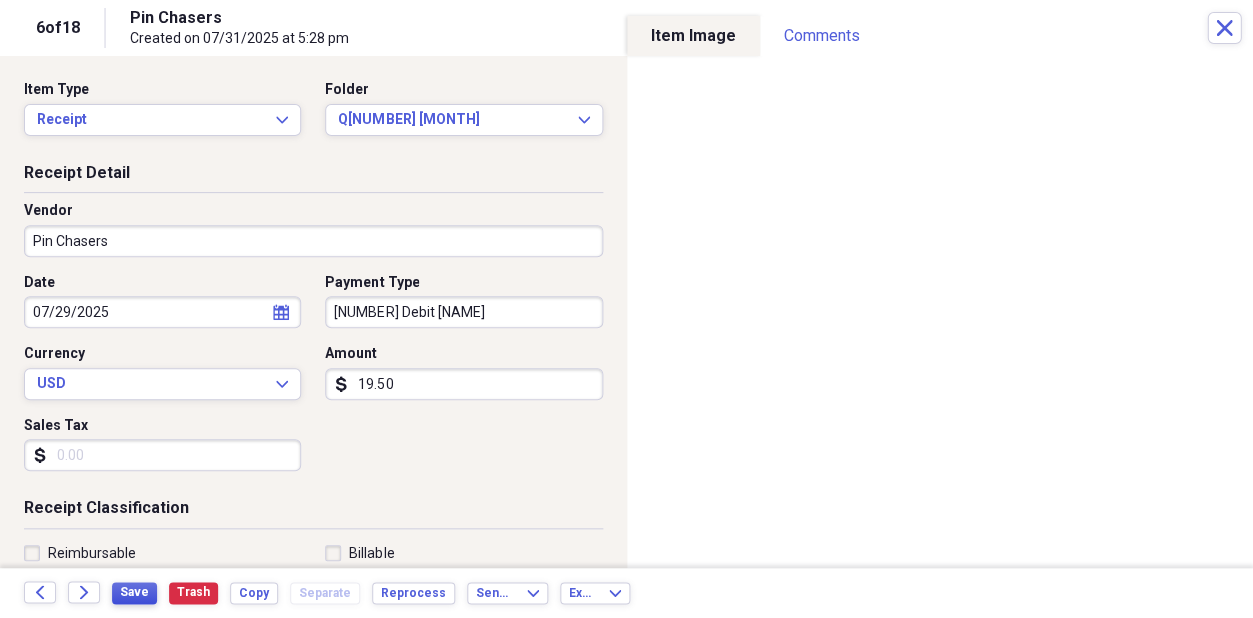 click on "Save" at bounding box center [134, 592] 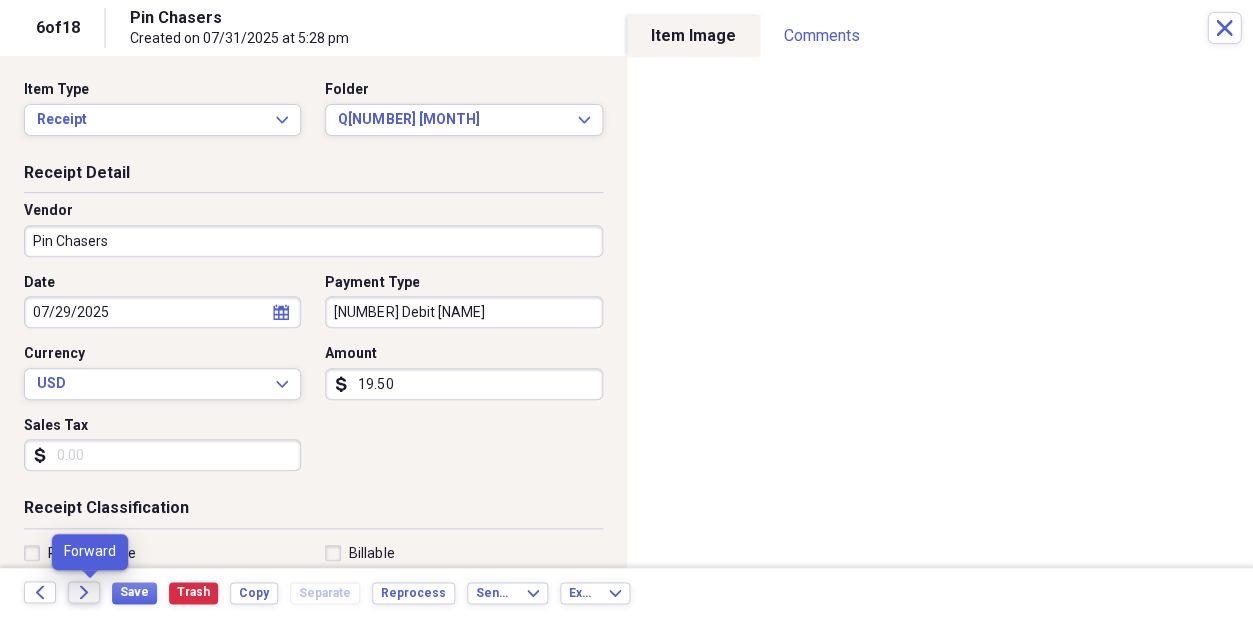 click on "Forward" 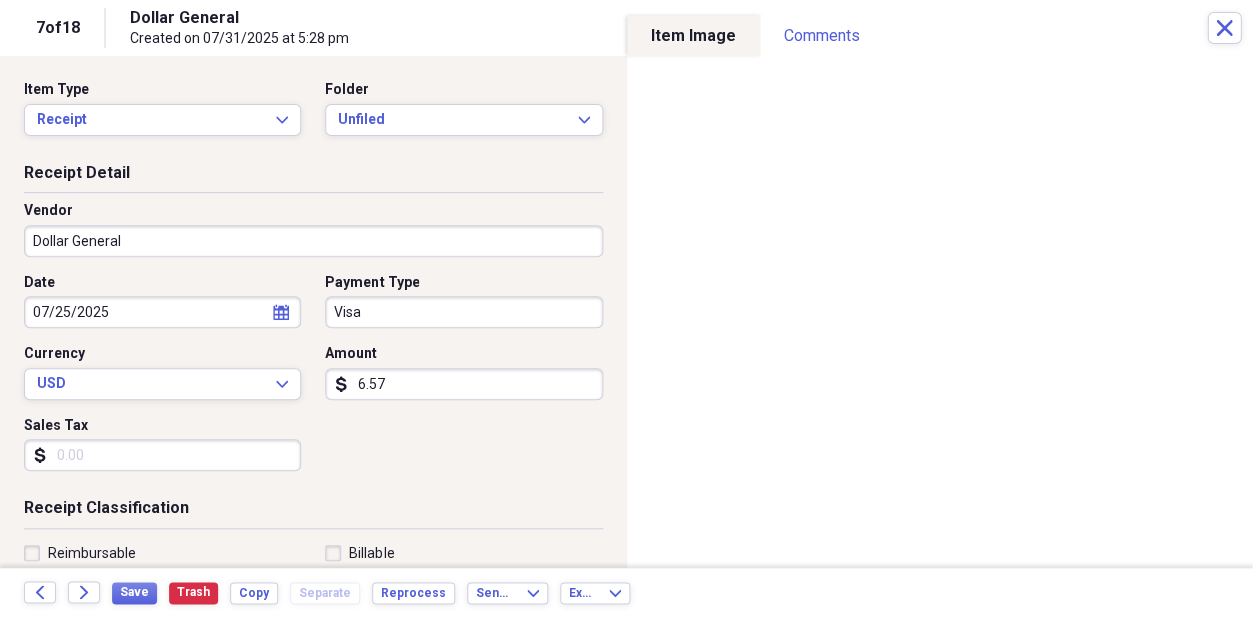 click on "Organize My Files 11 Collapse Unfiled Needs Review 11 Unfiled All Files Unfiled Unfiled Unfiled Saved Reports Collapse My Cabinet [NAME]'s Cabinet Add Folder Expand Folder Amazon Invoices Add Folder Expand Folder [NAME] Add Folder Expand Folder [NAME] Cattle Co Add Folder Collapse Open Folder [NAME] Add Folder Expand Folder 2024 [NAME] Add Folder Collapse Open Folder 2025 [NAME] Add Folder Folder Q1 JFM Add Folder Folder Q2 AMJ Add Folder Folder Q3 JAS Add Folder Folder Q4 OND Add Folder Collapse Open Folder Previous Years Add Folder Folder 2014 [NAME] Add Folder Expand Folder 2015 [NAME] Add Folder Folder 2016- [NAME] & Household Add Folder Folder 2017 Add Folder Expand Folder 2018 Add Folder Expand Folder 2020 Add Folder Expand Folder 2021 Add Folder Expand Folder 2022 Add Folder Collapse Open Folder 2023 Add Folder Folder 23 Q1 Add Folder Folder 23 Q2 Add Folder Folder 23 Q3 Add Folder Folder 23 Q4 Add Folder Expand Folder Mahogany (Non-Business) Add Folder Folder Medical - [NAME] Add Folder Folder [NAME] 25" at bounding box center [626, 309] 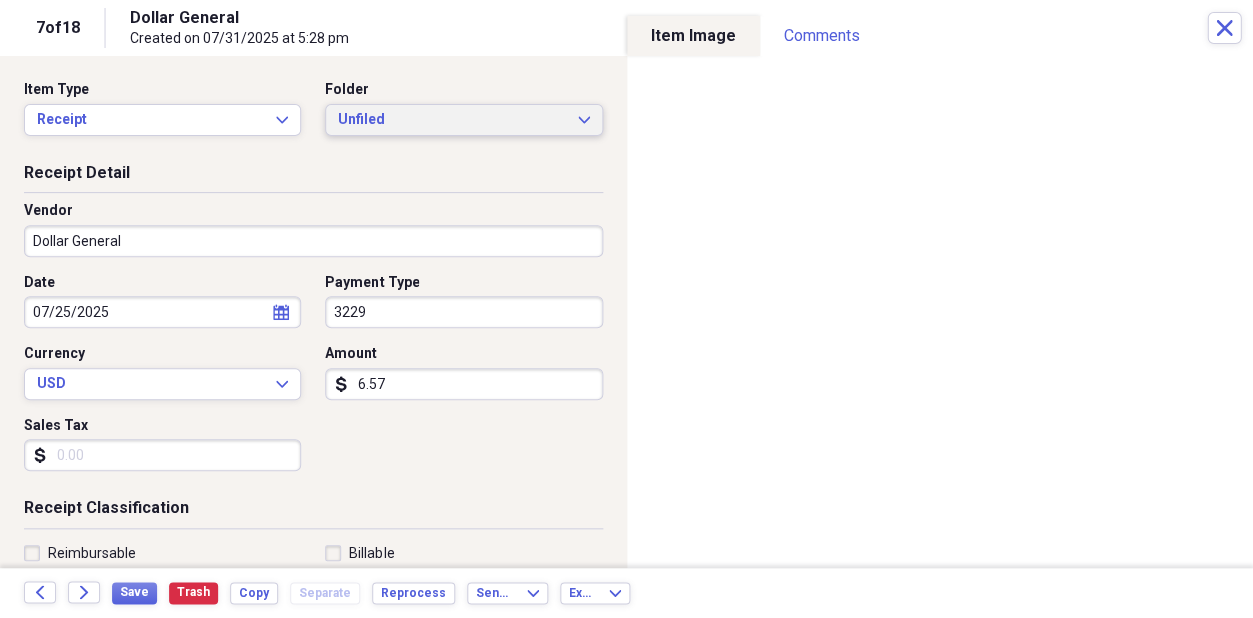 type on "3229" 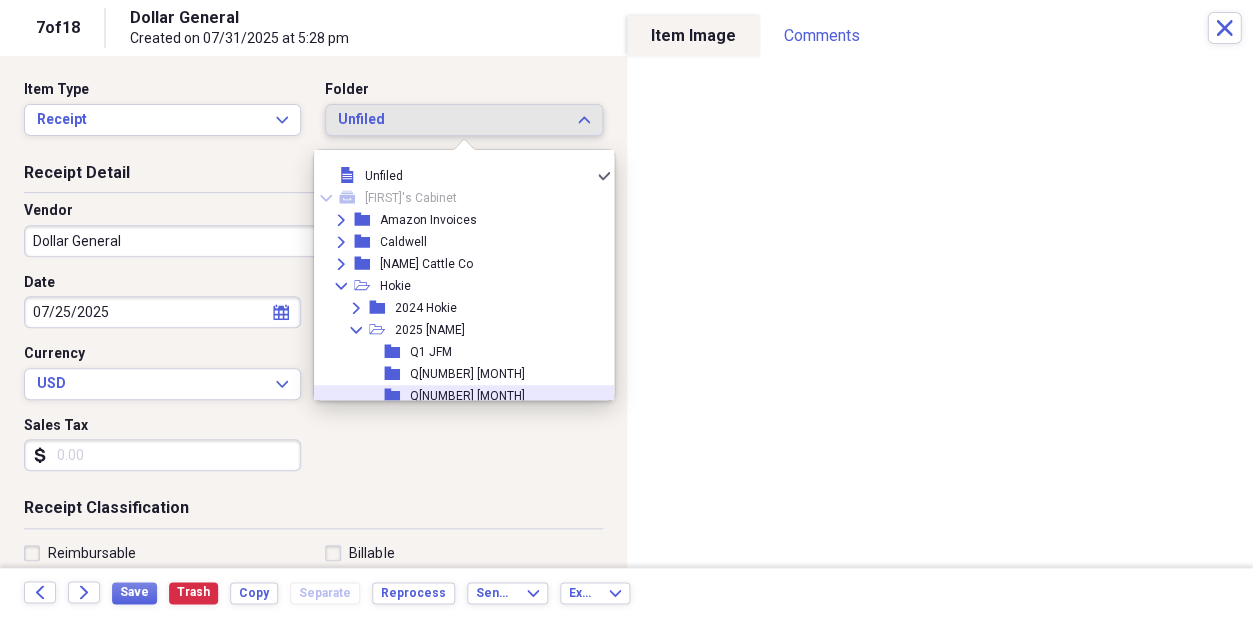click on "folder" at bounding box center (397, 396) 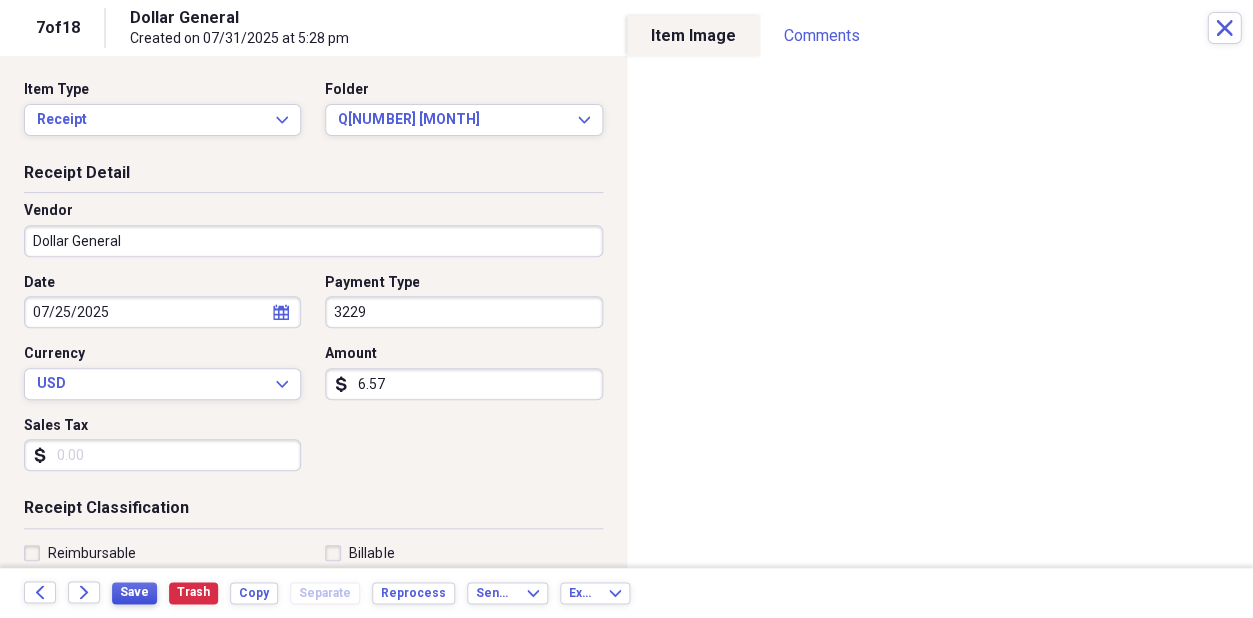 click on "Save" at bounding box center [134, 592] 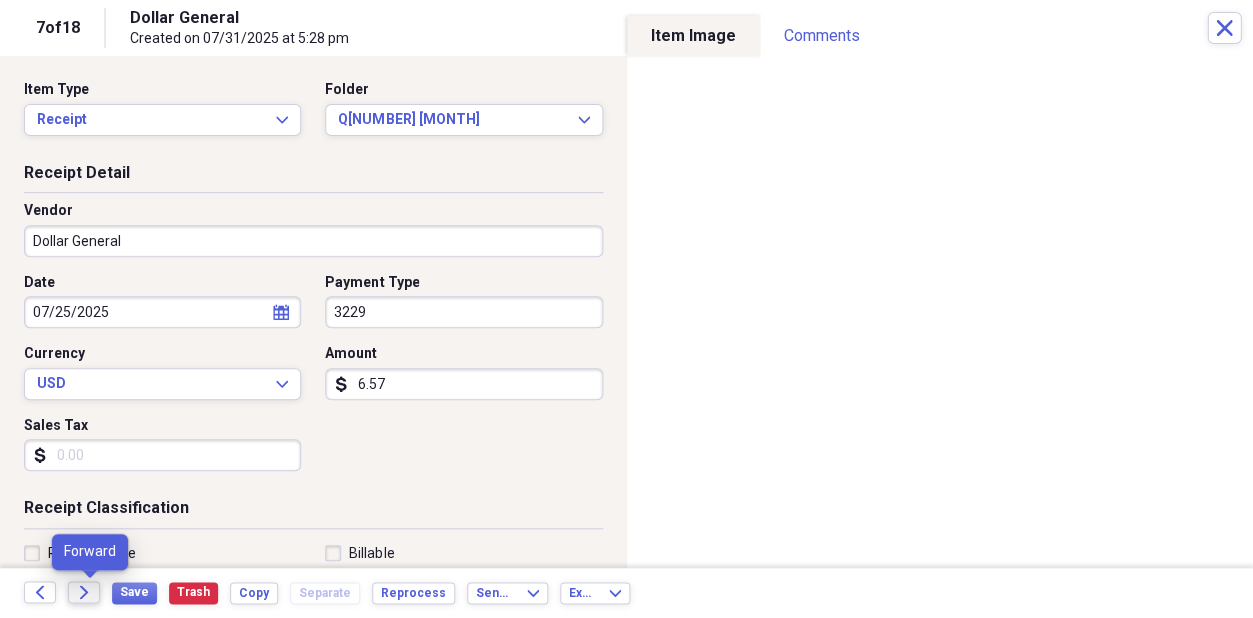 click on "Forward" 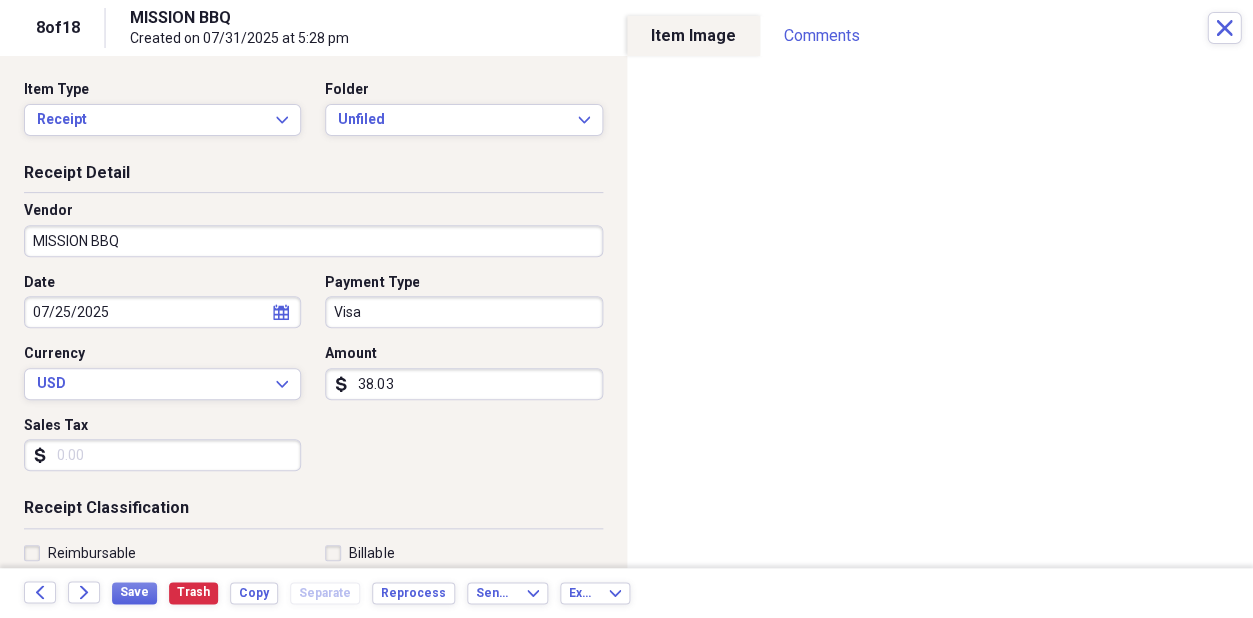 click on "Organize My Files [NUMBER] Collapse Unfiled Needs Review [NUMBER] Unfiled All Files Unfiled Unfiled Unfiled Saved Reports Collapse My Cabinet [NAME]'s Cabinet Add Folder Expand Folder Amazon Invoices Add Folder Expand Folder Caldwell Add Folder Expand Folder [NAME] Cattle Co Add Folder Collapse Open Folder Hokie Add Folder Expand Folder [YEAR] Hokie Add Folder Collapse Open Folder [YEAR] Hokie Add Folder Folder [QUARTER] [MONTH] Add Folder Folder [QUARTER] [MONTH] Add Folder Folder [QUARTER] [MONTH] Add Folder Folder [QUARTER] [MONTH] Add Folder Collapse Open Folder Previous Years Add Folder Folder [YEAR] [NAME] Add Folder Expand Folder [YEAR] [NAME] Add Folder Folder [YEAR]-[NAME] & Household Add Folder Folder [YEAR] Add Folder Expand Folder [YEAR] Add Folder Expand Folder [YEAR] Add Folder Expand Folder [YEAR] Add Folder Expand Folder [YEAR] Add Folder Collapse Open Folder [YEAR] Add Folder Folder [YEAR] Q[NUMBER] Add Folder Folder [YEAR] Q[NUMBER] Add Folder Folder [YEAR] Q[NUMBER] Add Folder Folder [YEAR] Q[NUMBER] Add Folder Expand Folder Mahogany (Non-Business) Add Folder Folder Medical - [NAME] Add Folder Folder [NAME] Folder [YEAR]" at bounding box center (626, 309) 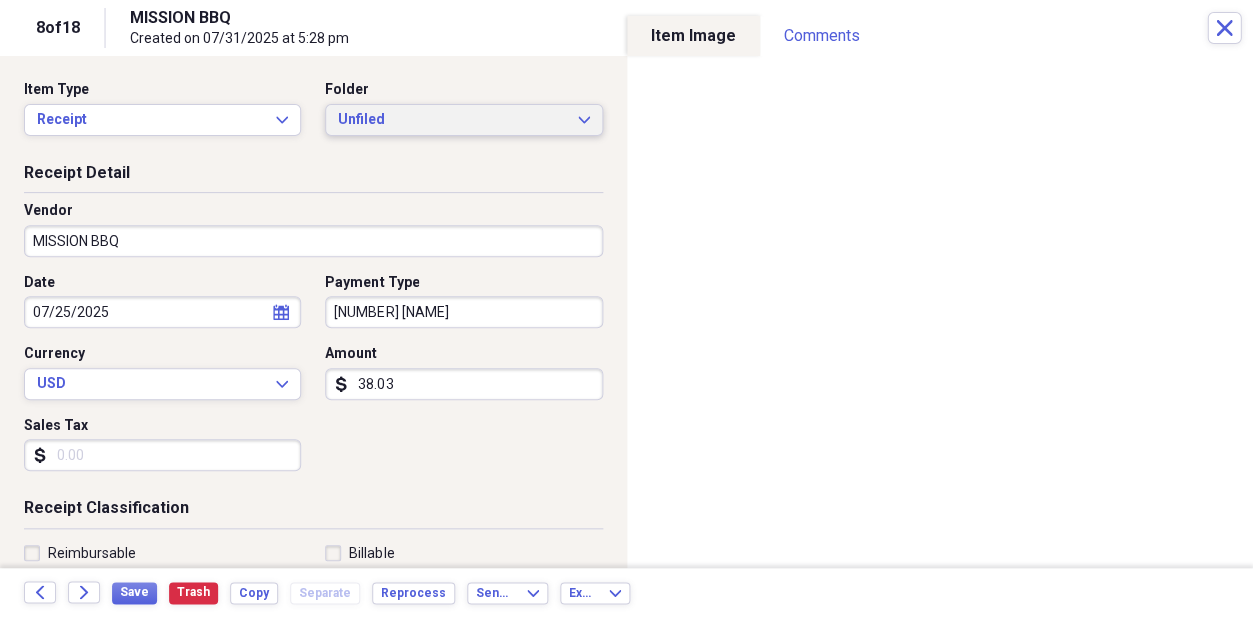 type on "[NUMBER] [NAME]" 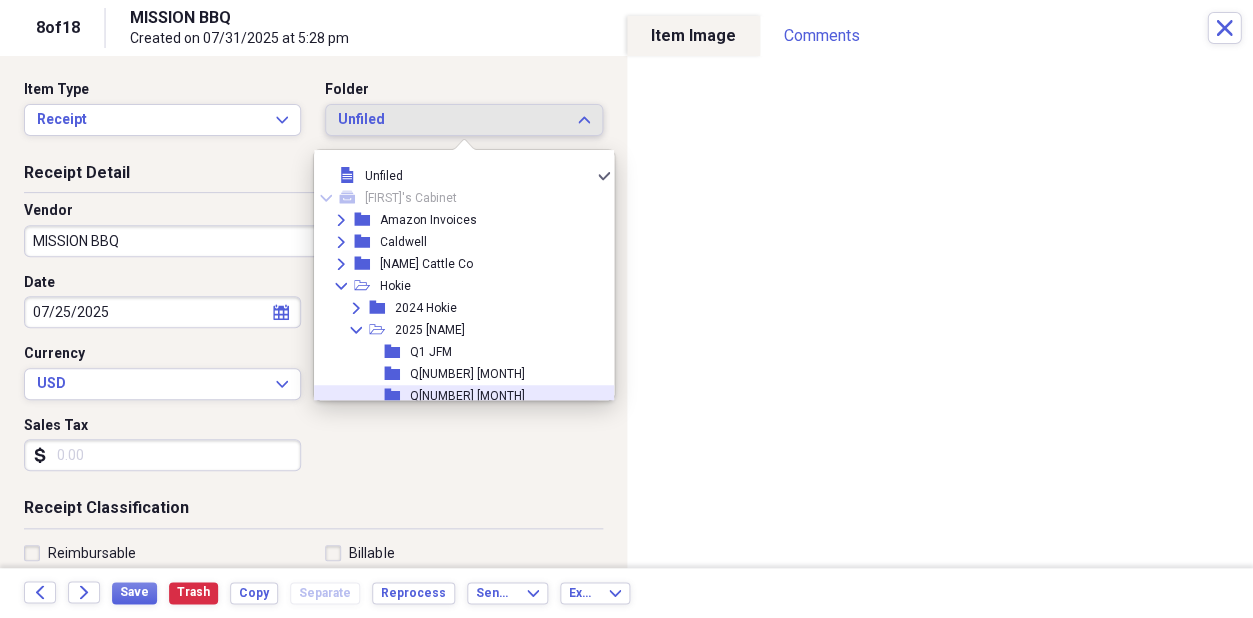 click on "Q[NUMBER] [MONTH]" at bounding box center [467, 396] 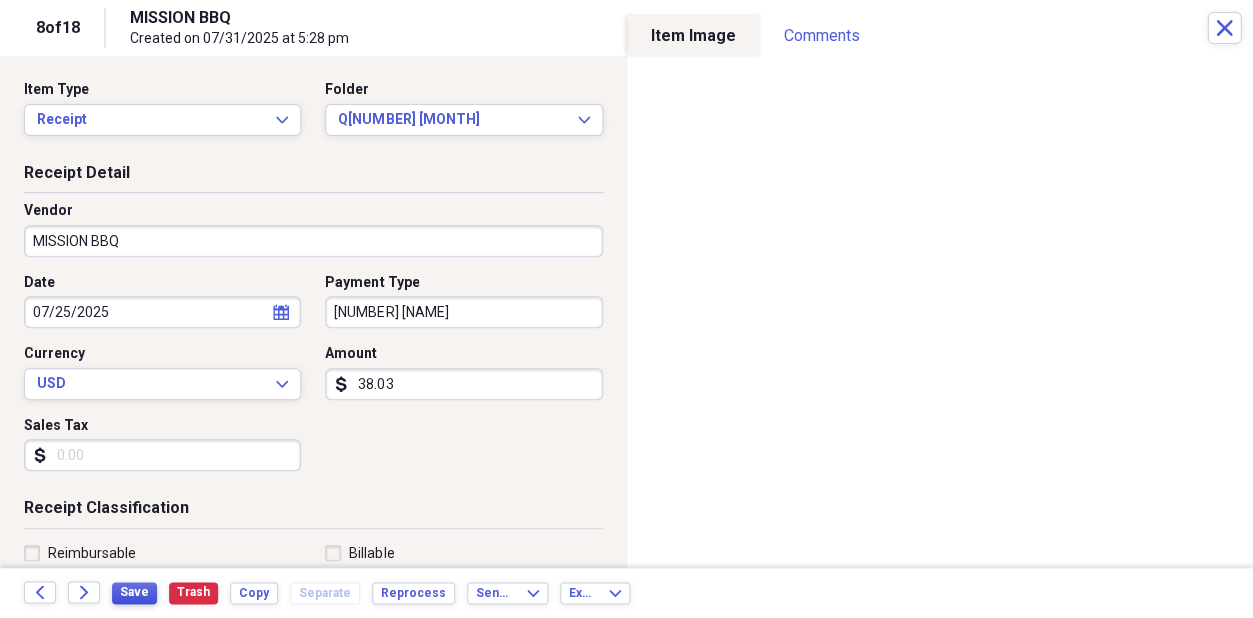 click on "Save" at bounding box center (134, 593) 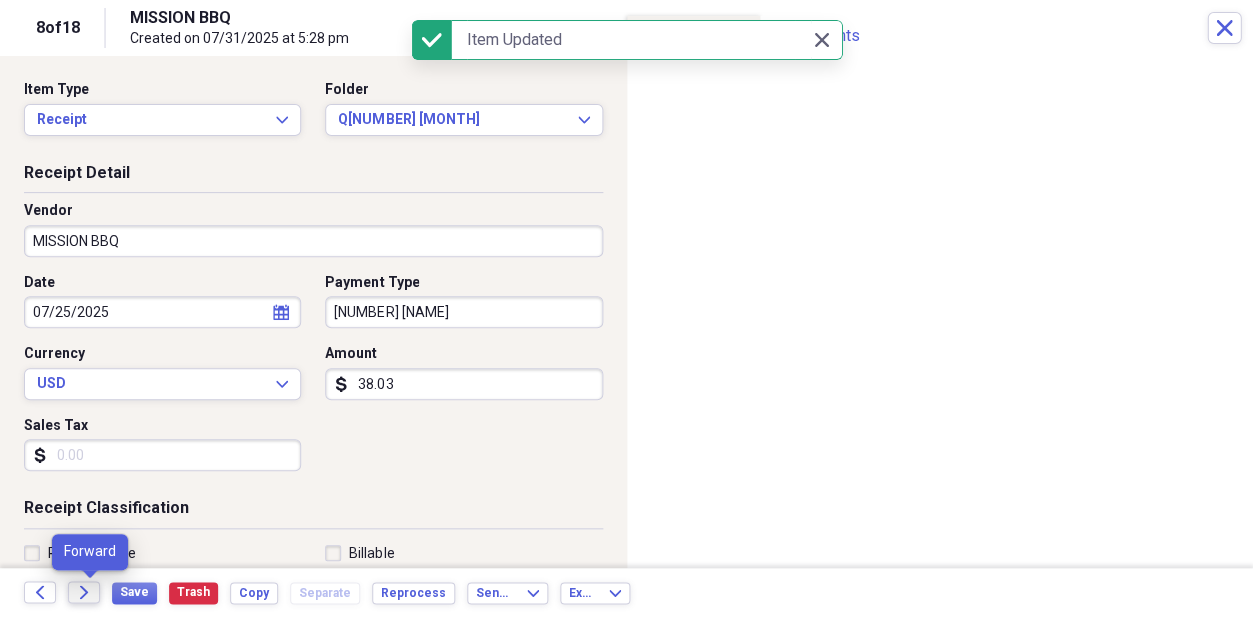 click on "Forward" 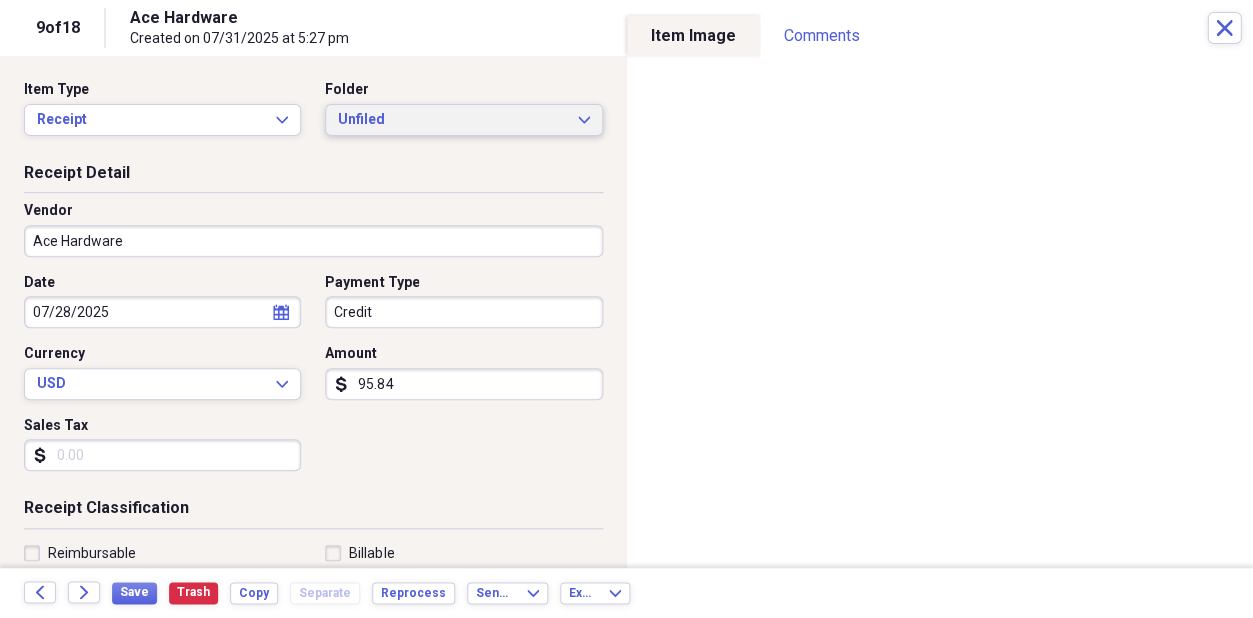 click on "Expand" 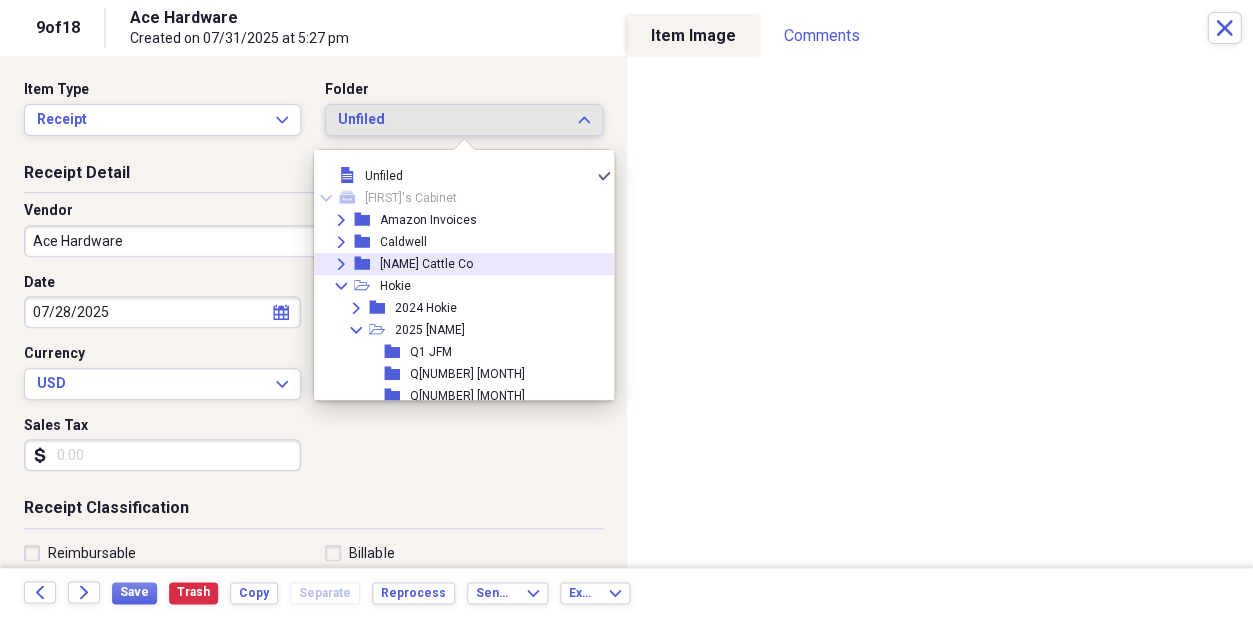 click on "Expand" 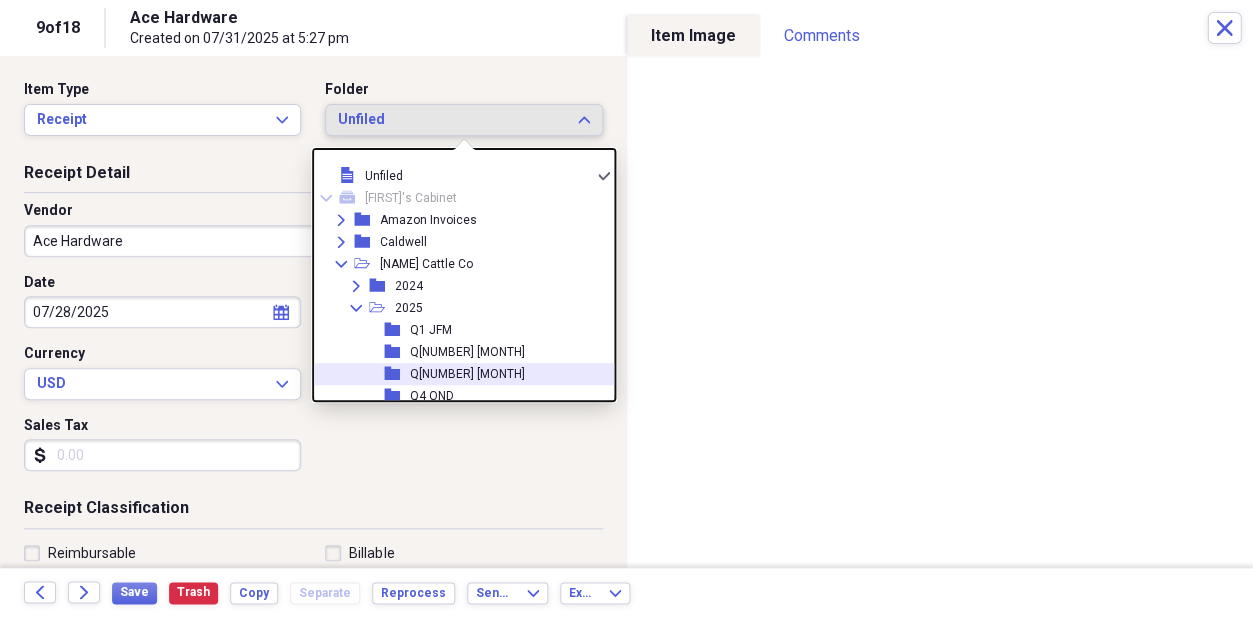 click on "Q[NUMBER] [MONTH]" at bounding box center (467, 374) 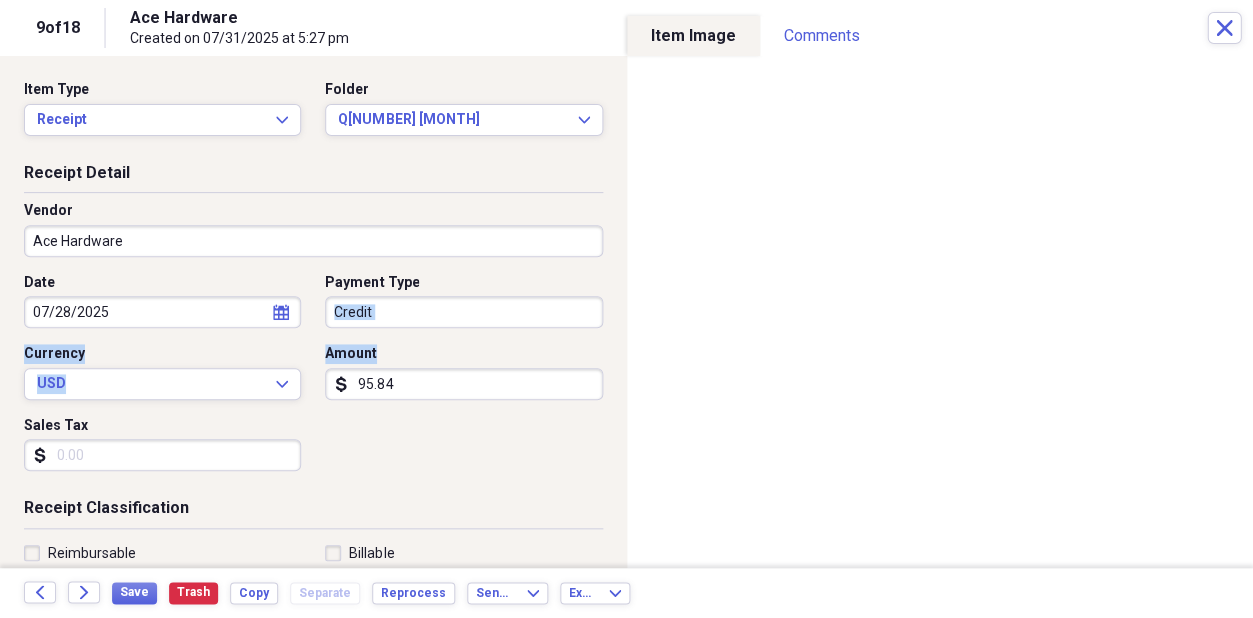 drag, startPoint x: 619, startPoint y: 295, endPoint x: 618, endPoint y: 343, distance: 48.010414 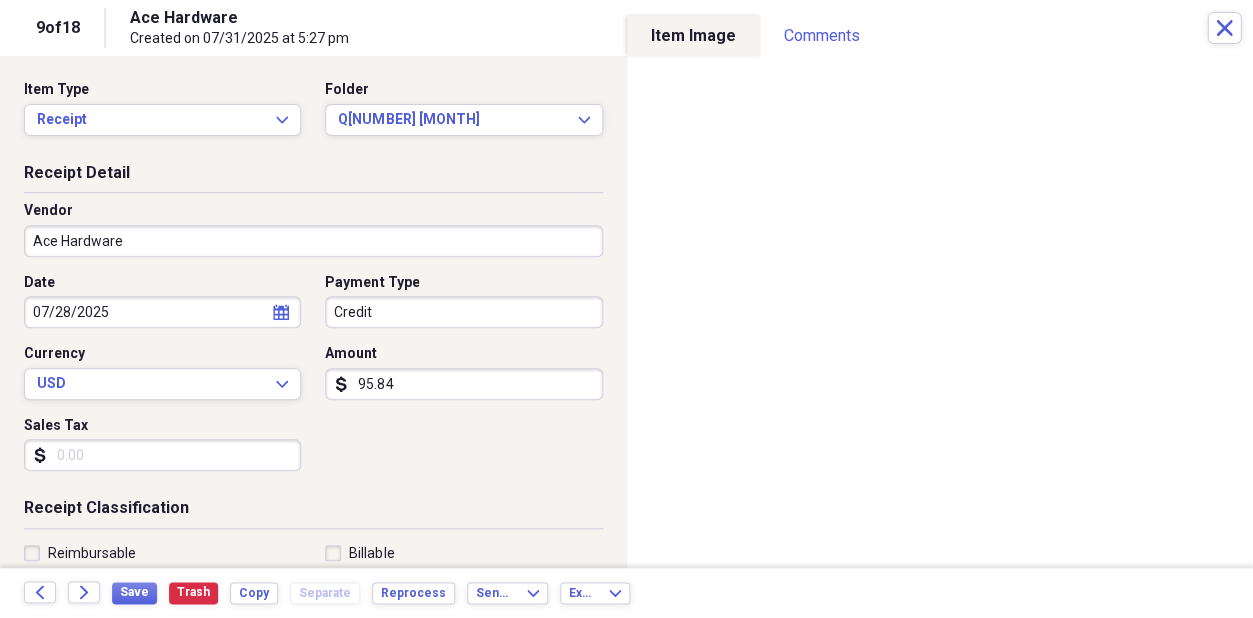 click on "Sales Tax" at bounding box center (162, 455) 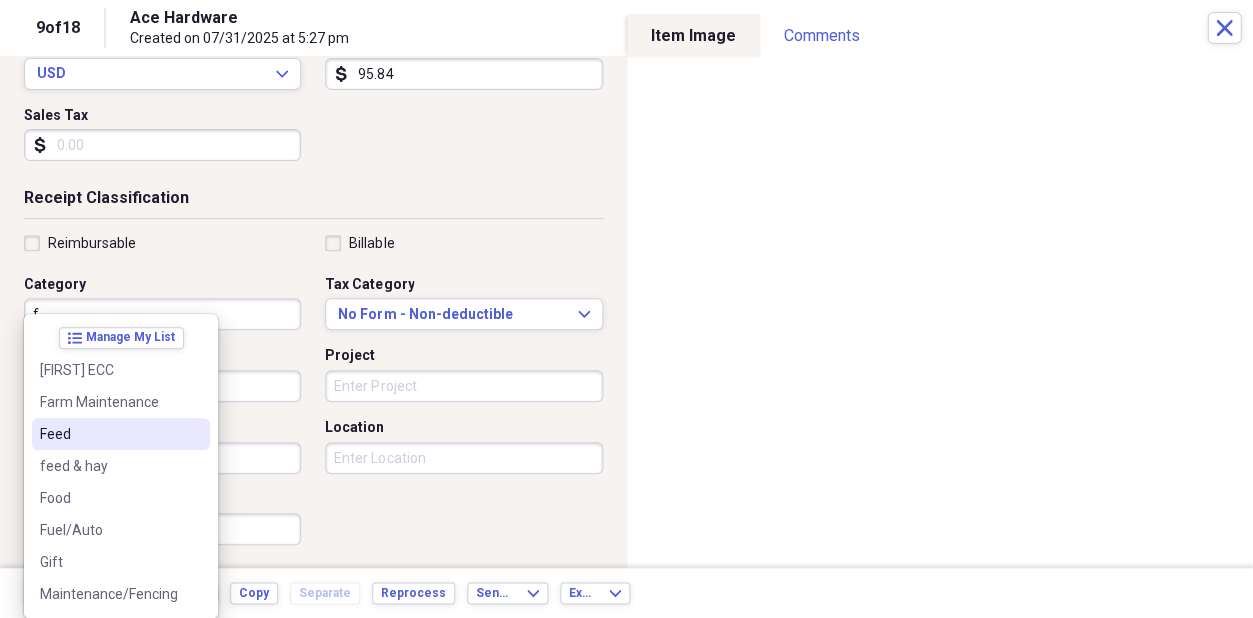 click on "Feed" at bounding box center [109, 434] 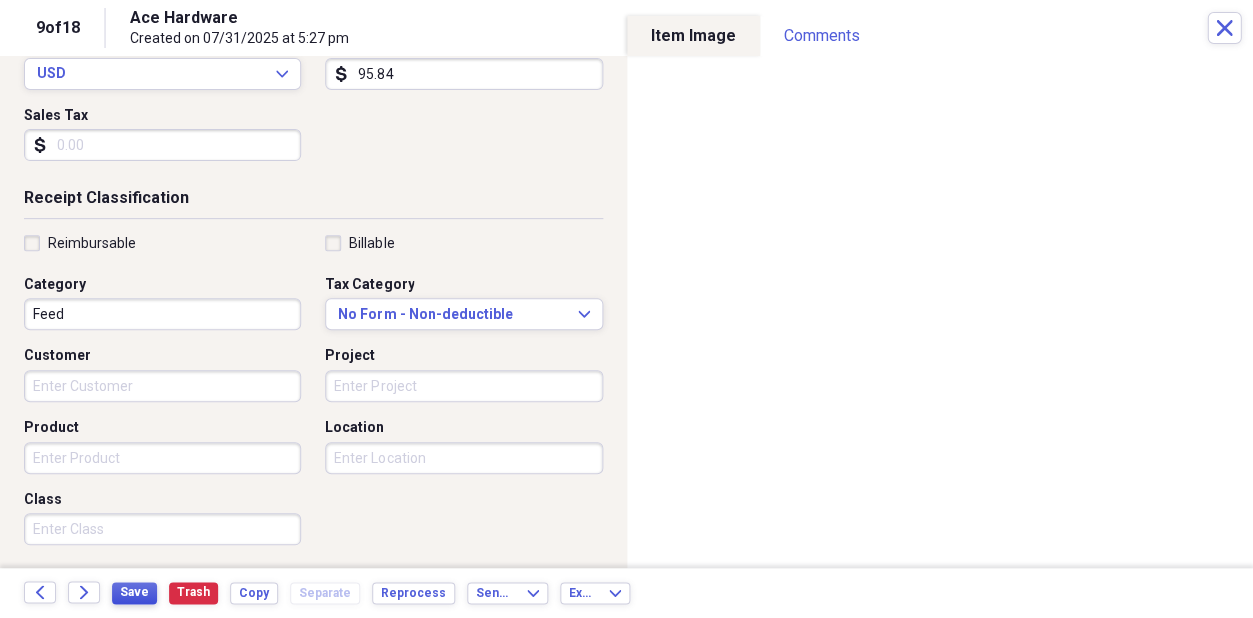 click on "Save" at bounding box center (134, 592) 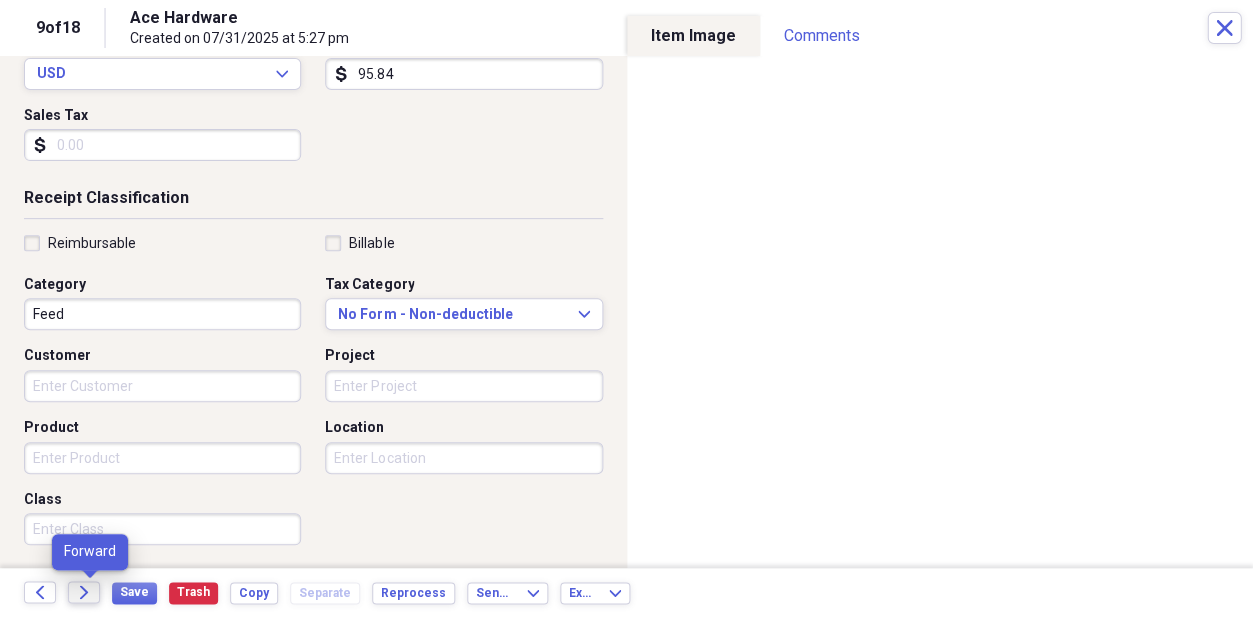 click on "Forward" 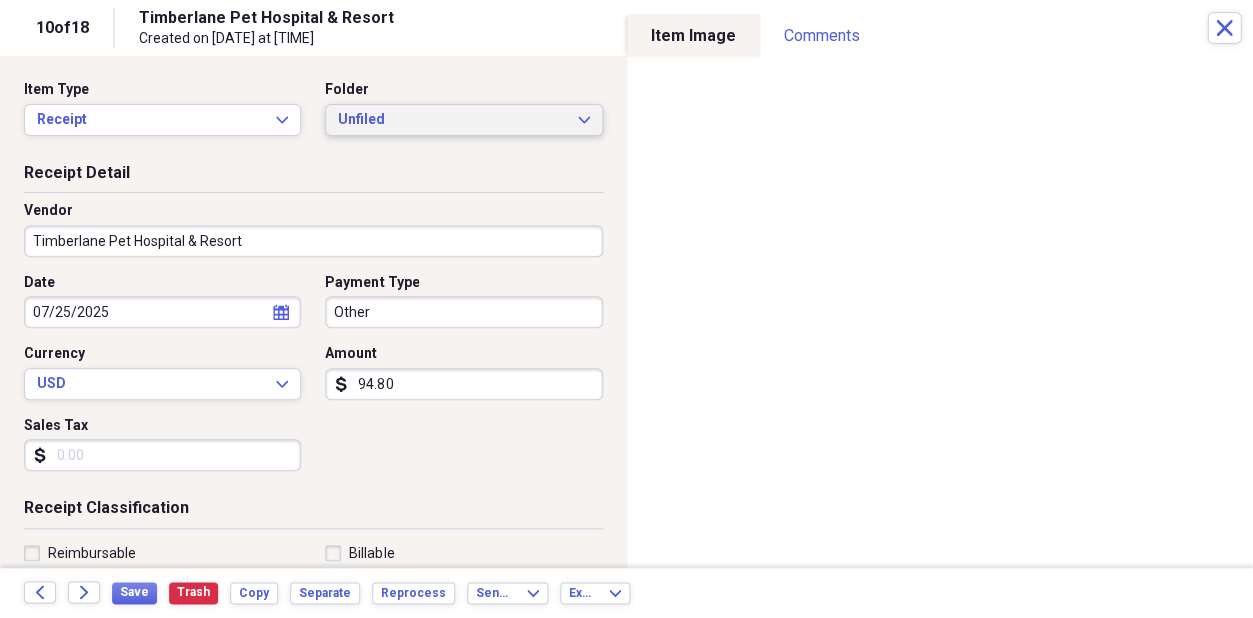 click on "Expand" 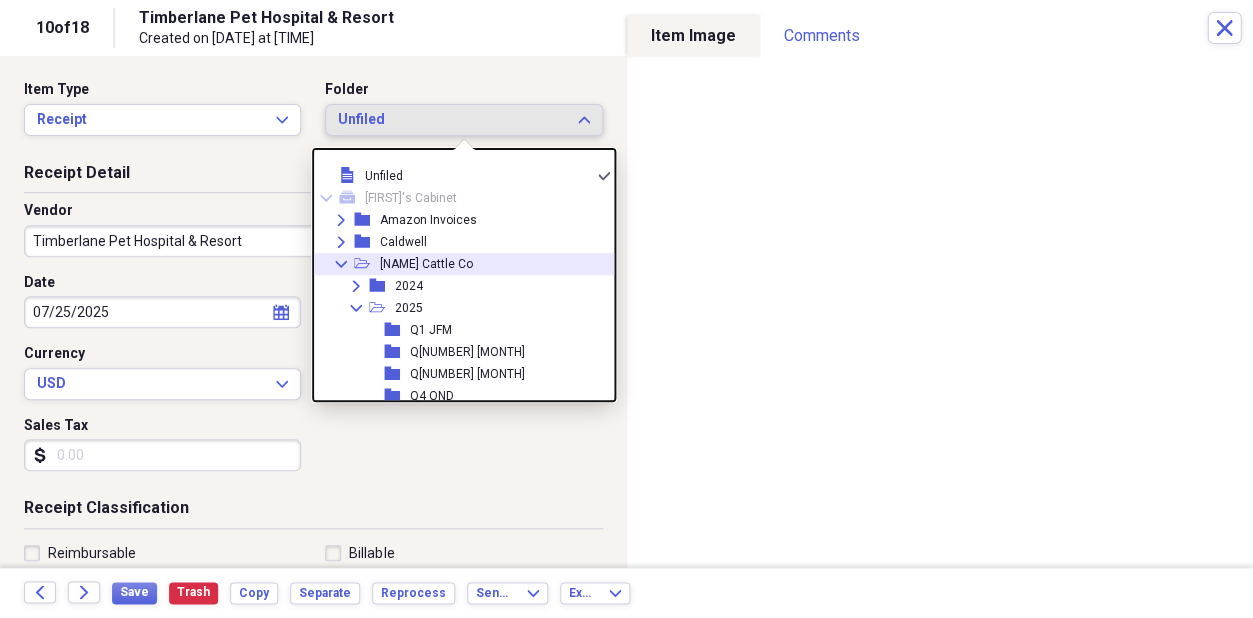 click on "Collapse" 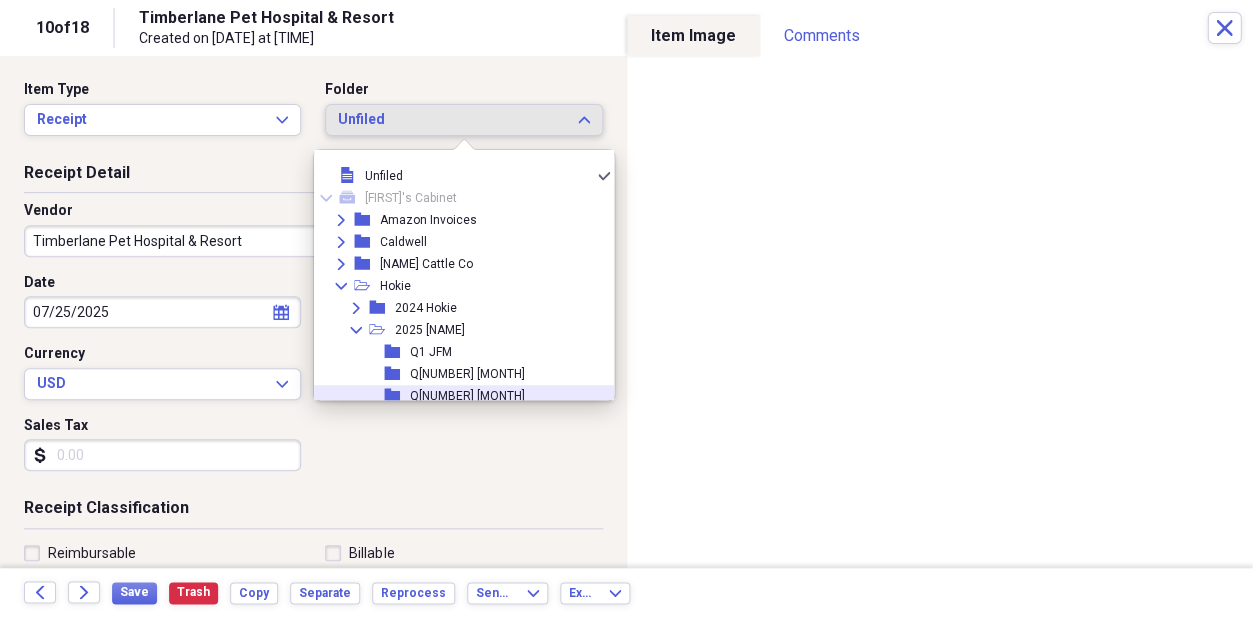 click on "Q[NUMBER] [MONTH]" at bounding box center (467, 396) 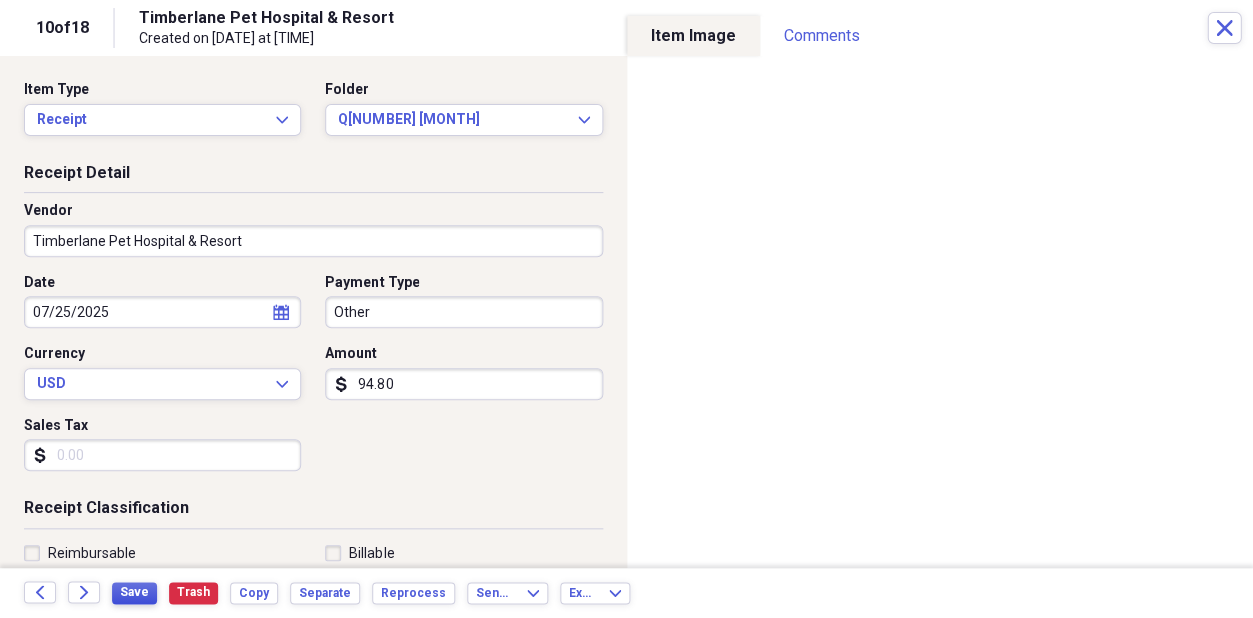 click on "Save" at bounding box center (134, 592) 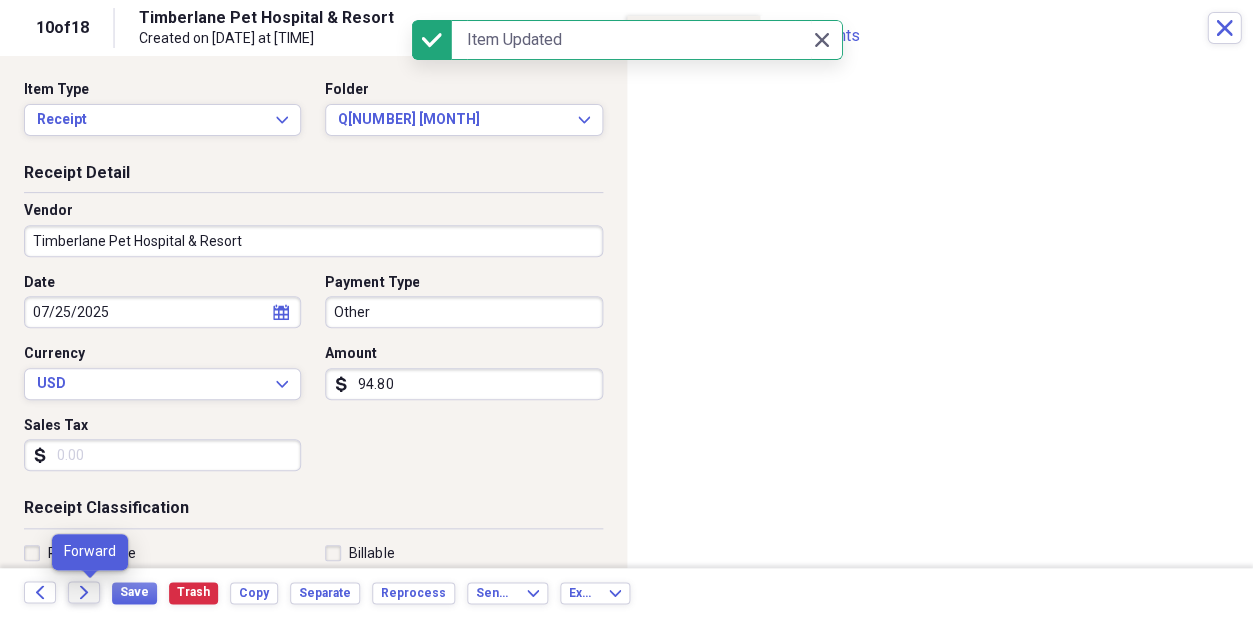 click on "Forward" at bounding box center [84, 592] 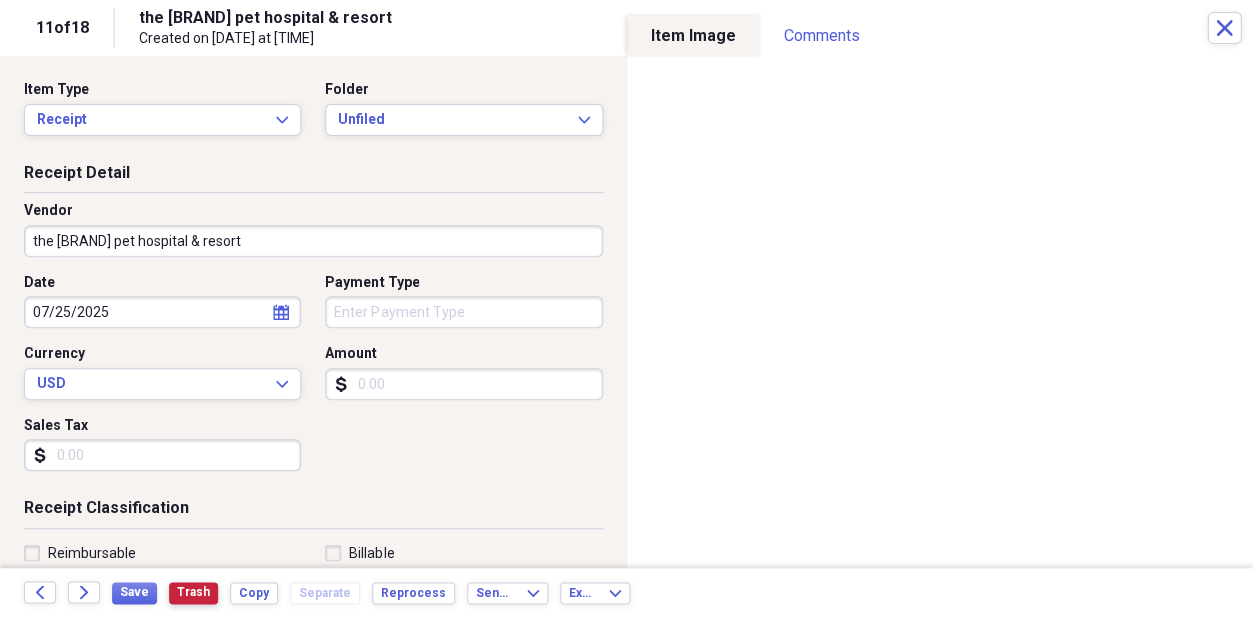 click on "Trash" at bounding box center (193, 592) 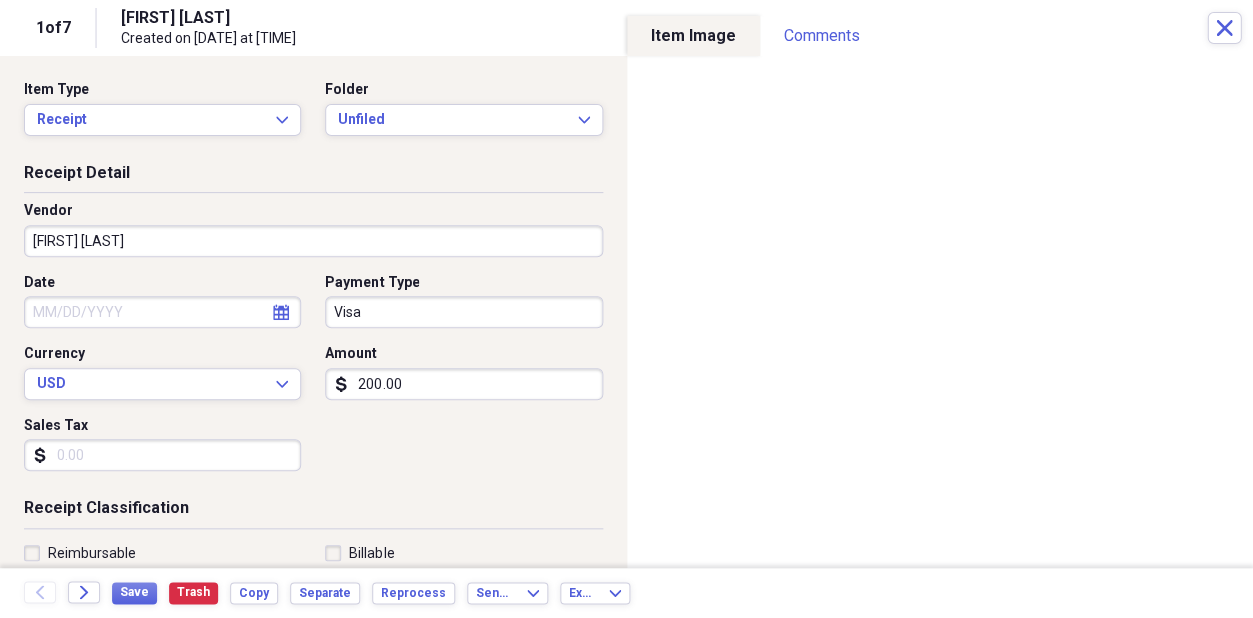 click on "Organize My Files [NUMBER] Collapse Unfiled Needs Review [NUMBER] Unfiled All Files Unfiled Unfiled Unfiled Saved Reports Collapse My Cabinet [FIRST]'s Cabinet Add Folder Expand Folder Amazon Invoices Add Folder Expand Folder [FIRST] Add Folder Expand Folder [FIRST] Cattle Co Add Folder Collapse Open Folder Hokie Add Folder Expand Folder [NUMBER] Hokie Add Folder Collapse Open Folder [NUMBER] Hokie Add Folder Folder Q1 JFM Add Folder Folder Q2 AMJ Add Folder Folder Q3 JAS Add Folder Folder Q4 OND Add Folder Collapse Open Folder Previous Years Add Folder Folder [NUMBER] [FIRST] Add Folder Expand Folder [NUMBER] [FIRST] Add Folder Folder [NUMBER]- [FIRST] & Household Add Folder Folder [NUMBER] Add Folder Expand Folder [NUMBER] Add Folder Expand Folder [NUMBER] Add Folder Expand Folder [NUMBER] Add Folder Expand Folder [NUMBER] Add Folder Collapse Open Folder [NUMBER] Add Folder Folder [NUMBER] Q1 Add Folder Folder [NUMBER] Q2 Add Folder Folder [NUMBER] Q3 Add Folder Folder [NUMBER] Q4 Add Folder Expand Folder Mahogany (Non-Business) Add Folder Folder Medical - [FIRST] Add Folder Folder [FIRST] Folder" at bounding box center [626, 309] 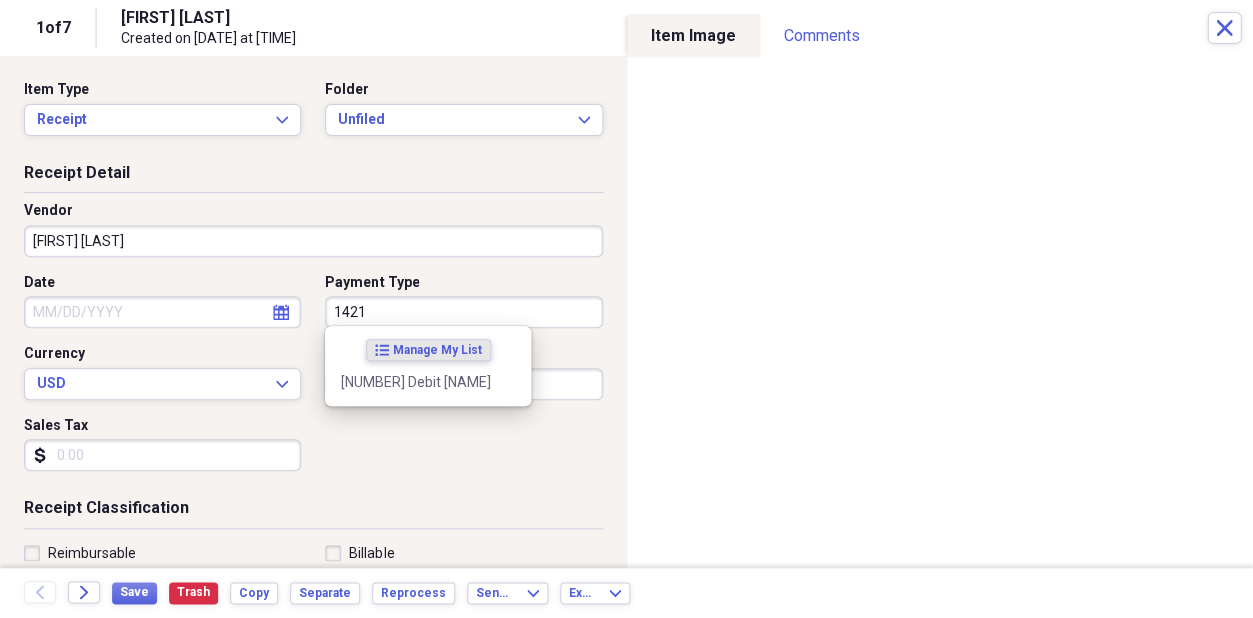 type on "1421" 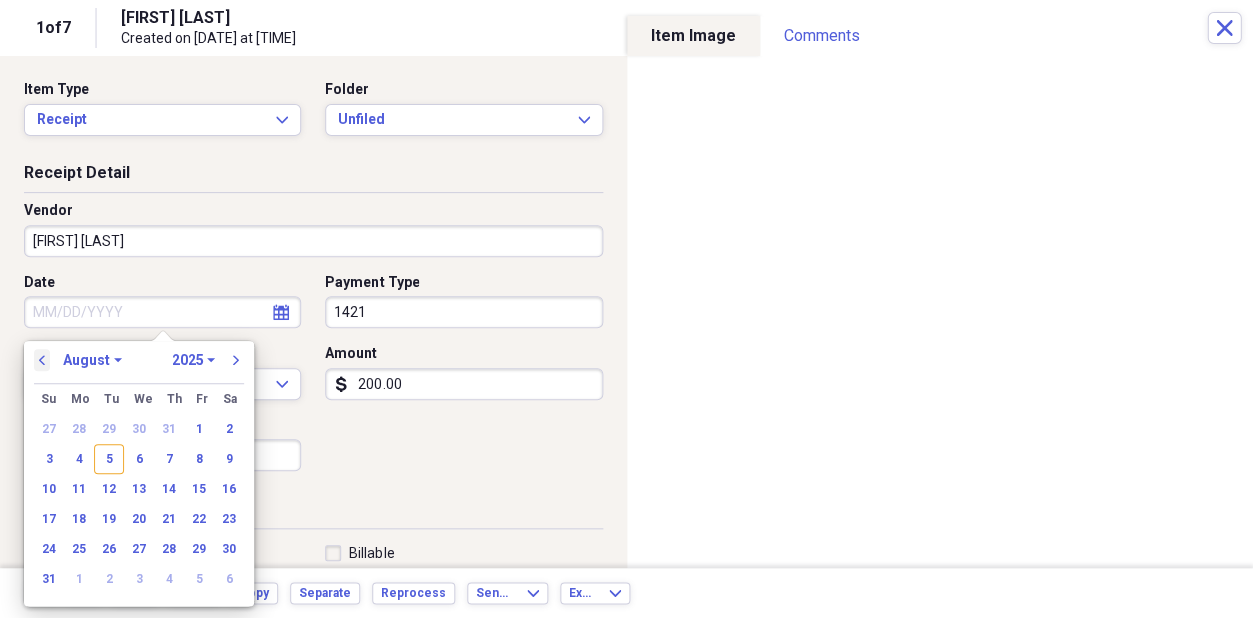 click on "previous" at bounding box center (42, 360) 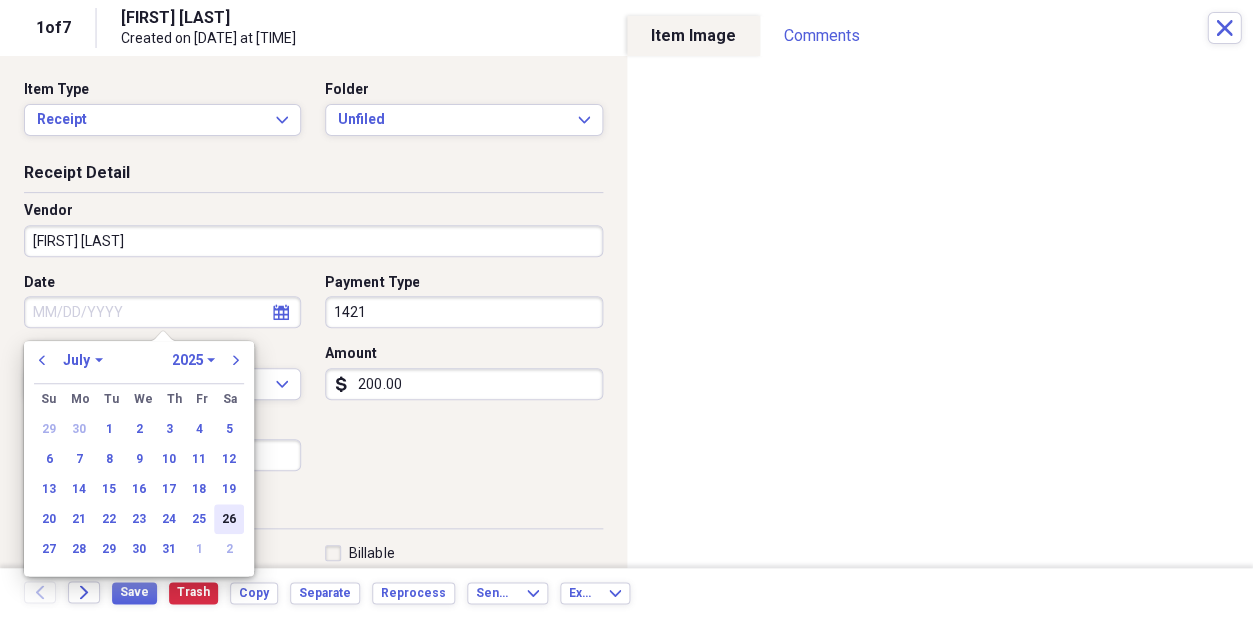 click on "26" at bounding box center (229, 519) 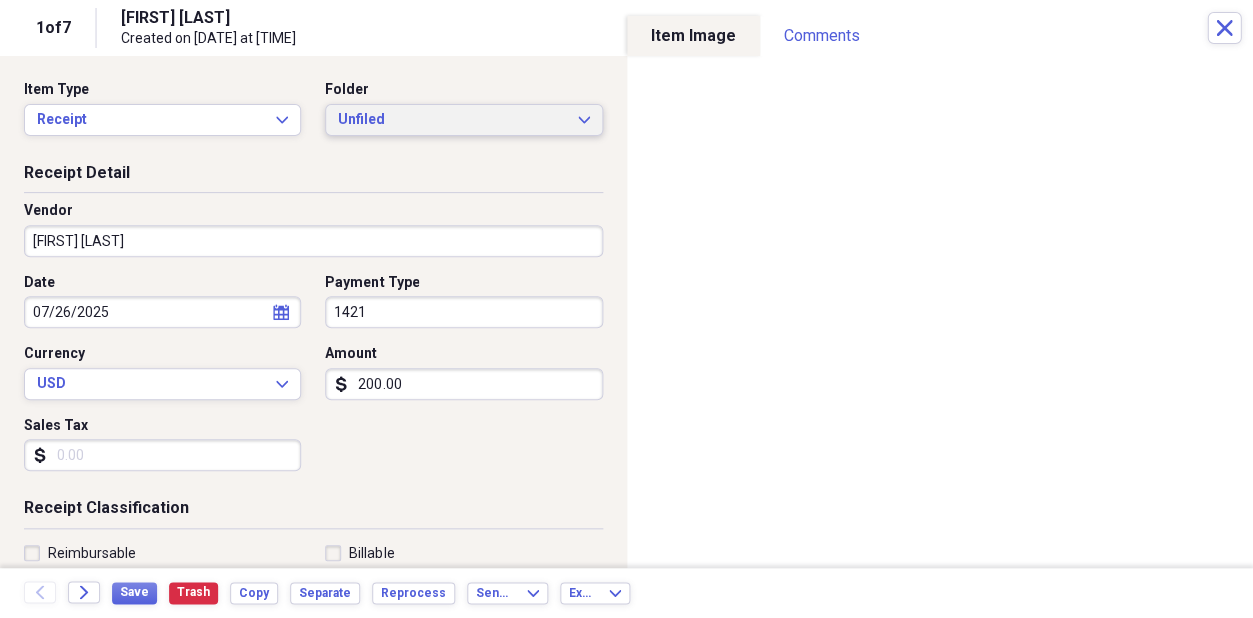 click on "Expand" 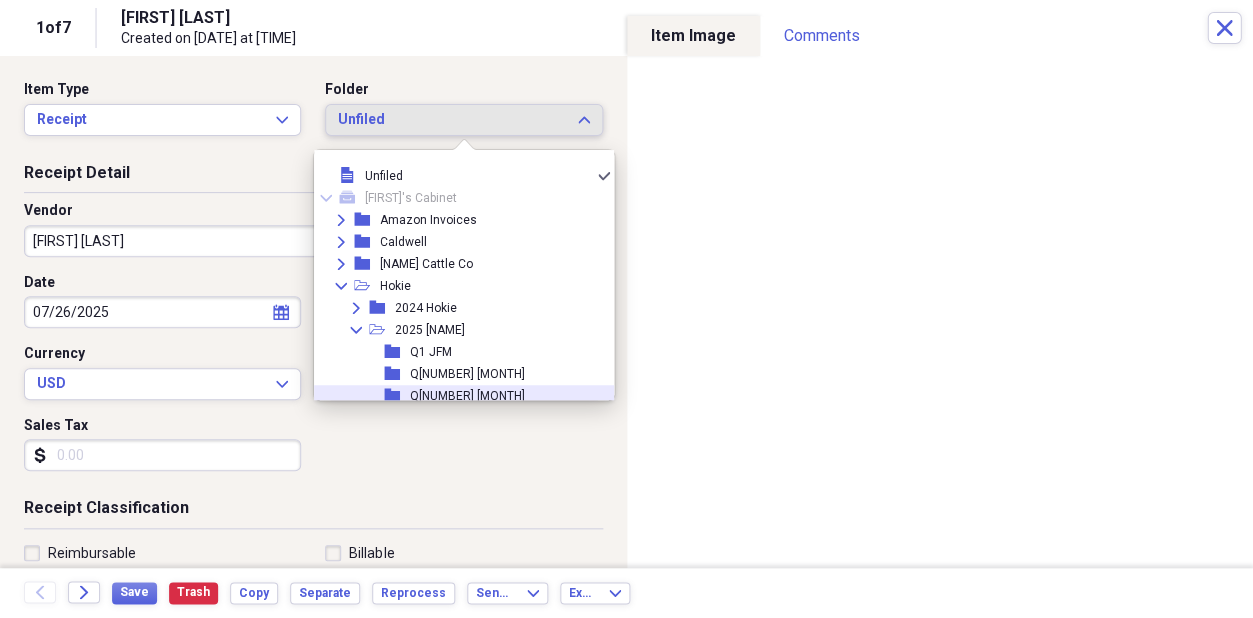 click on "Q[NUMBER] [MONTH]" at bounding box center [467, 396] 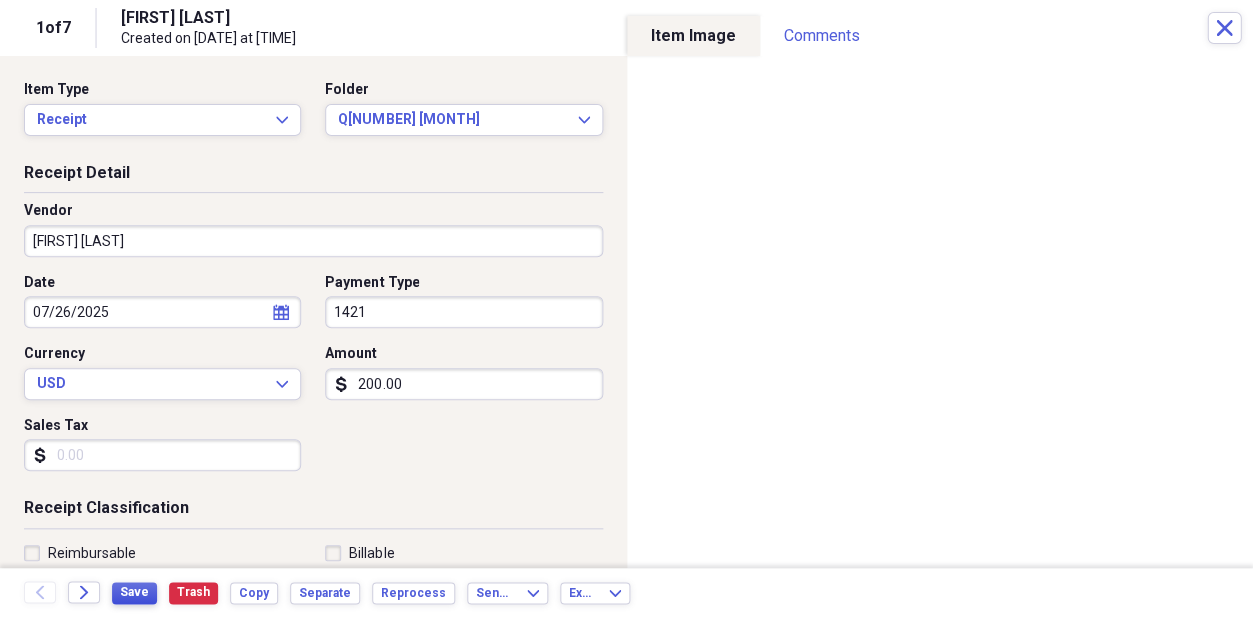 click on "Save" at bounding box center (134, 592) 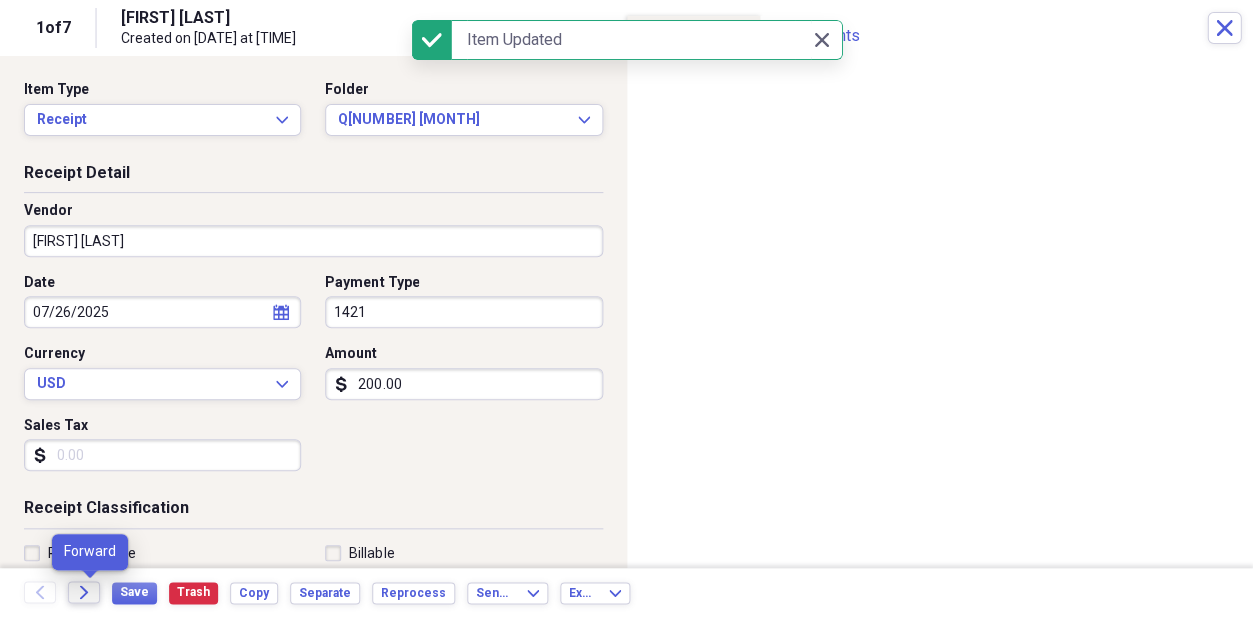 click 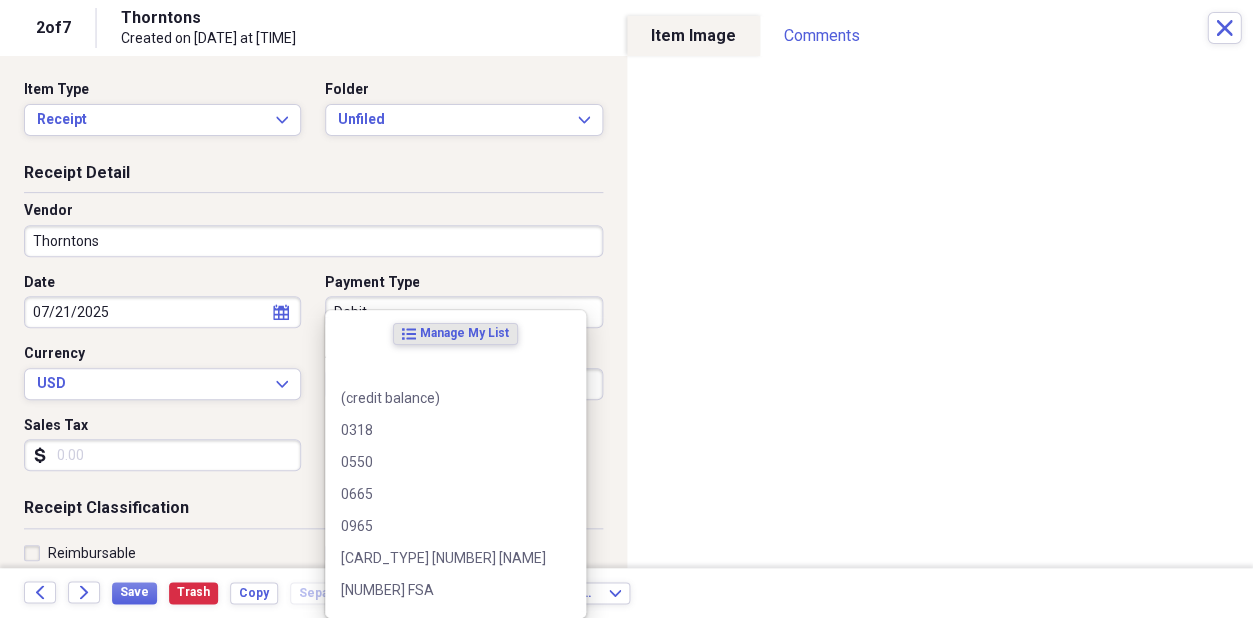 click on "Debit" at bounding box center [463, 312] 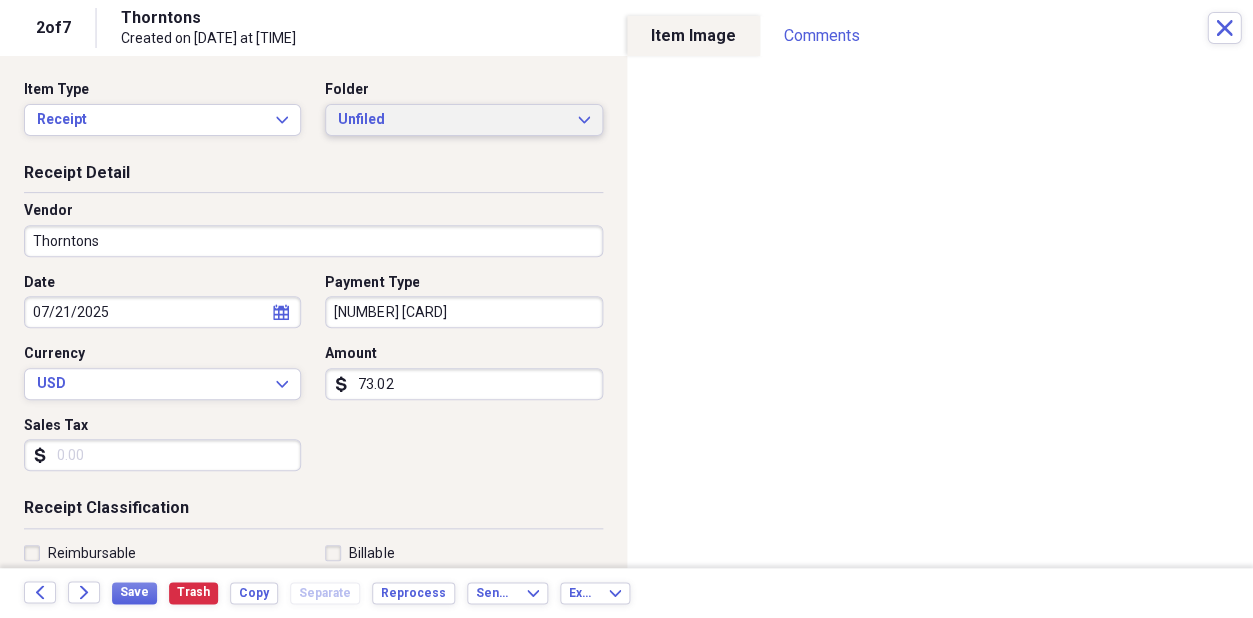 type on "[NUMBER] [CARD]" 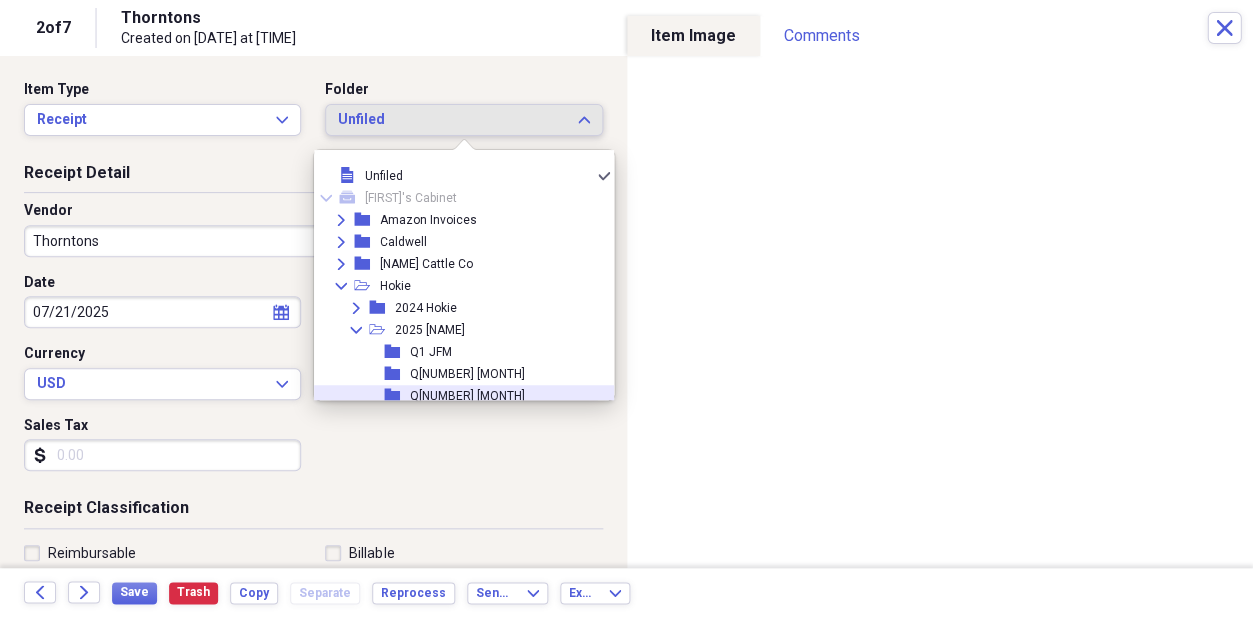 click on "Q[NUMBER] [MONTH]" at bounding box center (467, 396) 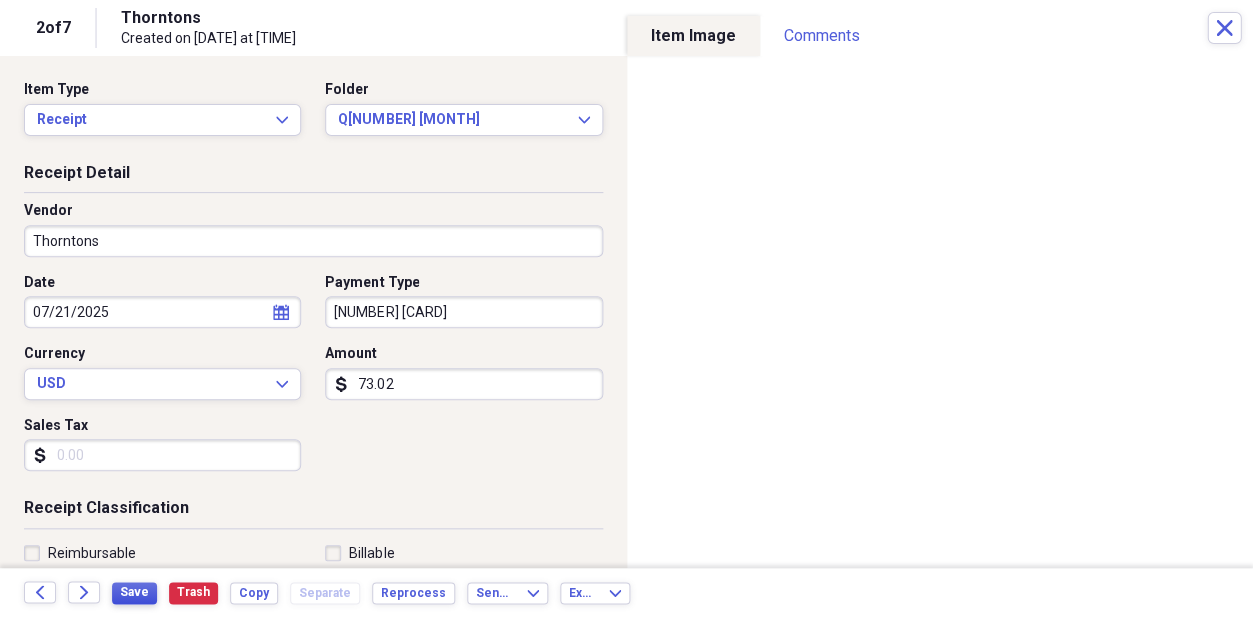 click on "Save" at bounding box center (134, 592) 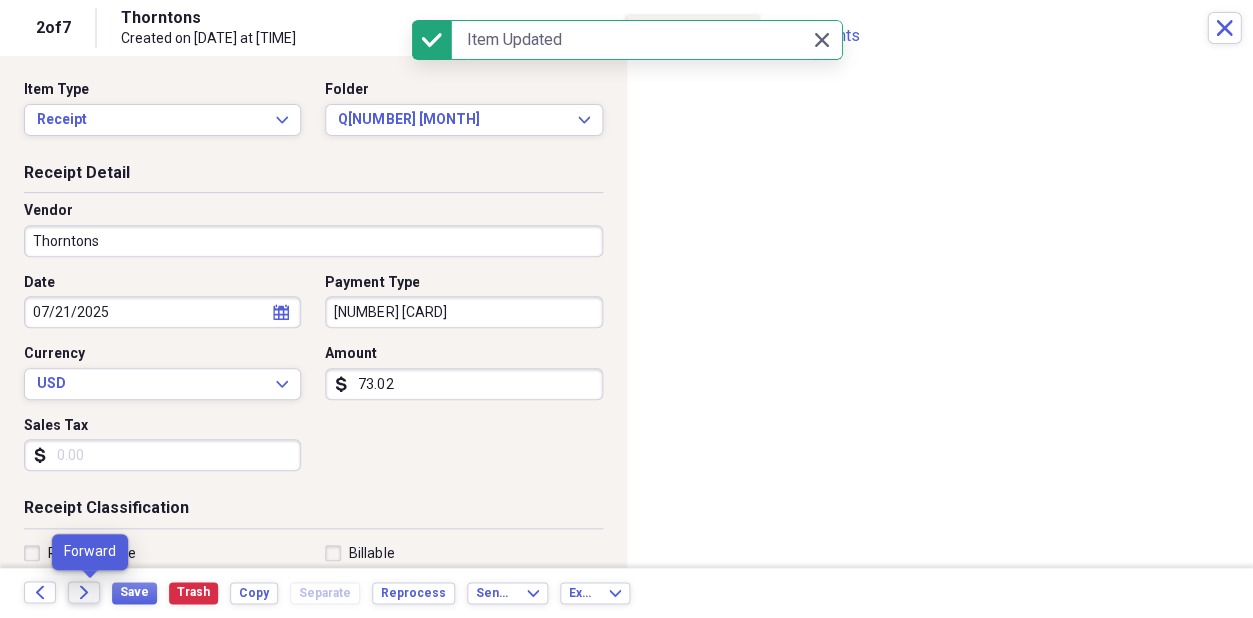 click on "Forward" 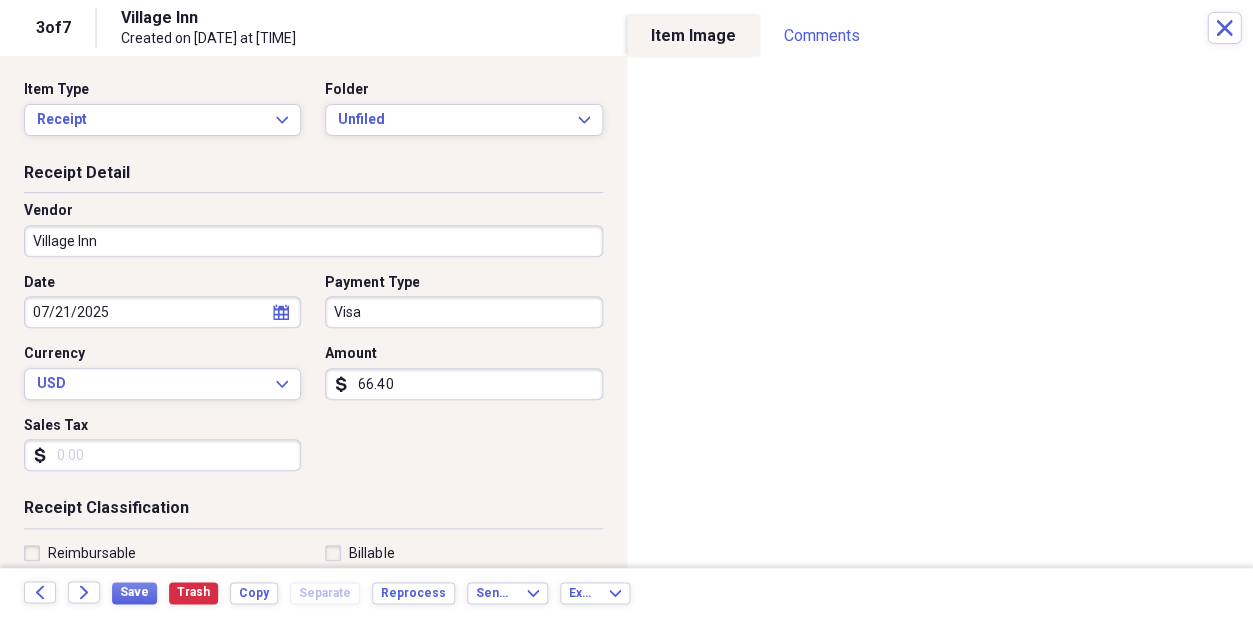 click on "Visa" at bounding box center [463, 312] 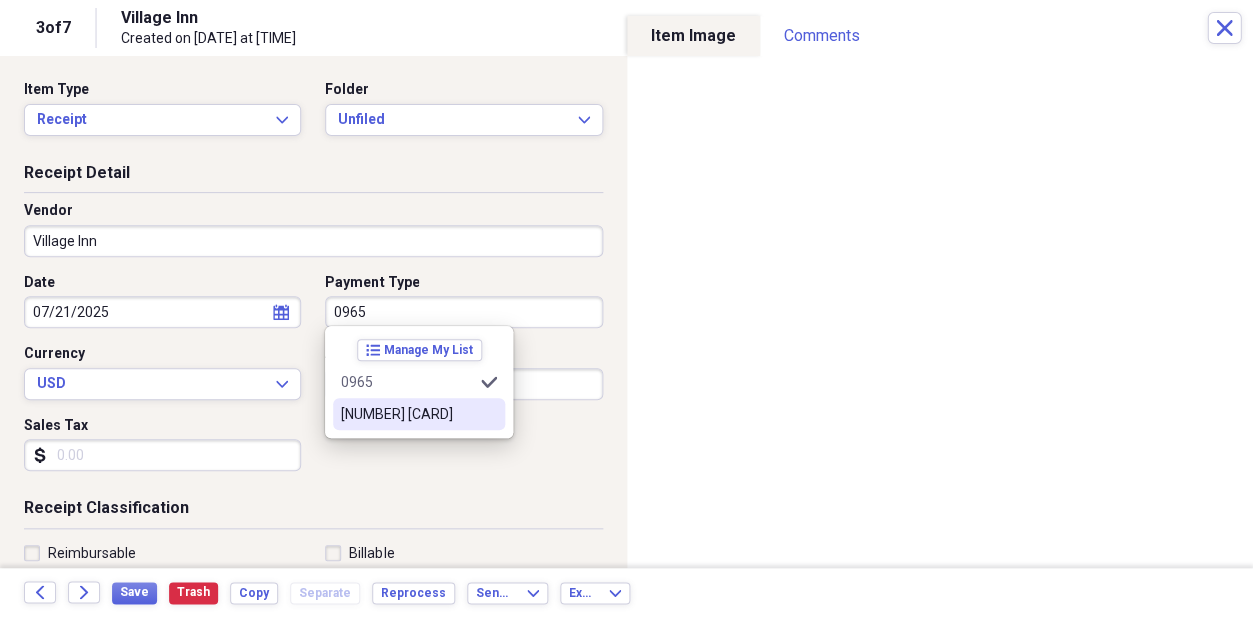 click on "[NUMBER] [CARD]" at bounding box center (407, 414) 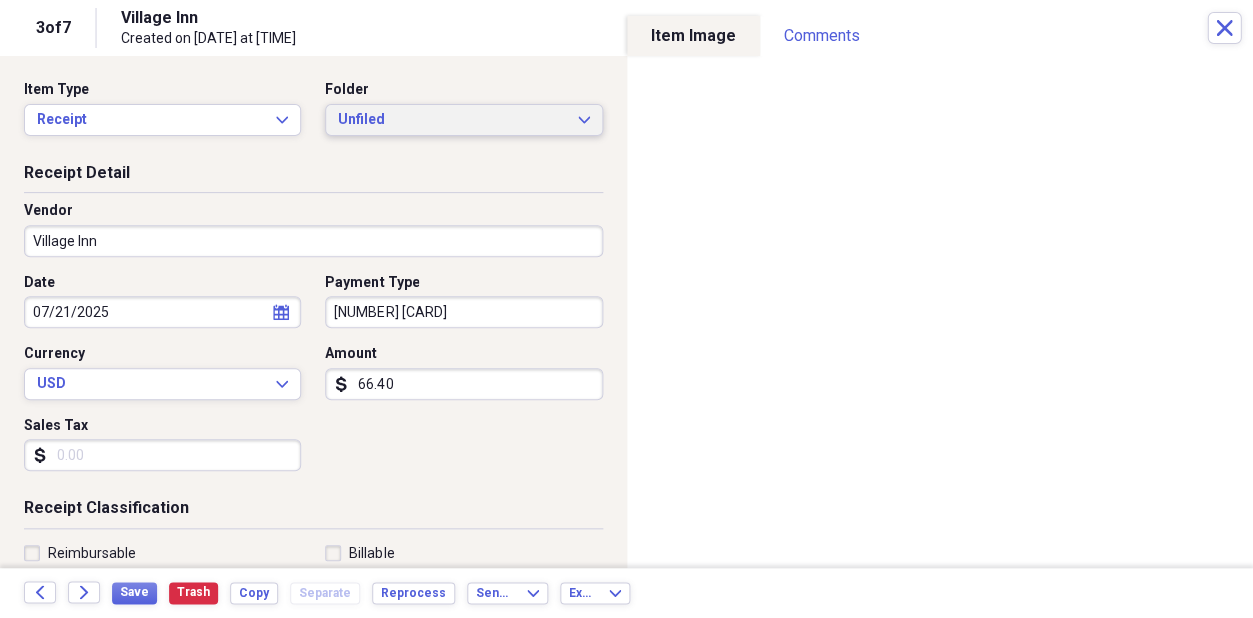 click on "Unfiled Expand" at bounding box center [463, 120] 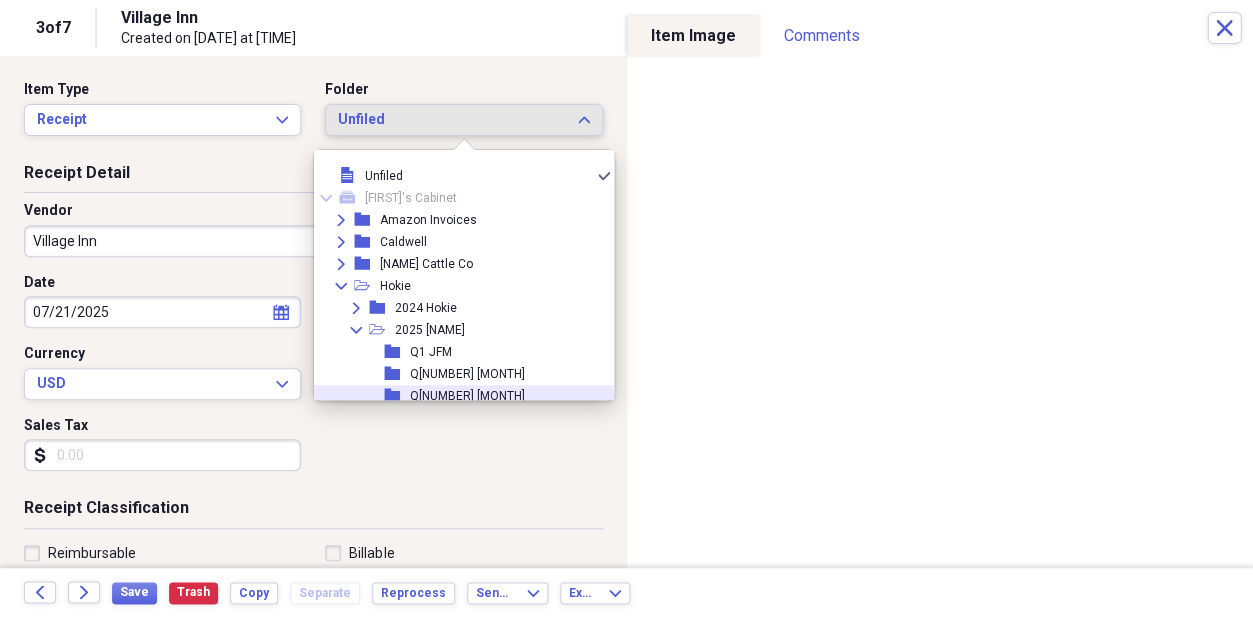 click on "Q[NUMBER] [MONTH]" at bounding box center (467, 396) 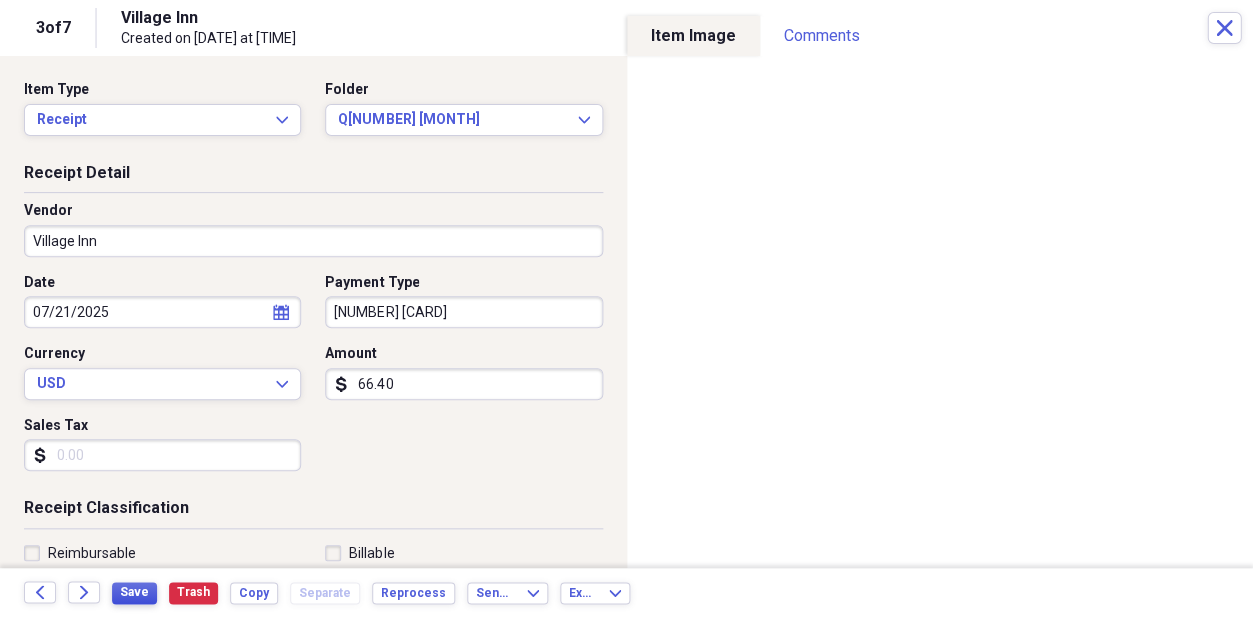 click on "Save" at bounding box center [134, 592] 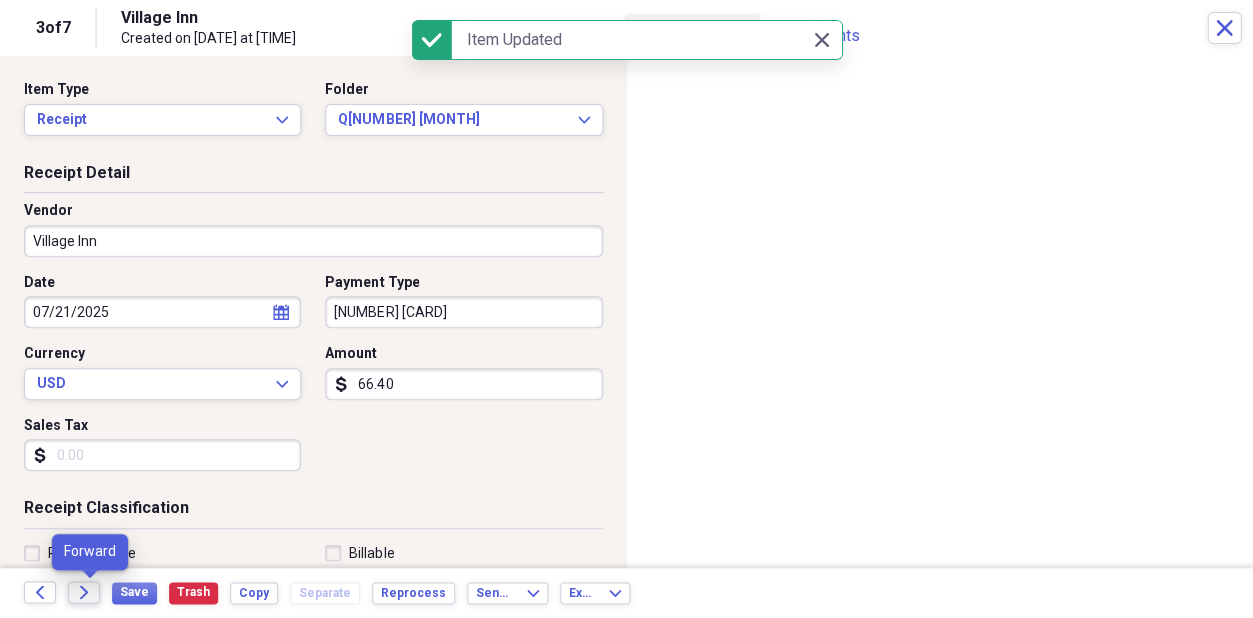 click on "Forward" 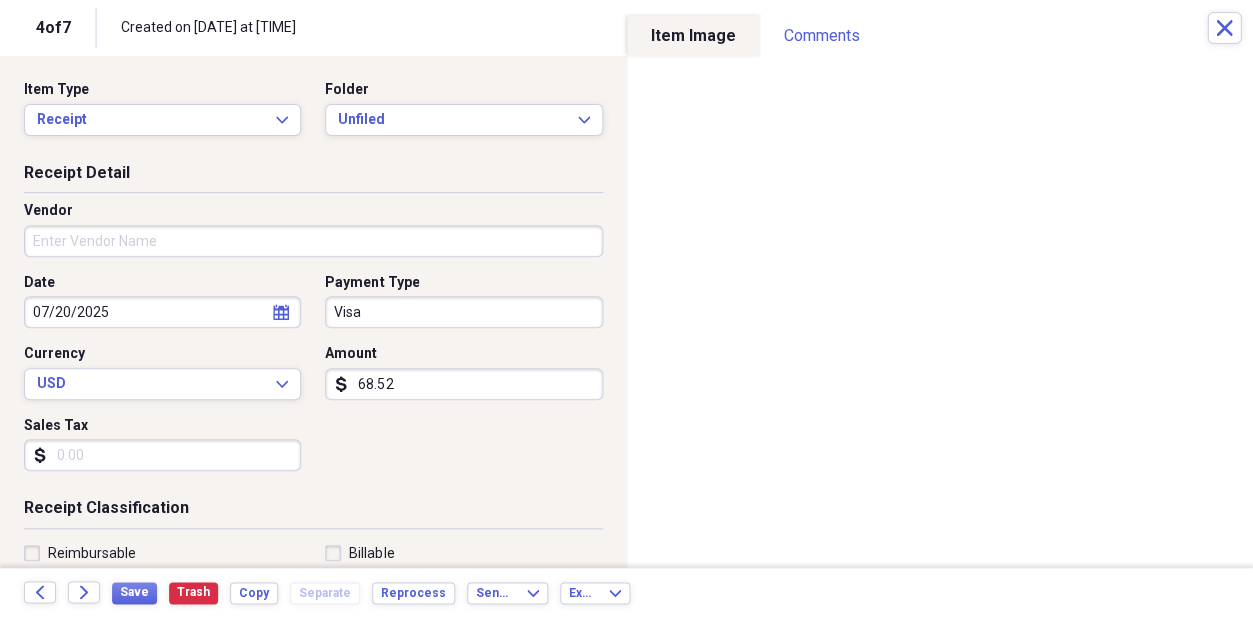 click on "Vendor" at bounding box center (313, 241) 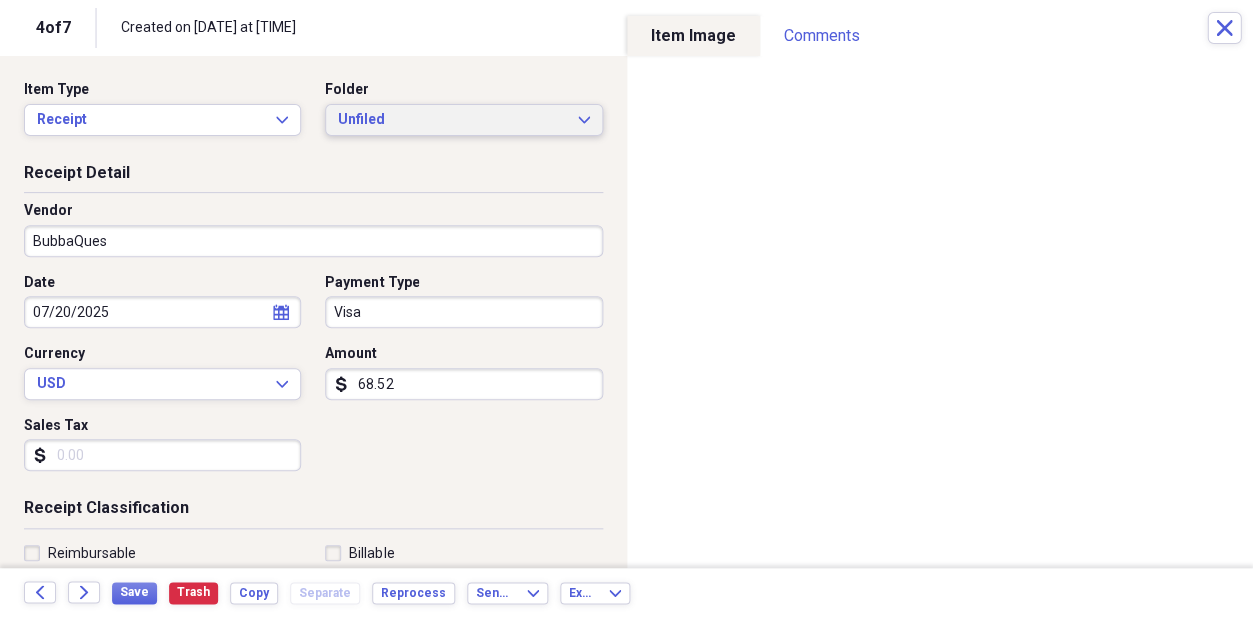 type on "BubbaQues" 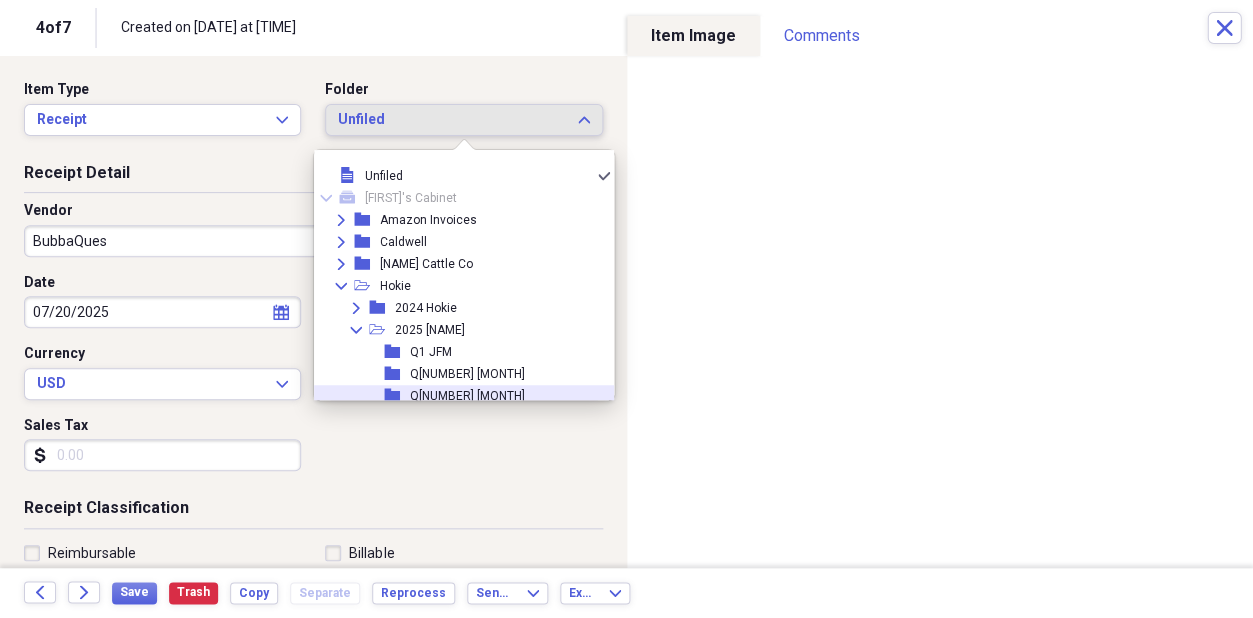 click on "Q[NUMBER] [MONTH]" at bounding box center [467, 396] 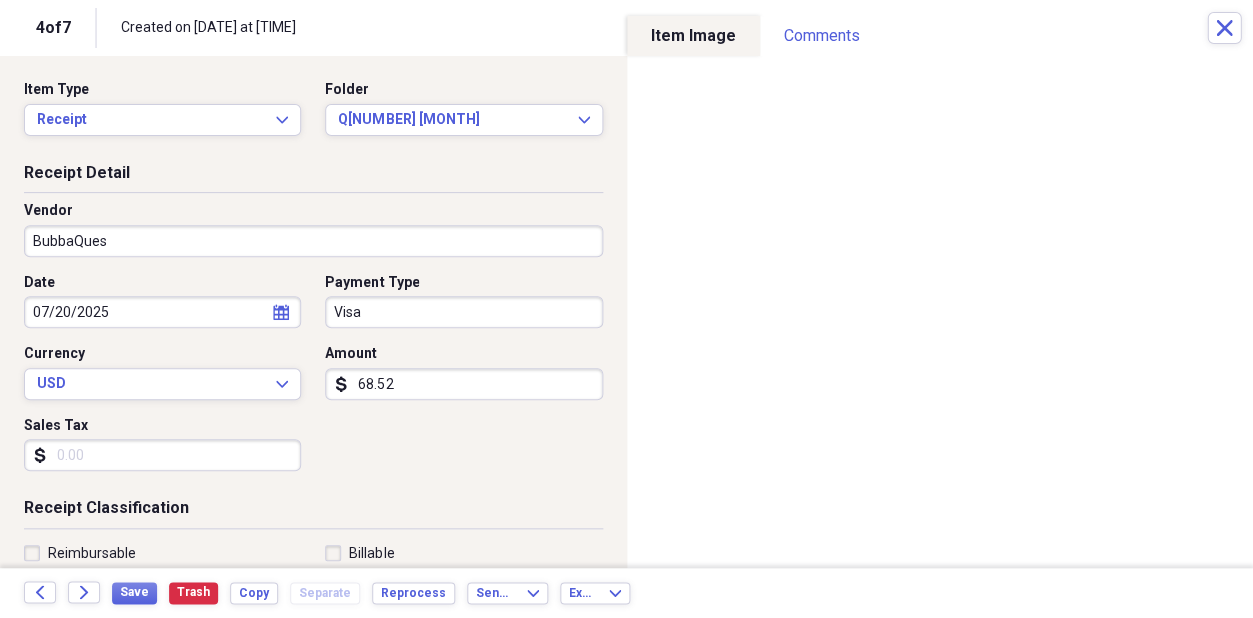 click on "Visa" at bounding box center (463, 312) 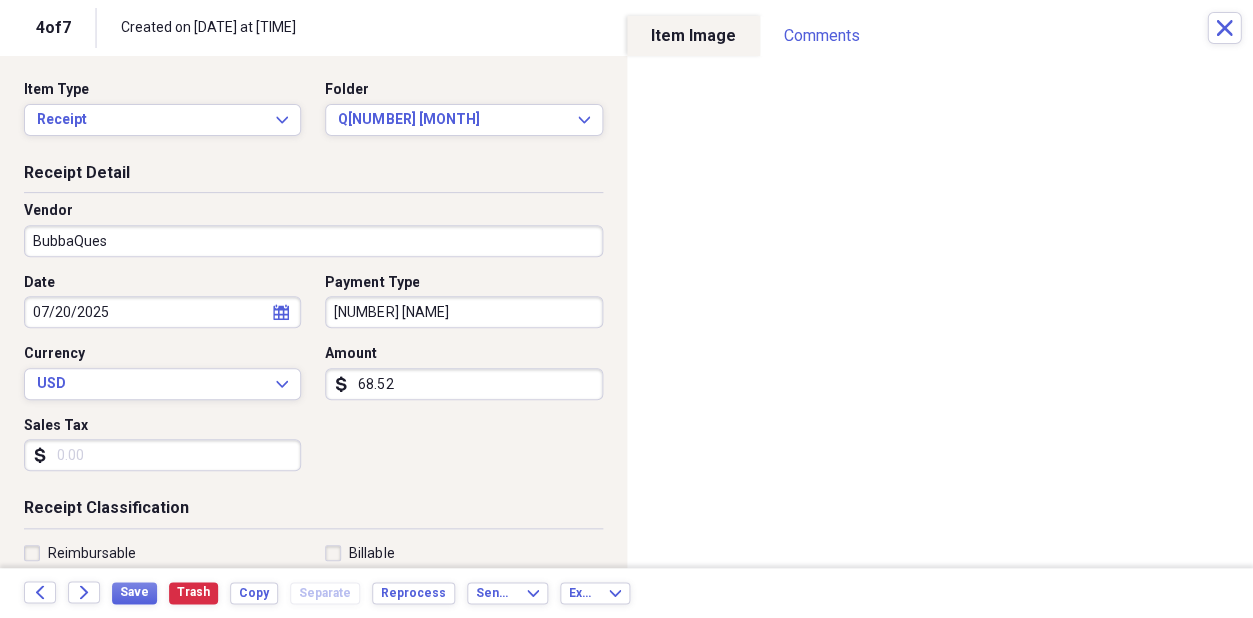 type on "[NUMBER] [NAME]" 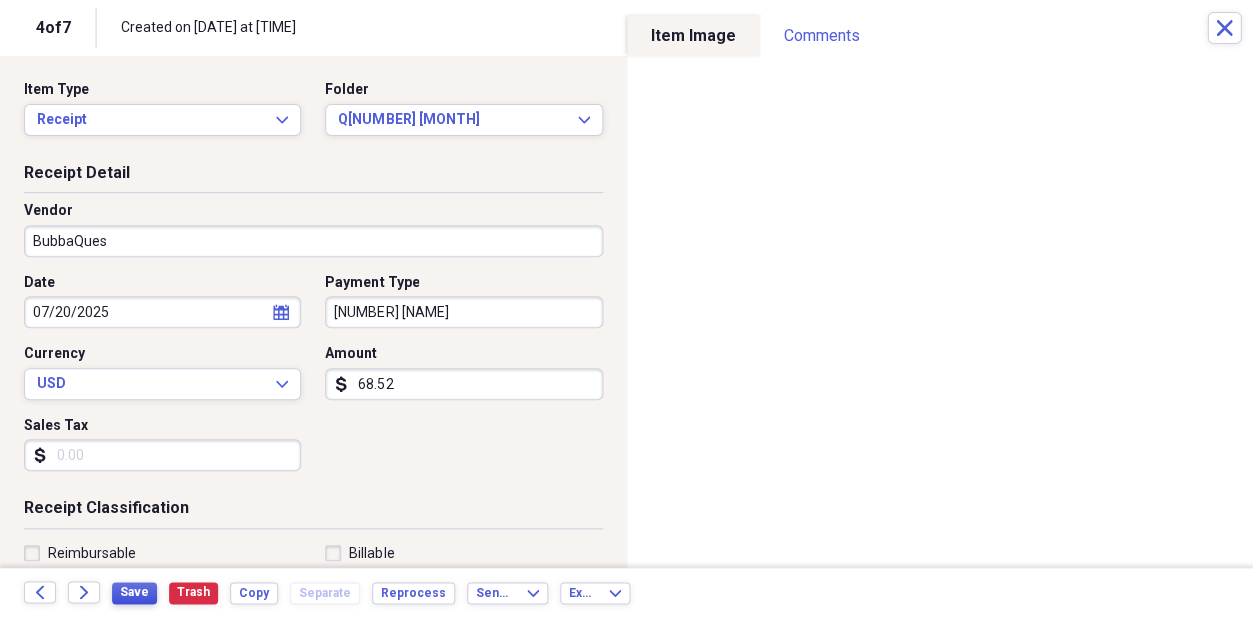 click on "Save" at bounding box center [134, 592] 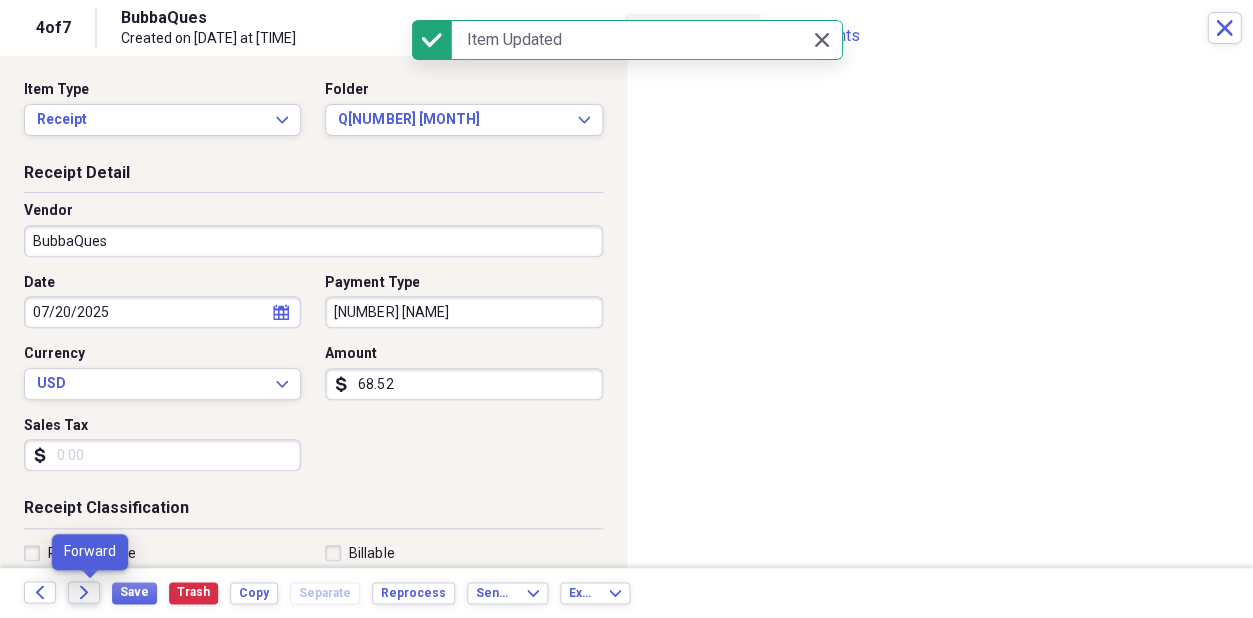 click on "Forward" 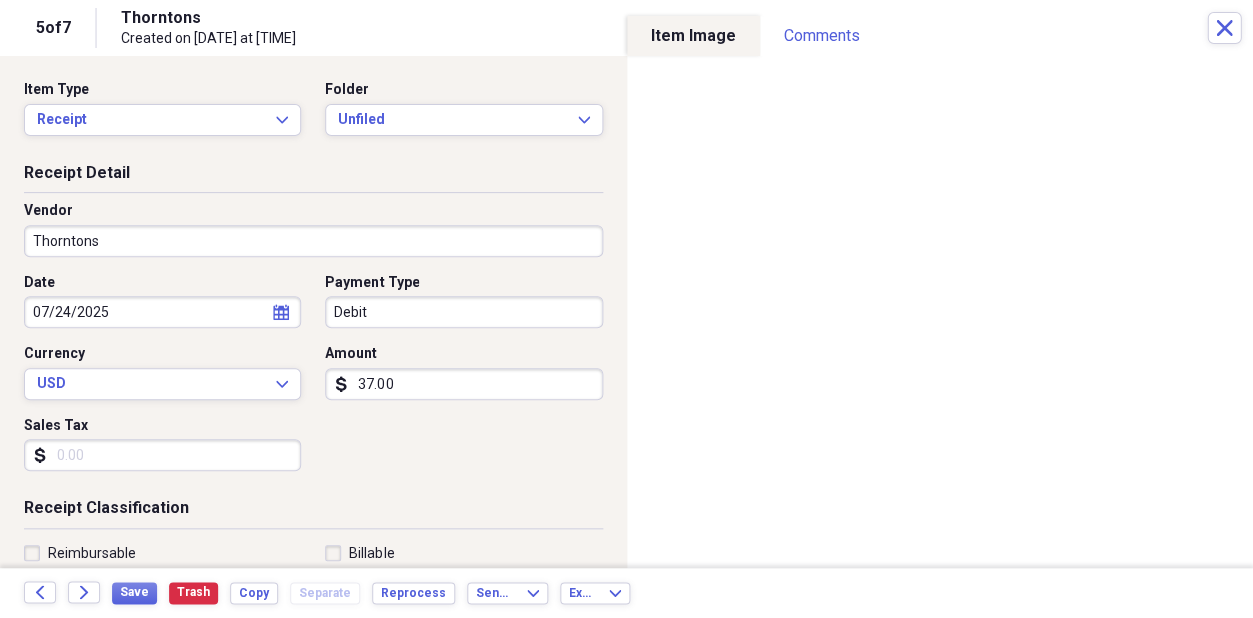 click on "Organize My Files [NUMBER] Collapse Unfiled Needs Review [NUMBER] Unfiled All Files Unfiled Unfiled Unfiled Saved Reports Collapse My Cabinet [FIRST]'s Cabinet Add Folder Expand Folder Amazon Invoices Add Folder Expand Folder [FIRST] Add Folder Expand Folder [FIRST] Cattle Co Add Folder Collapse Open Folder Hokie Add Folder Expand Folder [NUMBER] Hokie Add Folder Collapse Open Folder [NUMBER] Hokie Add Folder Folder Q1 JFM Add Folder Folder Q2 AMJ Add Folder Folder Q3 JAS Add Folder Folder Q4 OND Add Folder Collapse Open Folder Previous Years Add Folder Folder [NUMBER] [FIRST] Add Folder Expand Folder [NUMBER] [FIRST] Add Folder Folder [NUMBER]- [FIRST] & Household Add Folder Folder [NUMBER] Add Folder Expand Folder [NUMBER] Add Folder Expand Folder [NUMBER] Add Folder Expand Folder [NUMBER] Add Folder Expand Folder [NUMBER] Add Folder Collapse Open Folder [NUMBER] Add Folder Folder [NUMBER] Q1 Add Folder Folder [NUMBER] Q2 Add Folder Folder [NUMBER] Q3 Add Folder Folder [NUMBER] Q4 Add Folder Expand Folder Mahogany (Non-Business) Add Folder Folder Medical - [FIRST] Add Folder Folder [FIRST] Folder" at bounding box center (626, 309) 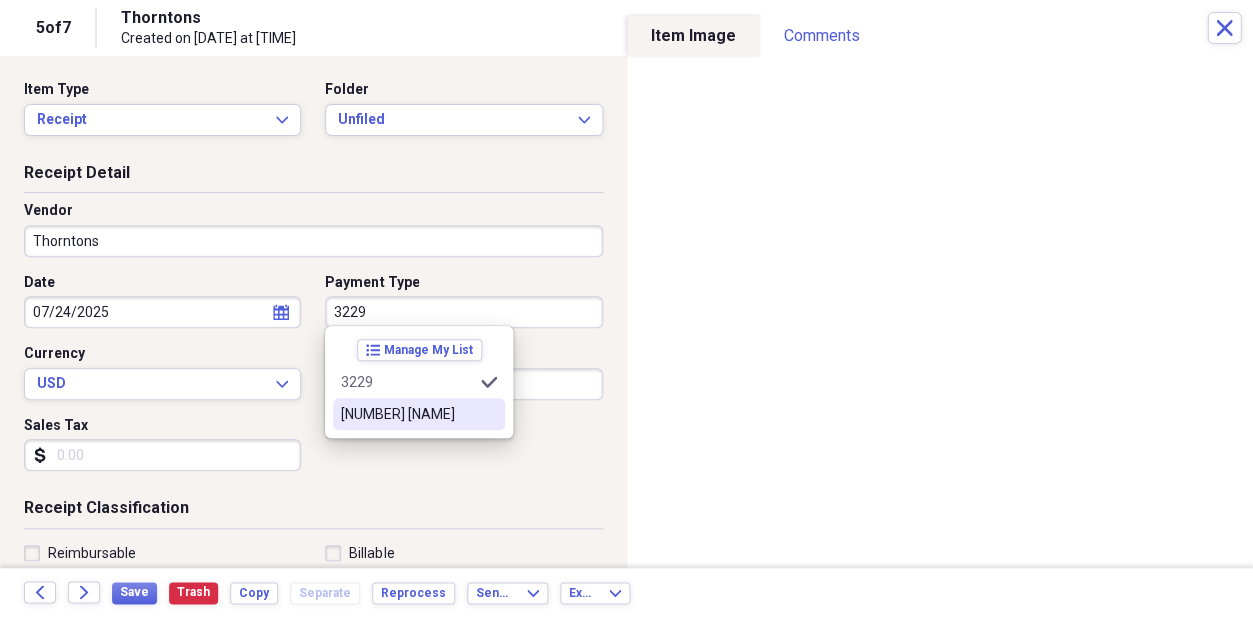 click on "[NUMBER] [NAME]" at bounding box center [407, 414] 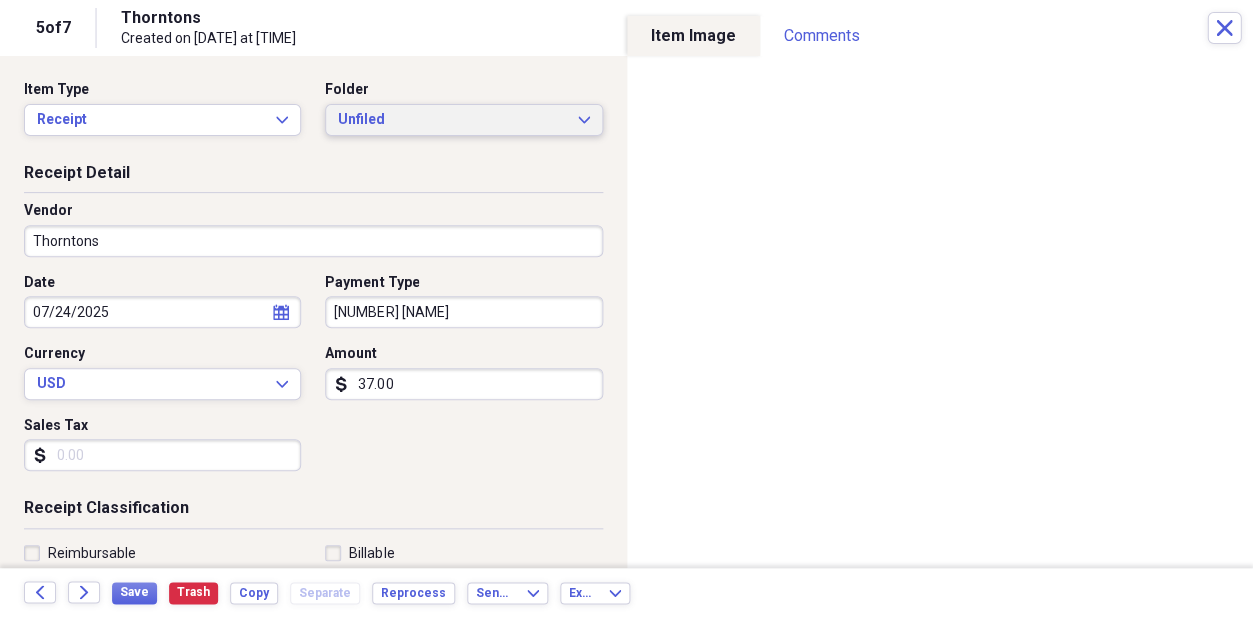 click on "Expand" 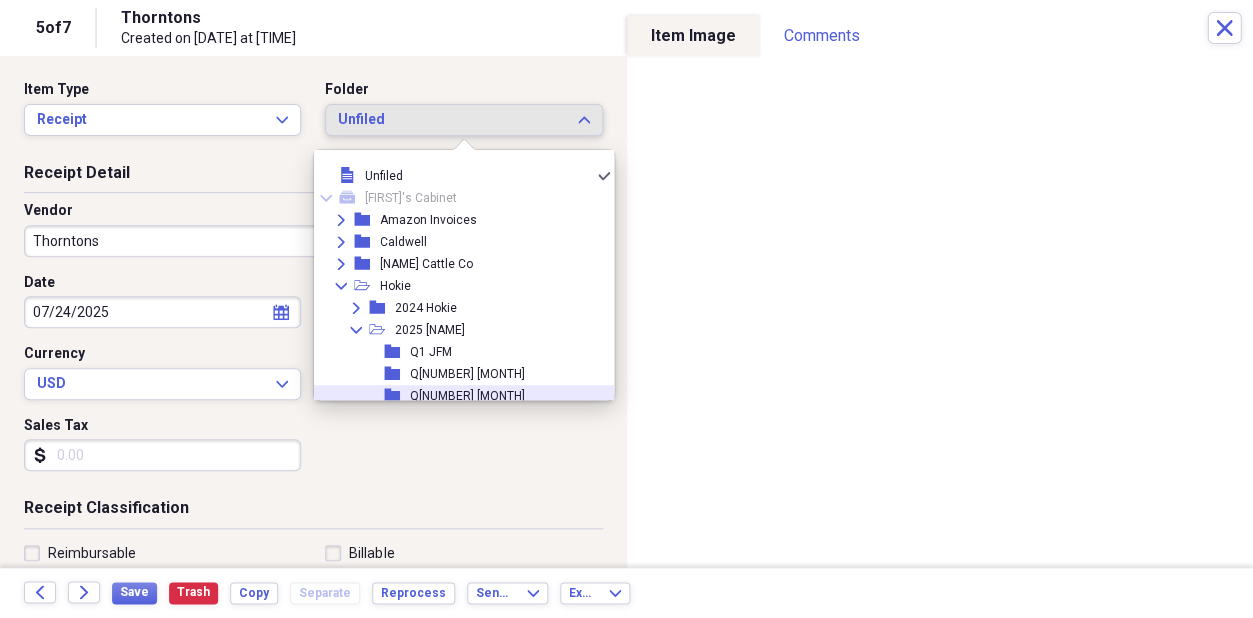 click on "Q[NUMBER] [MONTH]" at bounding box center [467, 396] 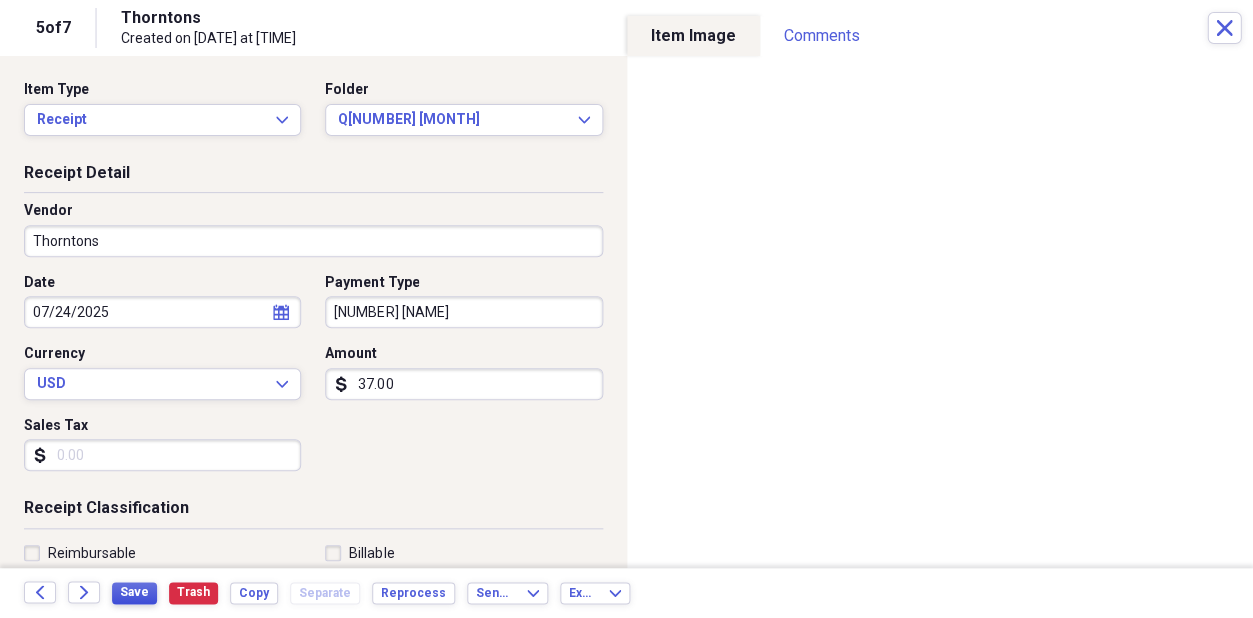 click on "Save" at bounding box center (134, 592) 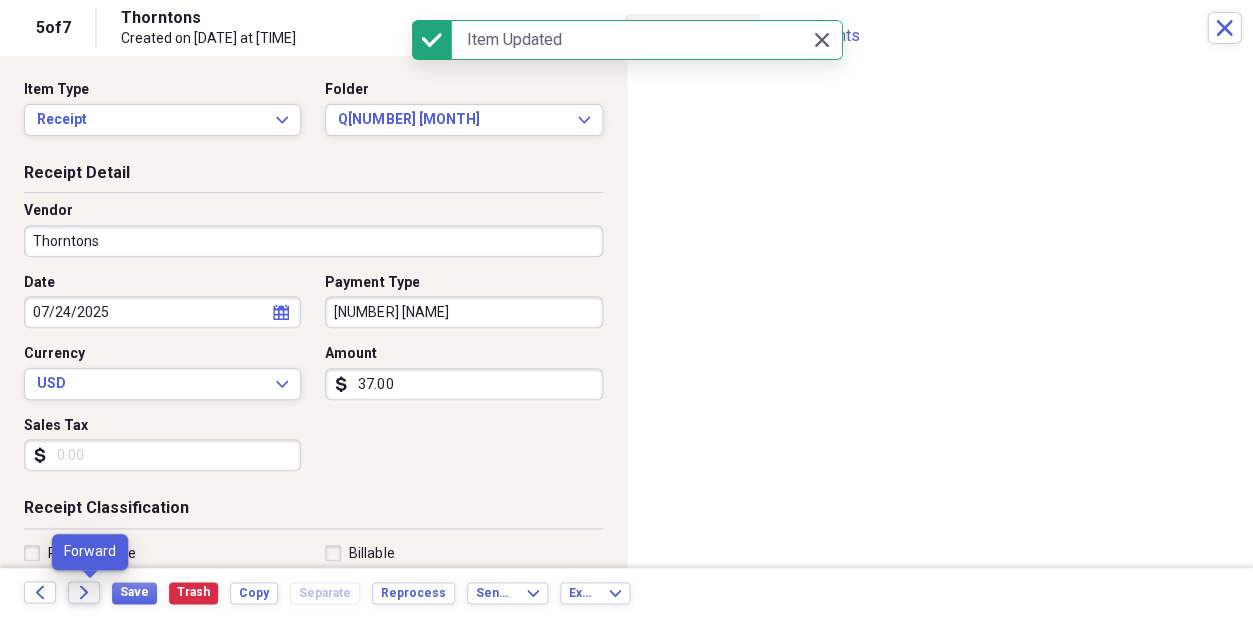 click 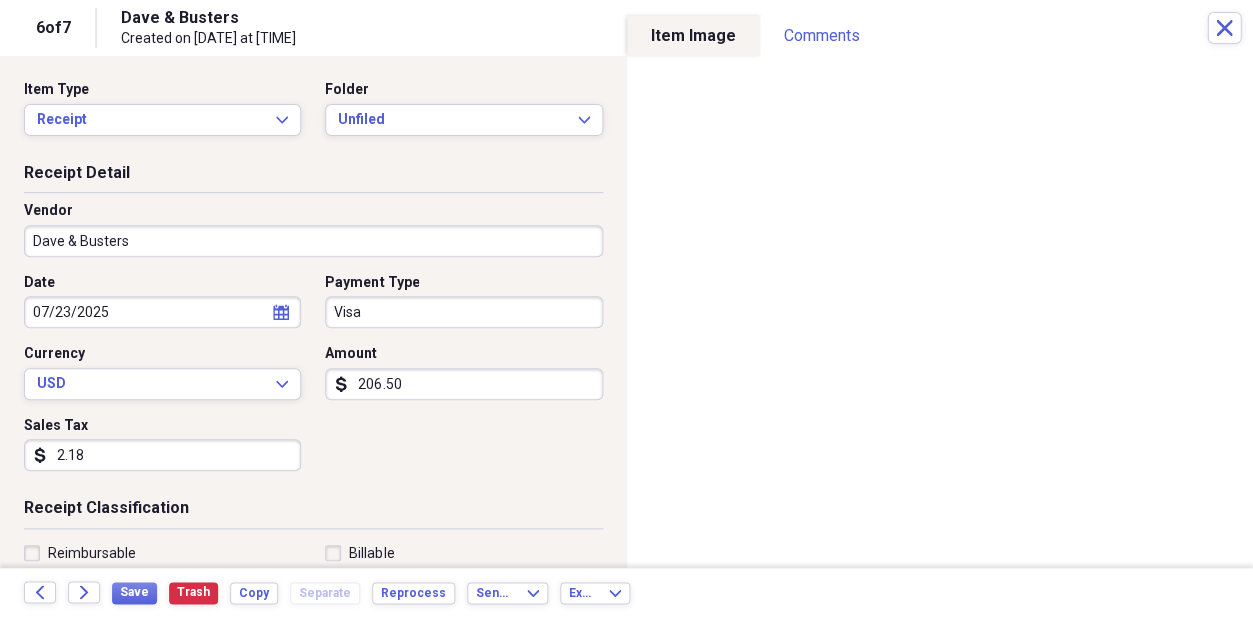 click on "Visa" at bounding box center (463, 312) 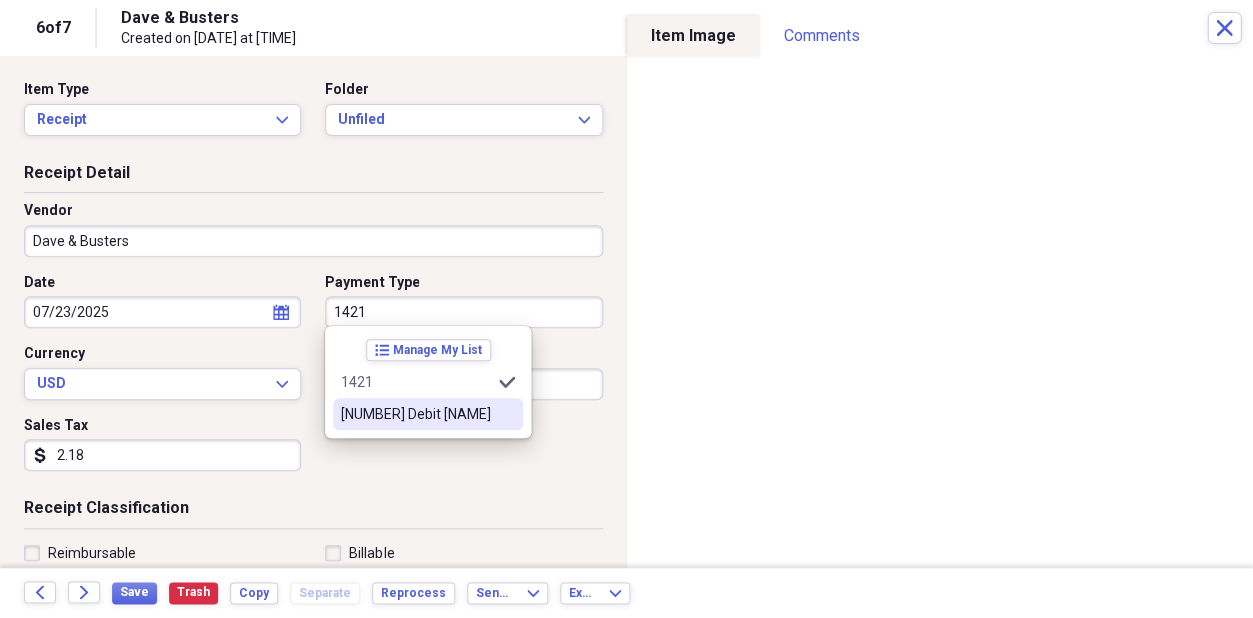 click on "[NUMBER] Debit [NAME]" at bounding box center (416, 414) 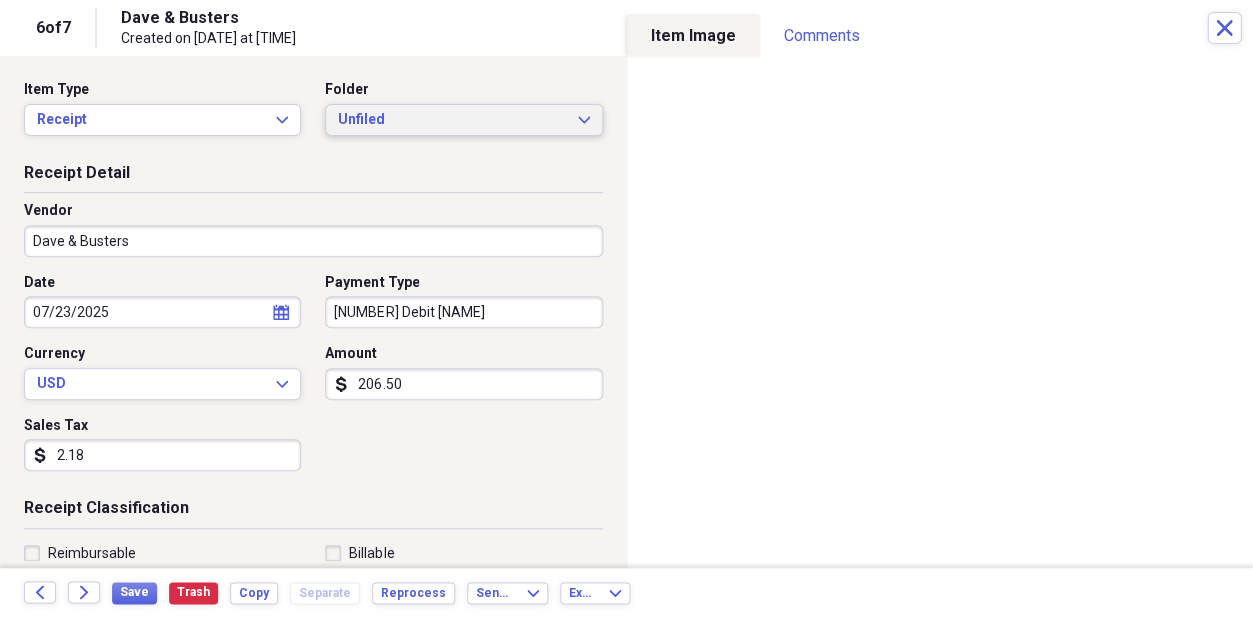 click on "Expand" 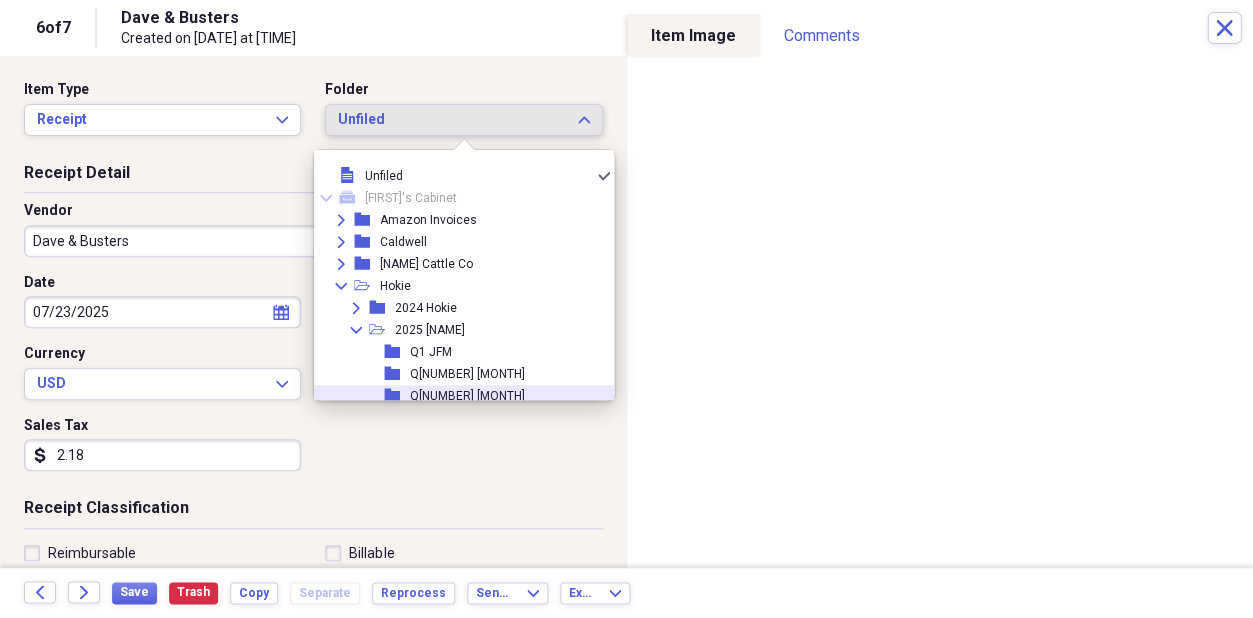 click on "Q[NUMBER] [MONTH]" at bounding box center (467, 396) 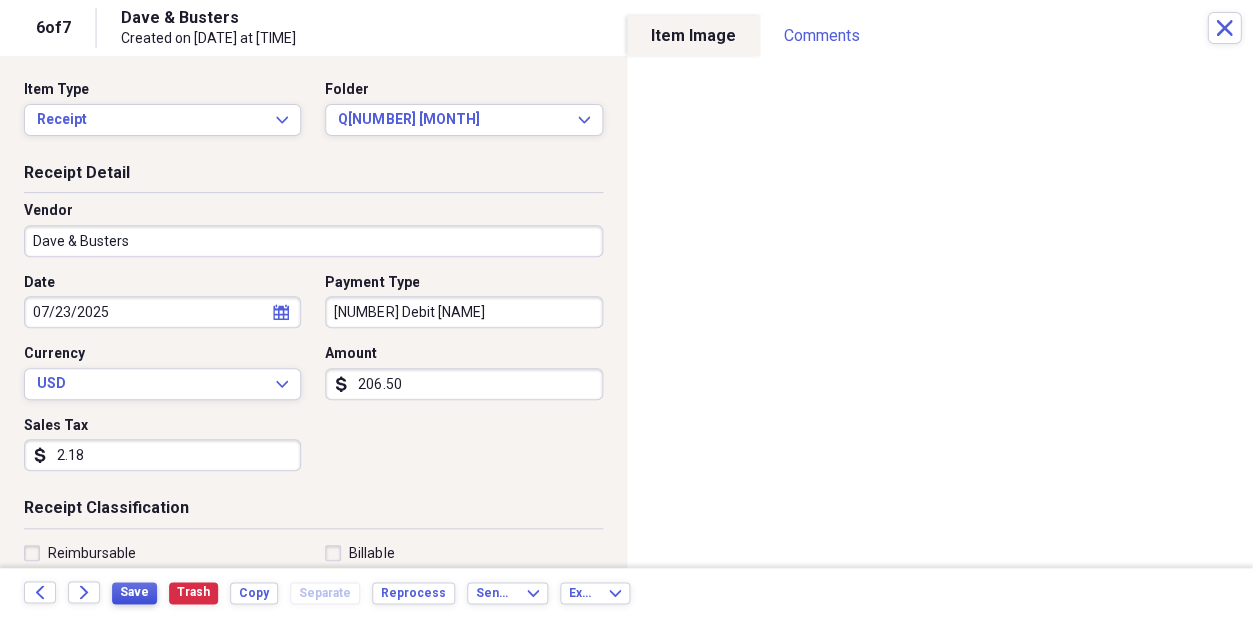 click on "Save" at bounding box center (134, 592) 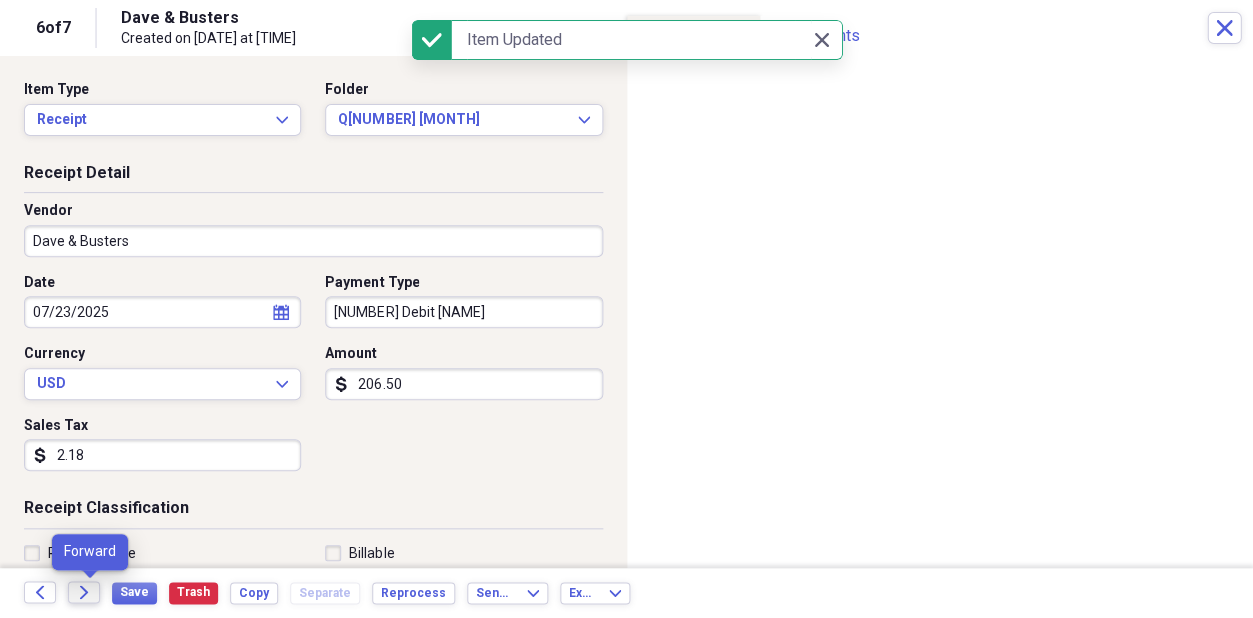 click on "Forward" 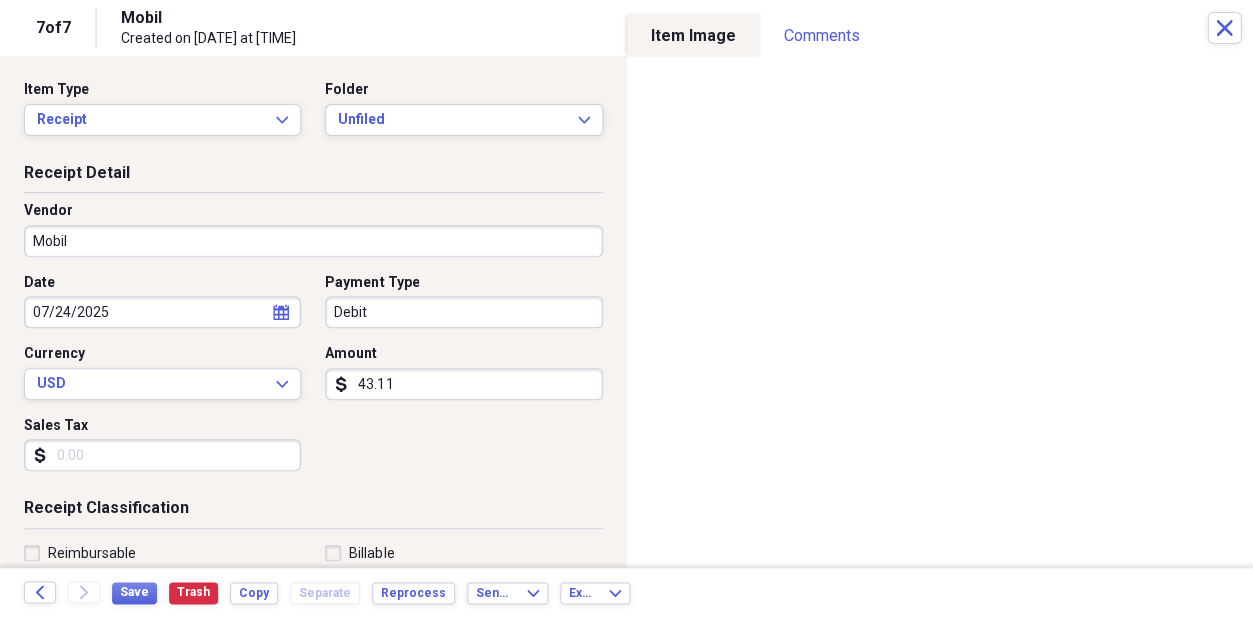 click on "Organize My Files Collapse Unfiled Needs Review Unfiled All Files Unfiled Unfiled Unfiled Saved Reports Collapse My Cabinet [NAME]'s Cabinet Add Folder Expand Folder Amazon Invoices Add Folder Expand Folder [NAME] Add Folder Expand Folder [NAME] Cattle Co Add Folder Collapse Open Folder [NAME] Add Folder Expand Folder 2024 [NAME] Add Folder Collapse Open Folder 2025 [NAME] Add Folder Folder Q1 JFM Add Folder Folder Q2 AMJ Add Folder Folder Q3 JAS Add Folder Folder Q4 OND Add Folder Collapse Open Folder Previous Years Add Folder Folder 2014 [NAME] Add Folder Expand Folder 2015 [NAME] Add Folder Folder 2016- [NAME] & Household Add Folder Folder 2017 Add Folder Expand Folder 2018 Add Folder Expand Folder 2020 Add Folder Expand Folder 2021 Add Folder Expand Folder 2022 Add Folder Collapse Open Folder 2023 Add Folder Folder 23 Q1 Add Folder Folder 23 Q2 Add Folder Folder 23 Q3 Add Folder Folder 23 Q4 Add Folder Expand Folder Mahogany (Non-Business) Add Folder Folder Medical - [NAME] Add Folder Folder [NAME] 2020" at bounding box center [626, 309] 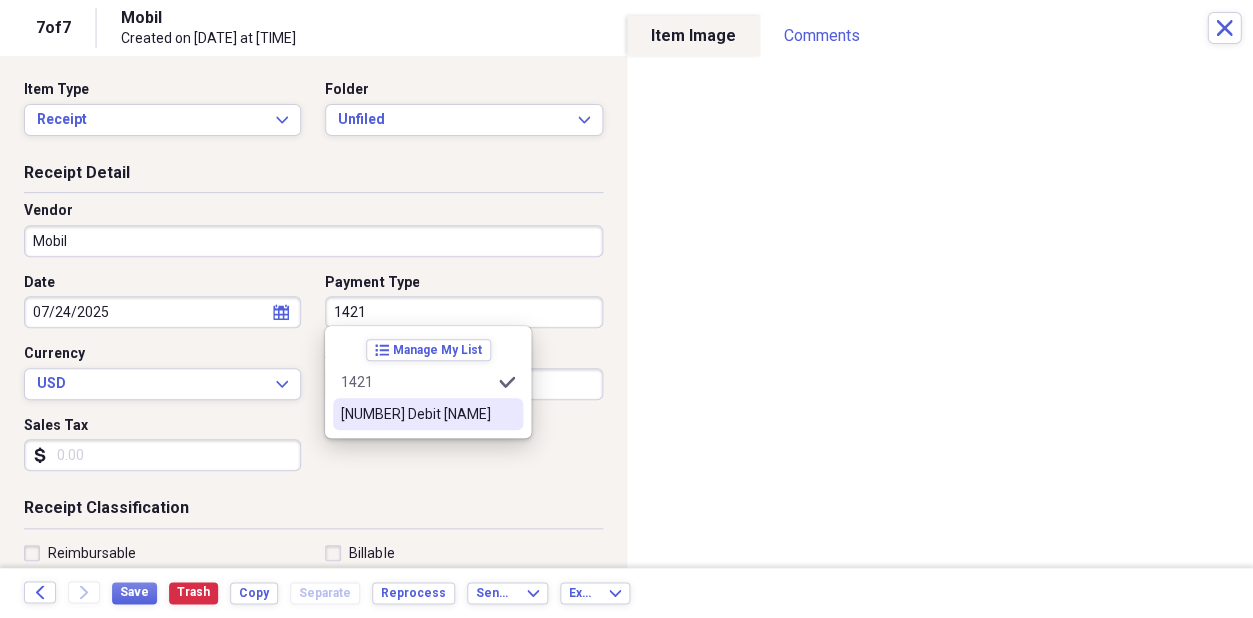 click on "[NUMBER] Debit [NAME]" at bounding box center [416, 414] 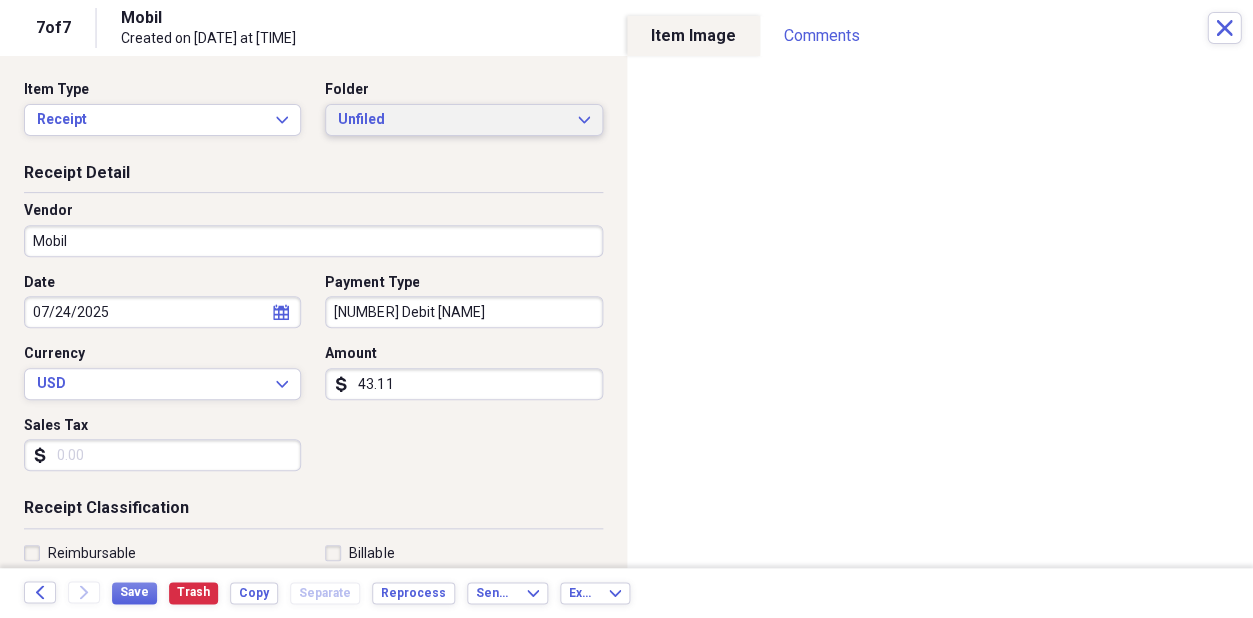 click on "Unfiled" at bounding box center [451, 120] 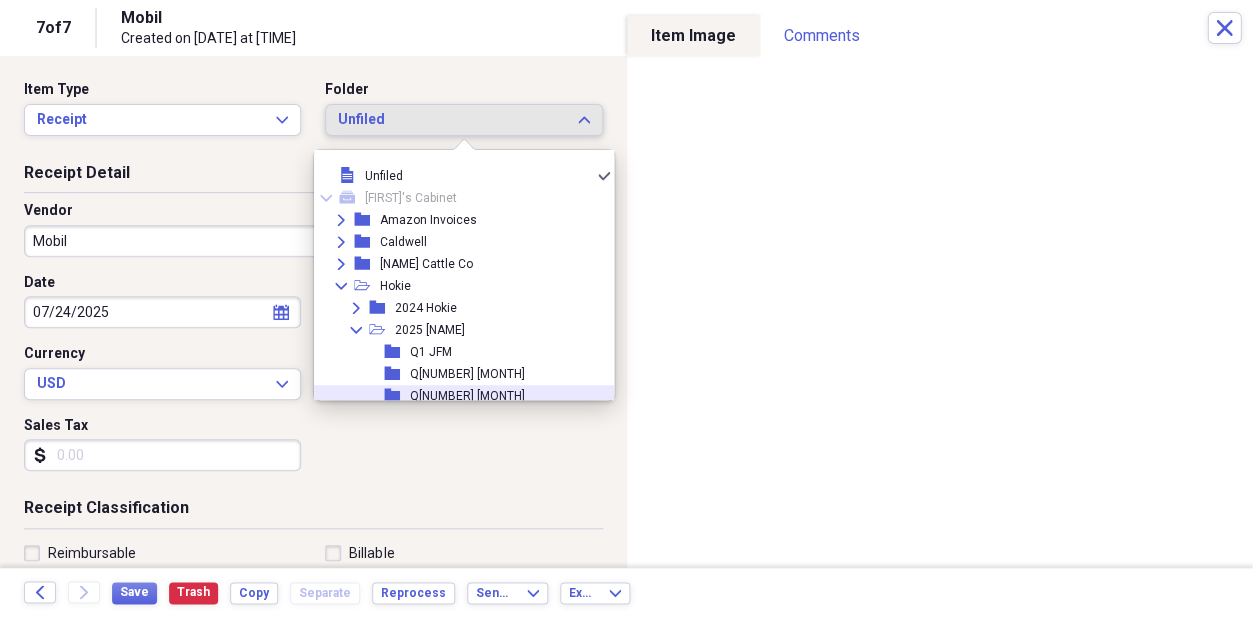 click on "Q[NUMBER] [MONTH]" at bounding box center (467, 396) 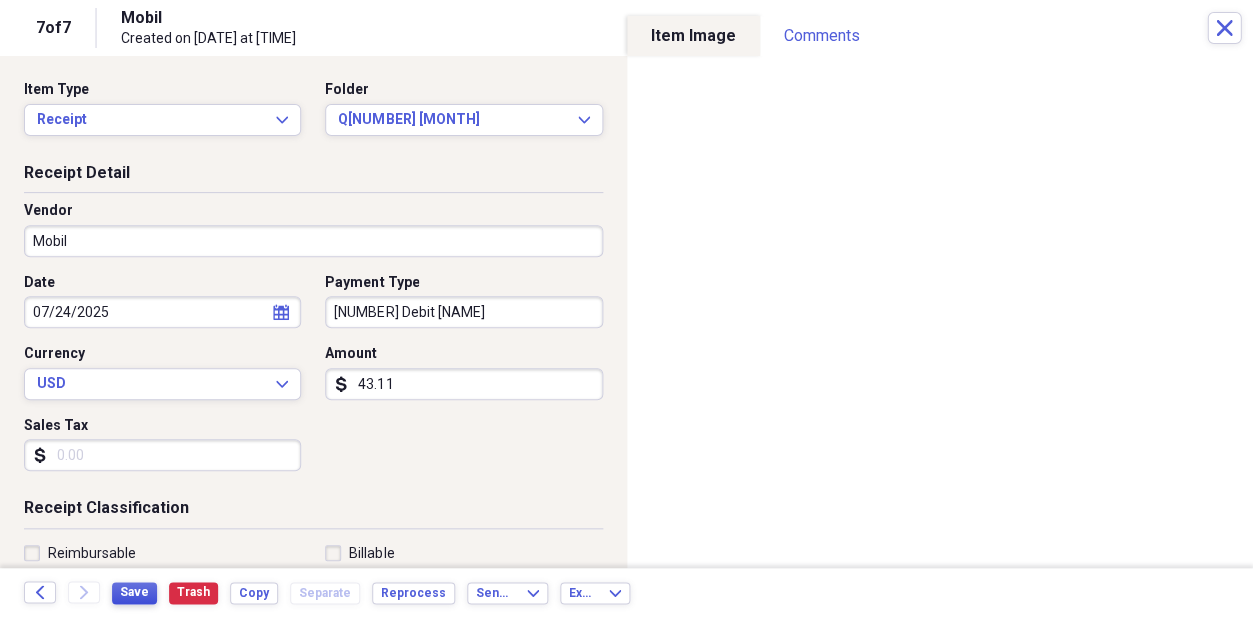 click on "Save" at bounding box center [134, 592] 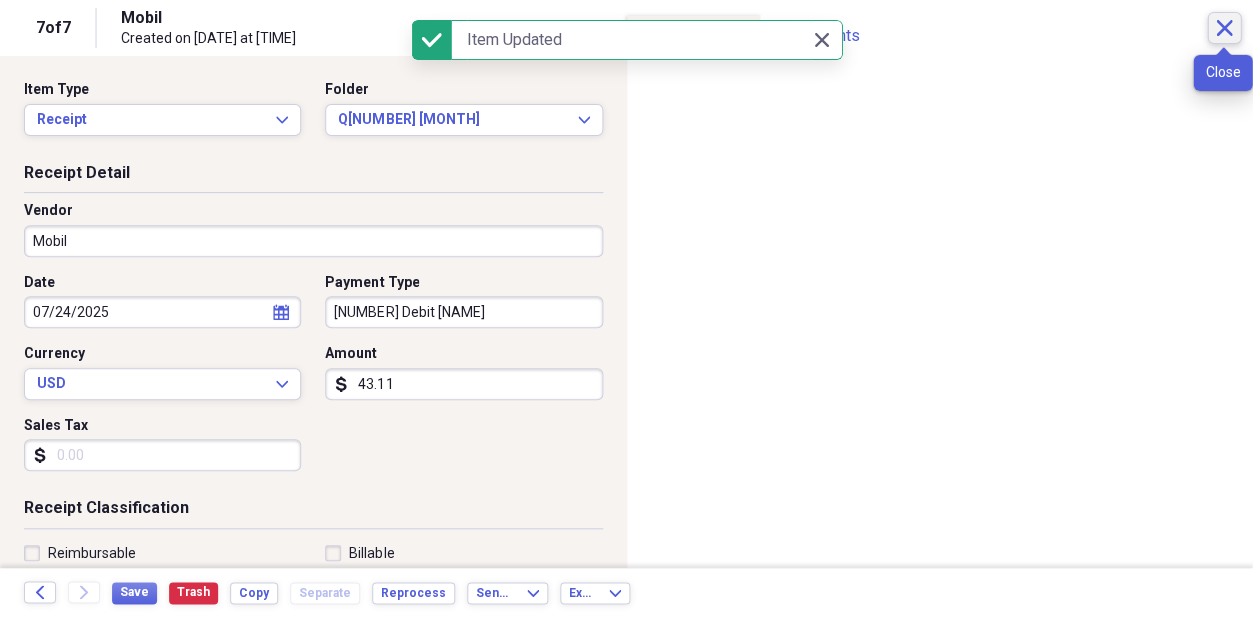 click 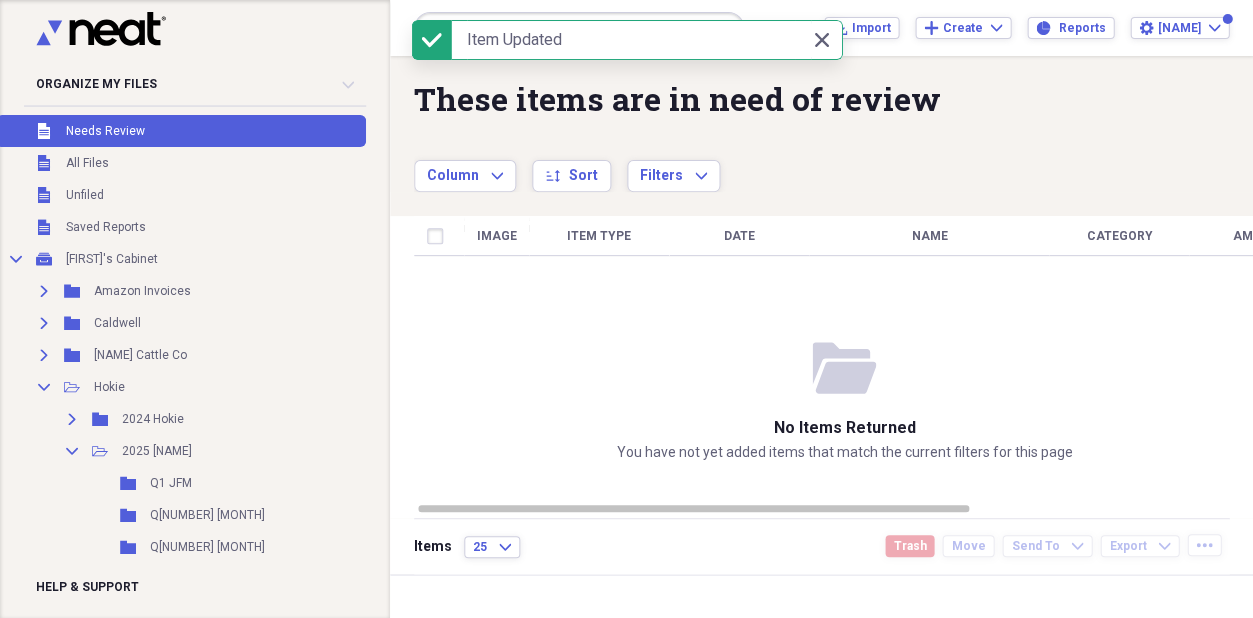 click on "Needs Review" at bounding box center [105, 131] 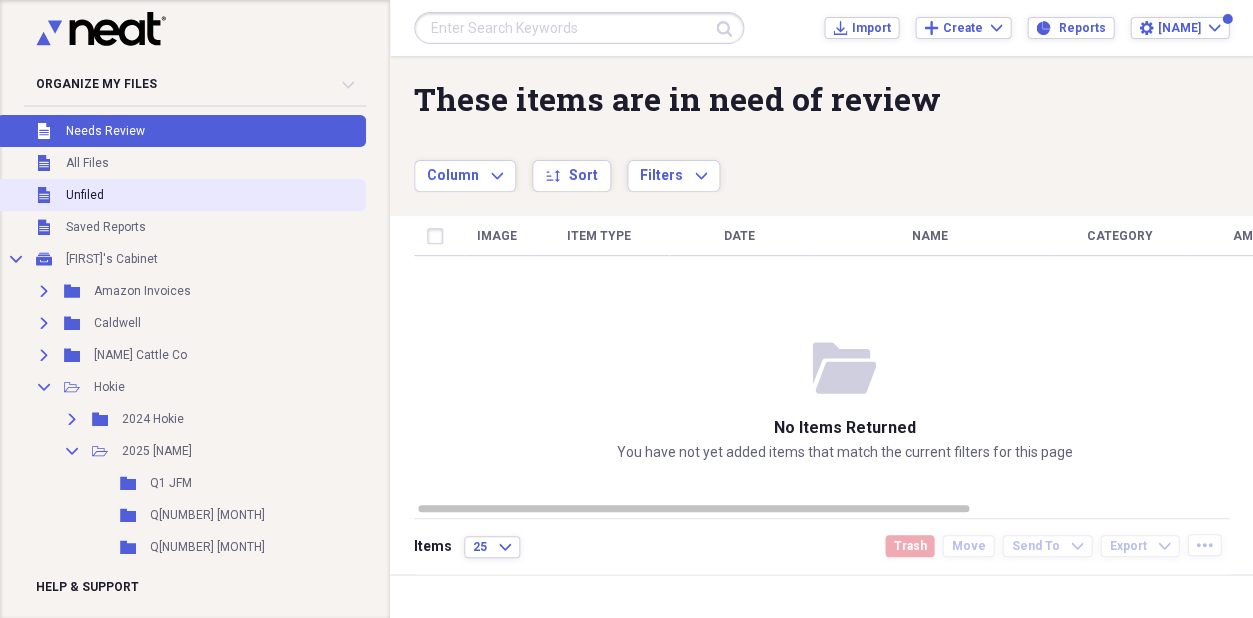 click on "Unfiled" at bounding box center [85, 195] 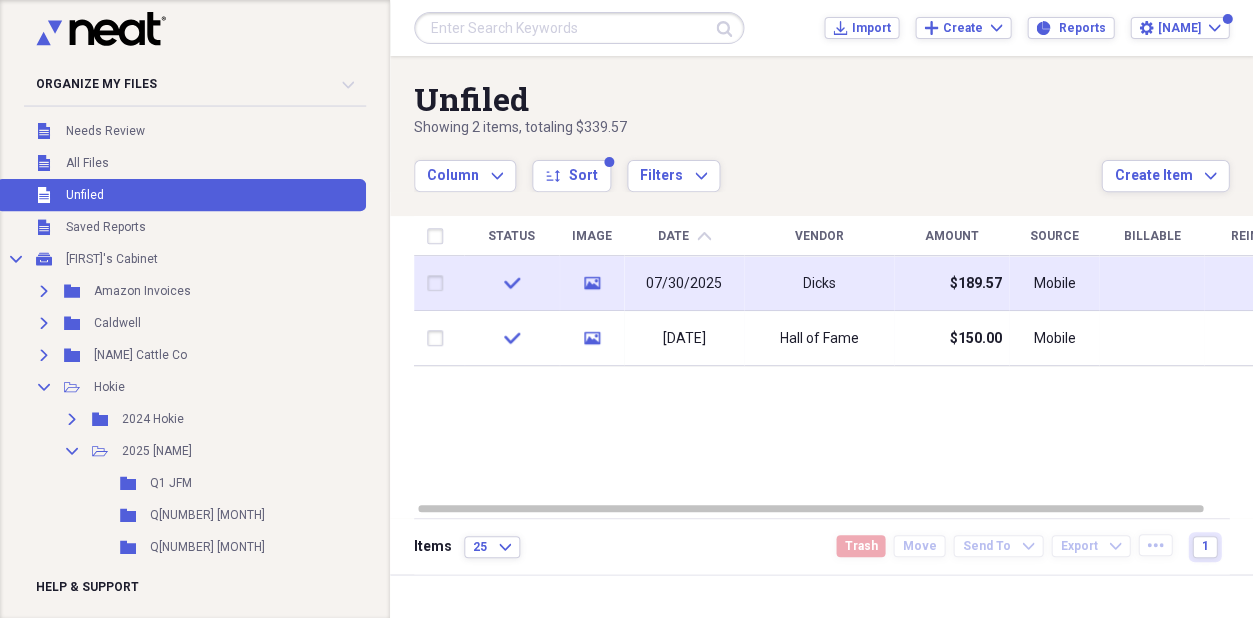 click on "Dicks" at bounding box center [819, 283] 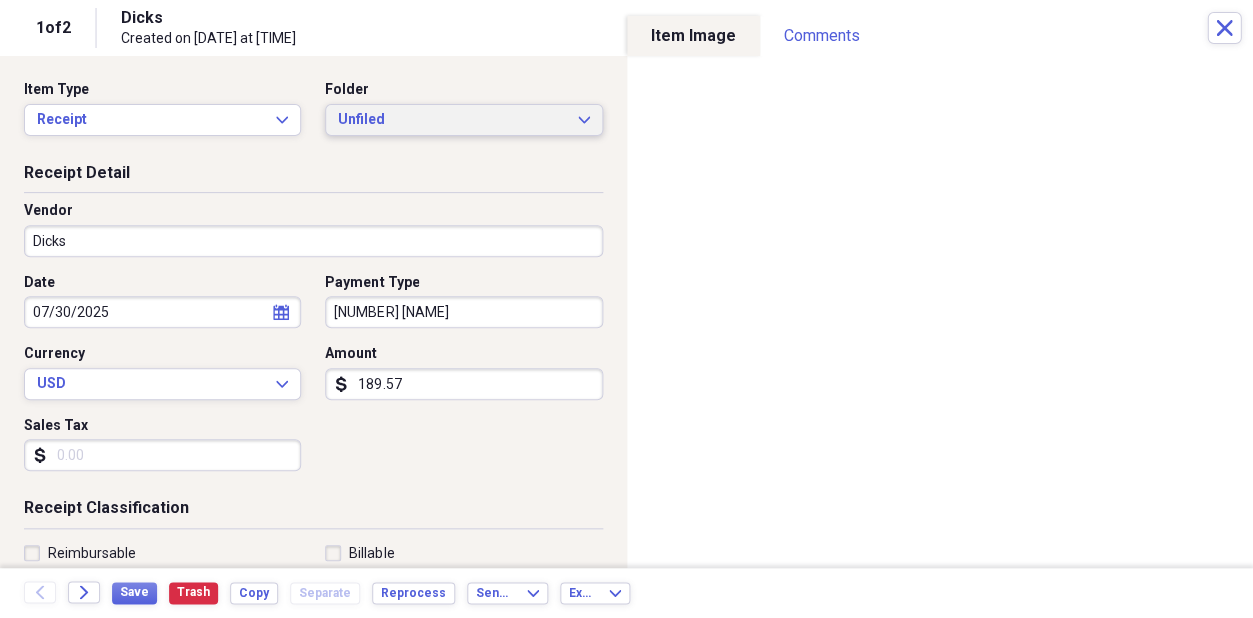 click 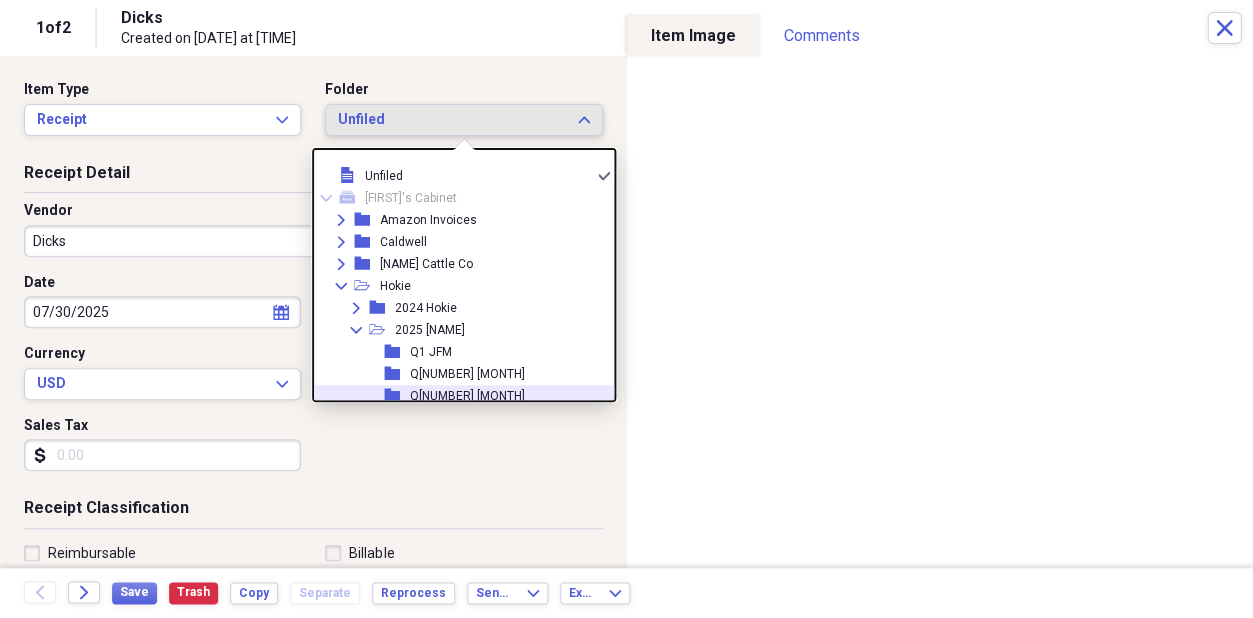click on "Q[NUMBER] [MONTH]" at bounding box center (467, 396) 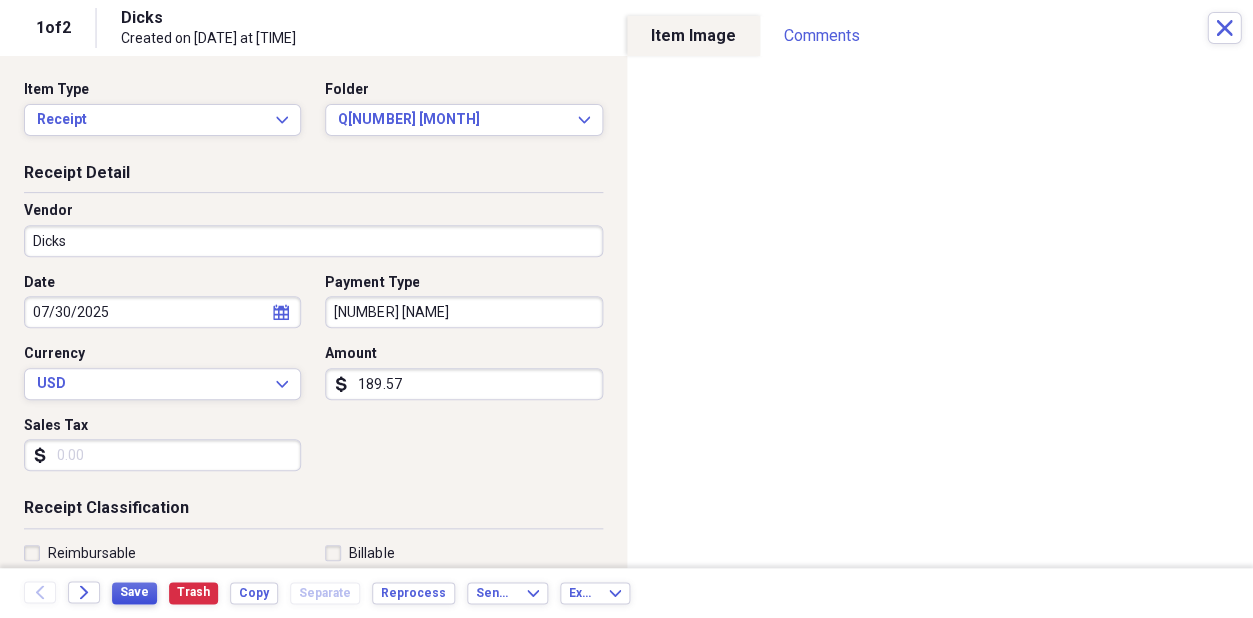 click on "Save" at bounding box center [134, 592] 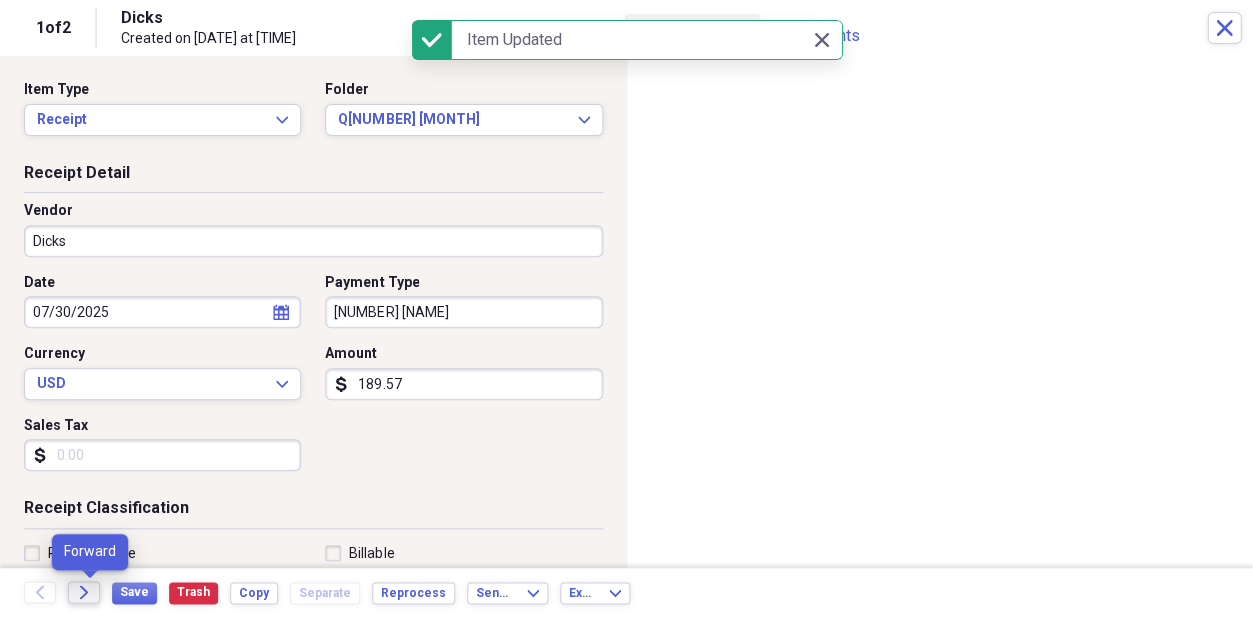 click on "Forward" 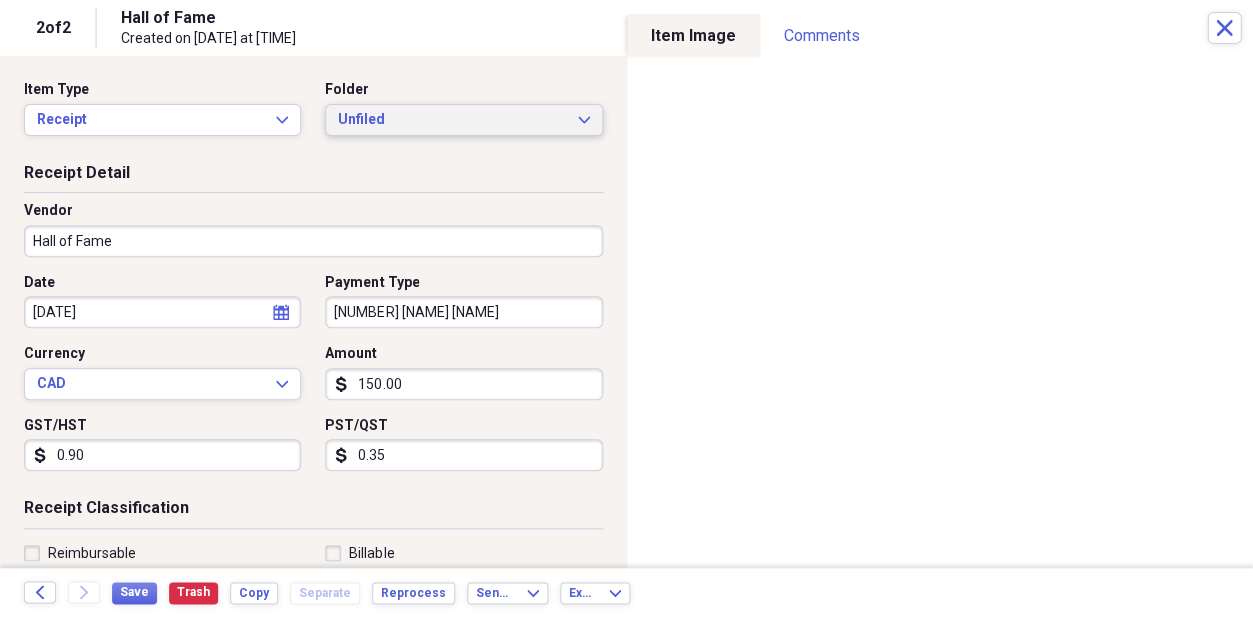 click on "Expand" 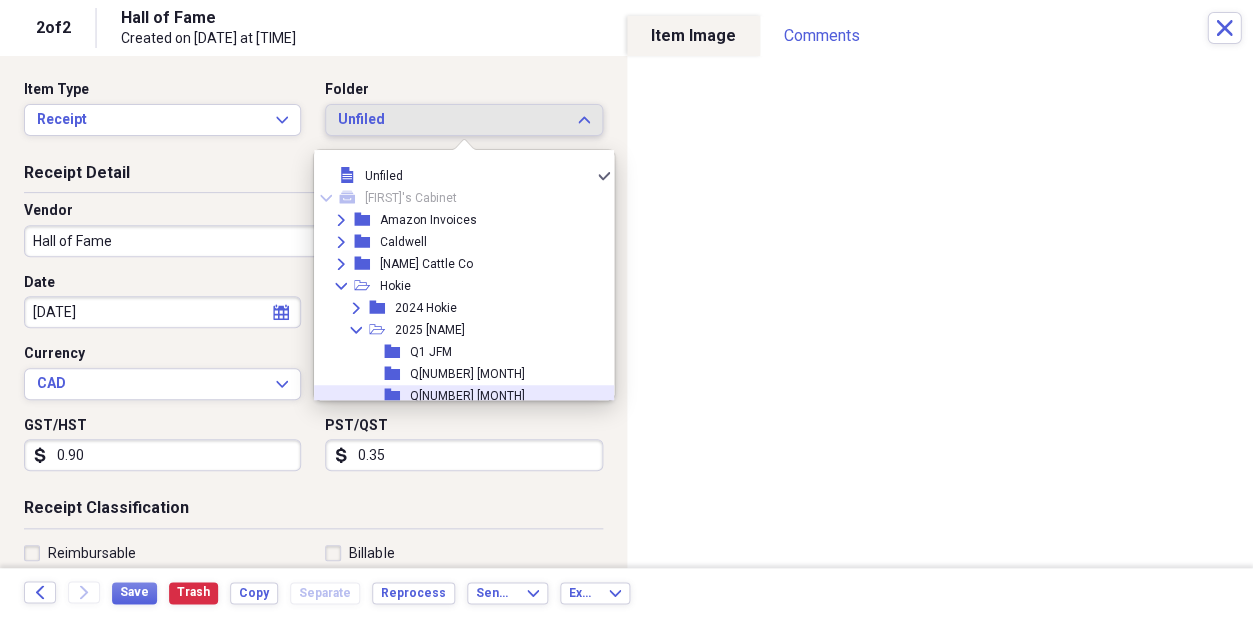 click on "Q[NUMBER] [MONTH]" at bounding box center (467, 396) 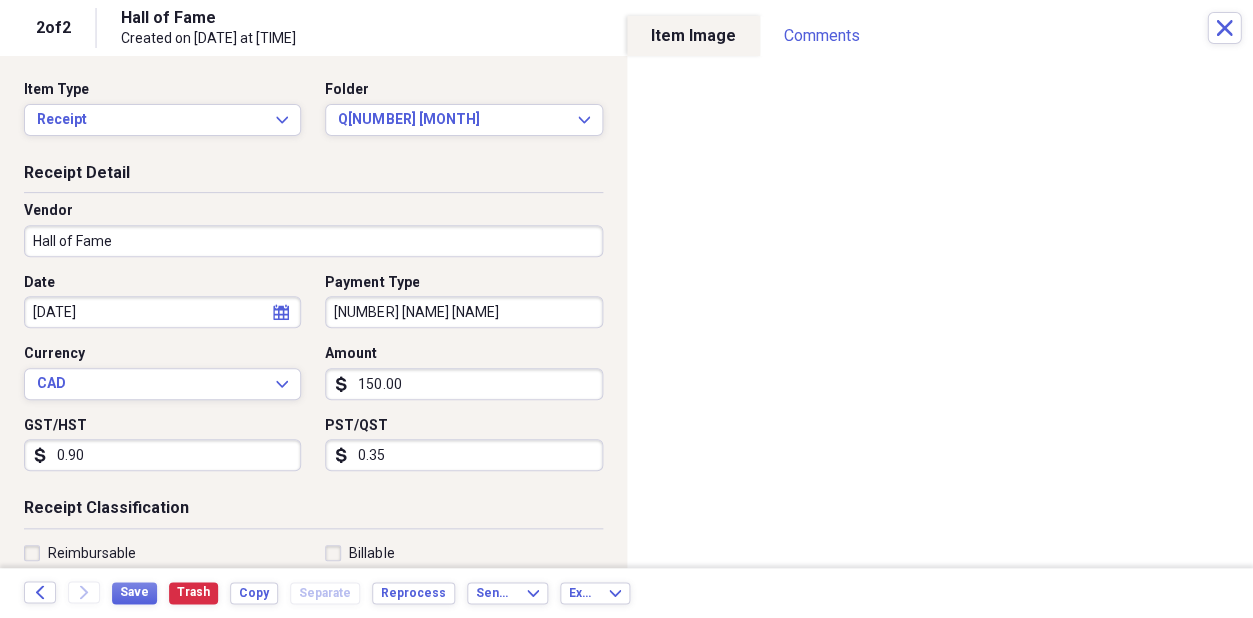 click on "[DATE]" at bounding box center (162, 312) 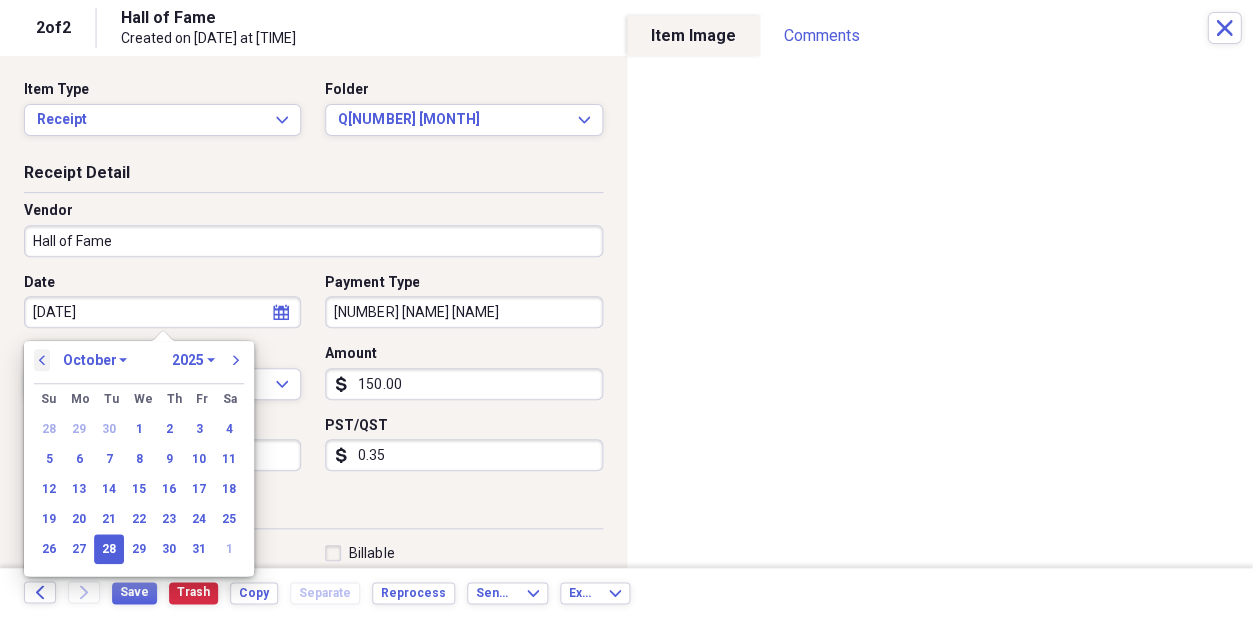 click on "previous" at bounding box center (42, 360) 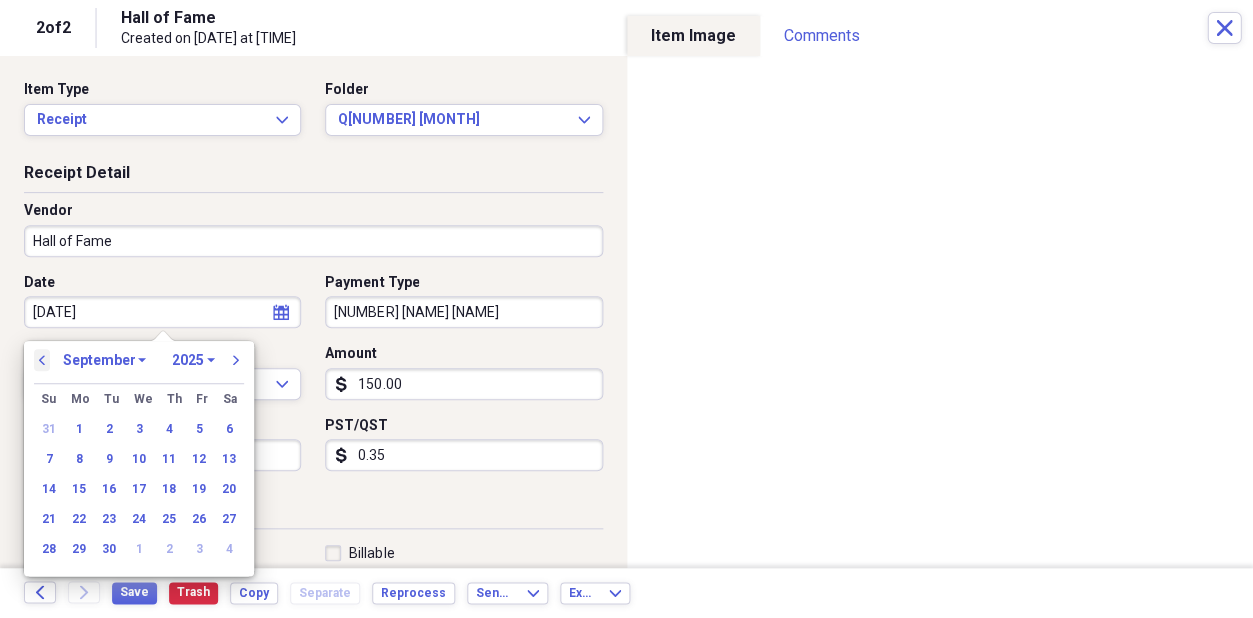 click on "previous" at bounding box center (42, 360) 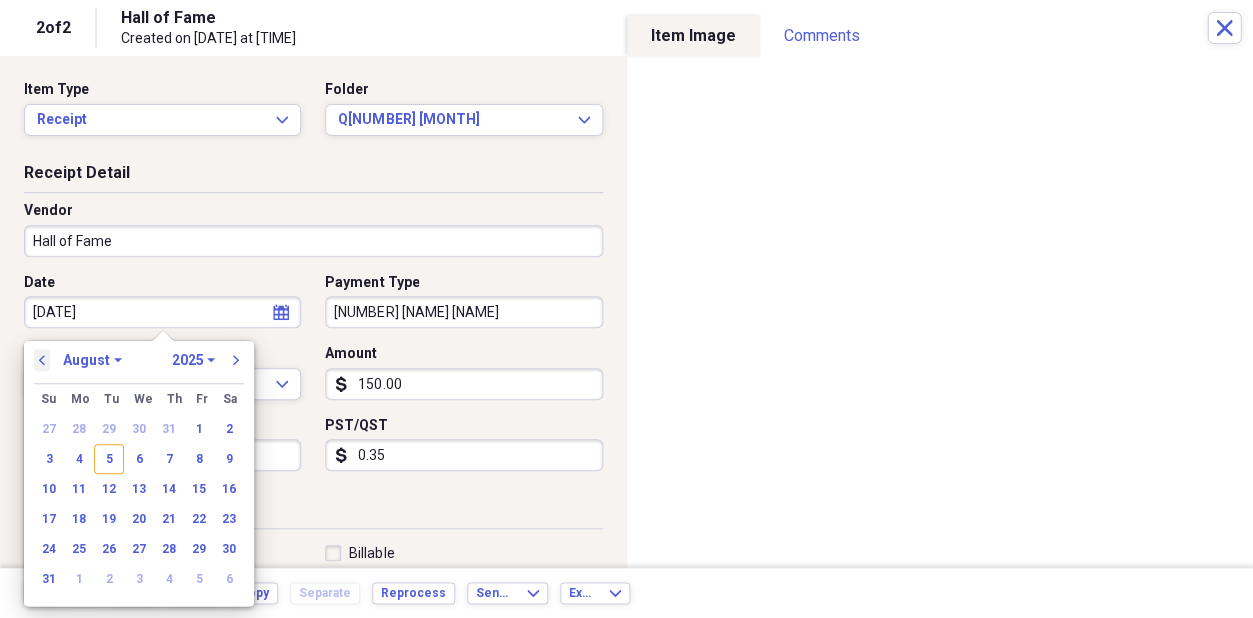 click on "previous" at bounding box center (42, 360) 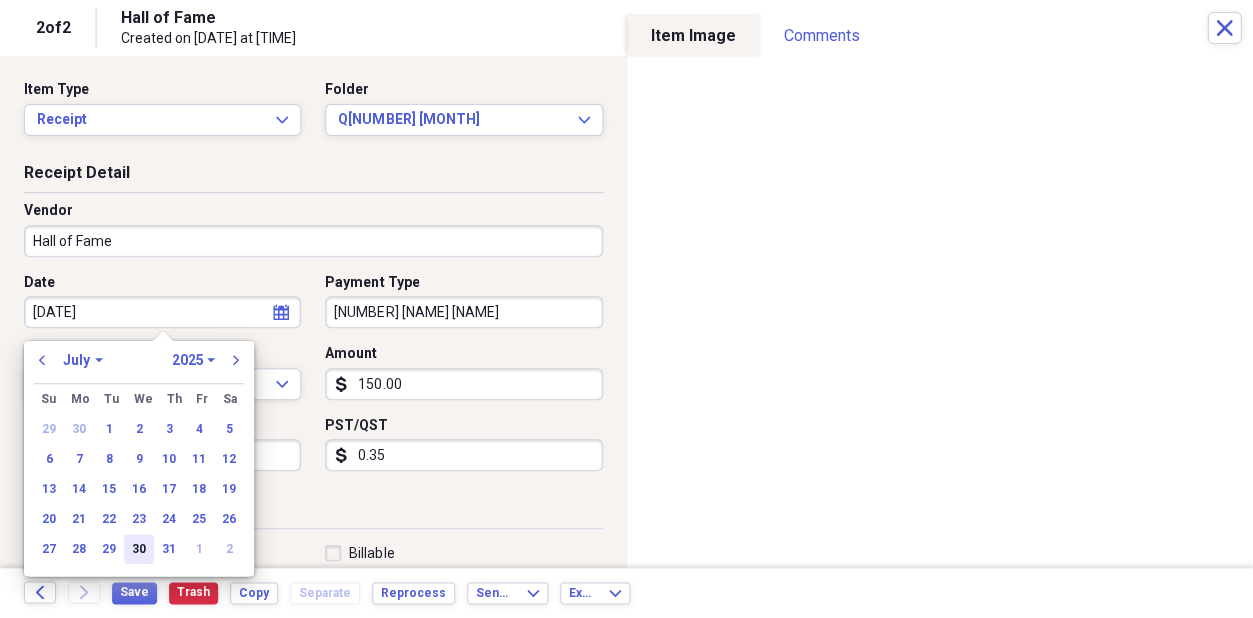 click on "30" at bounding box center (139, 549) 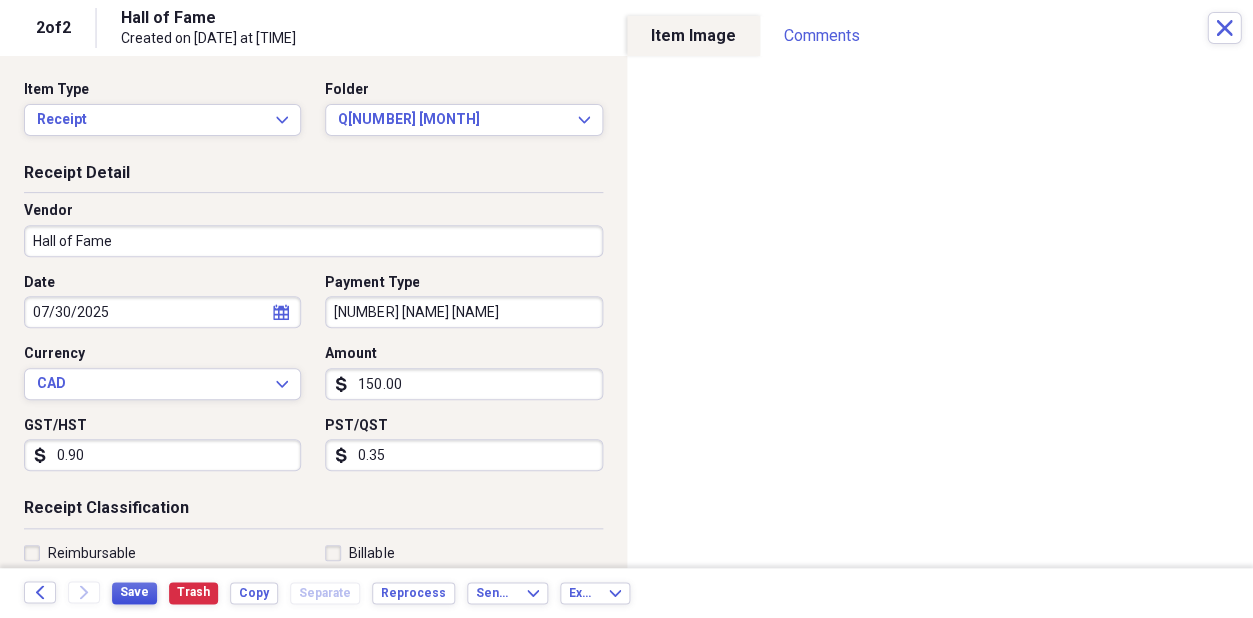 click on "Save" at bounding box center [134, 592] 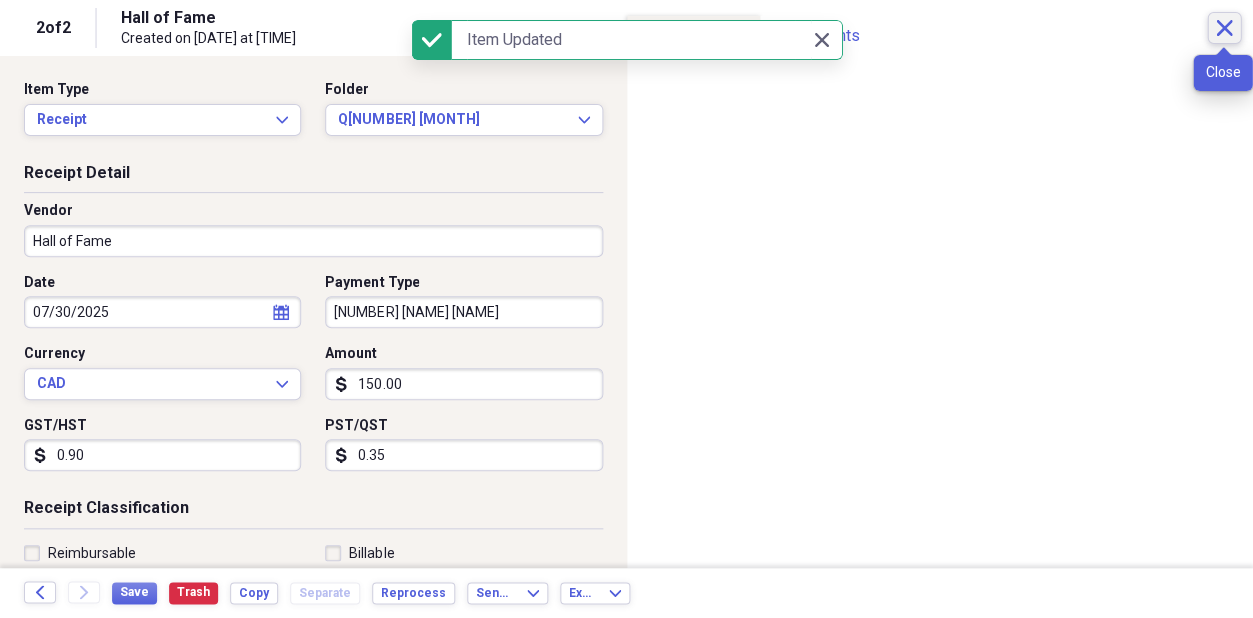 click on "Close" 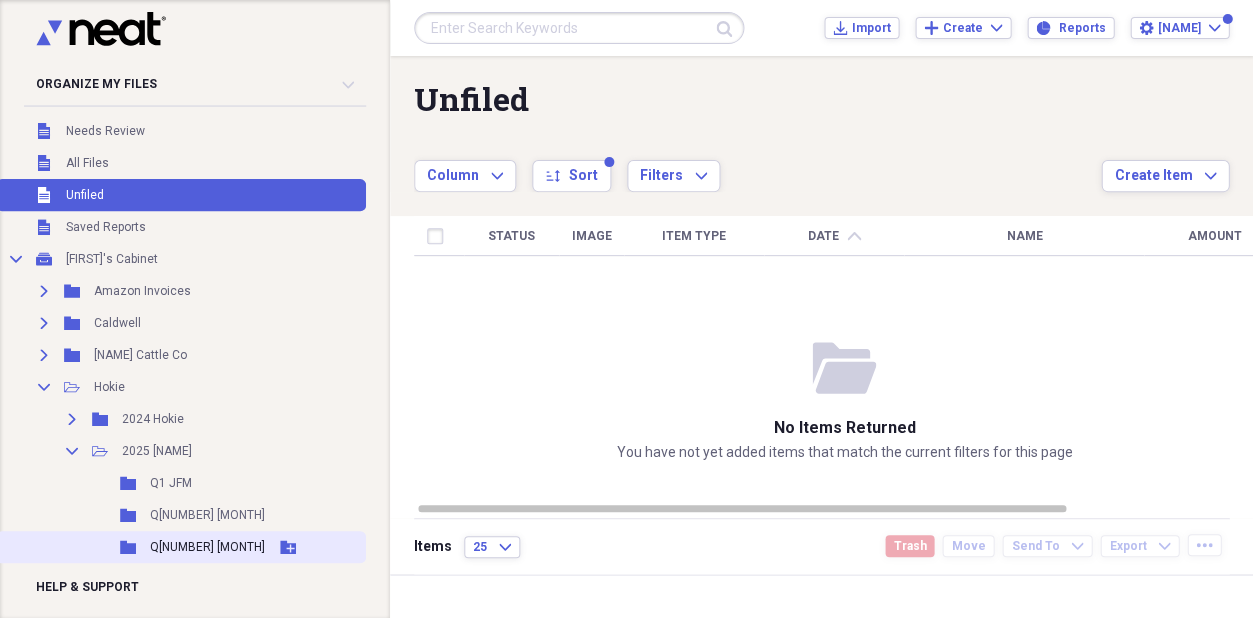 click on "Q[NUMBER] [MONTH]" at bounding box center [207, 547] 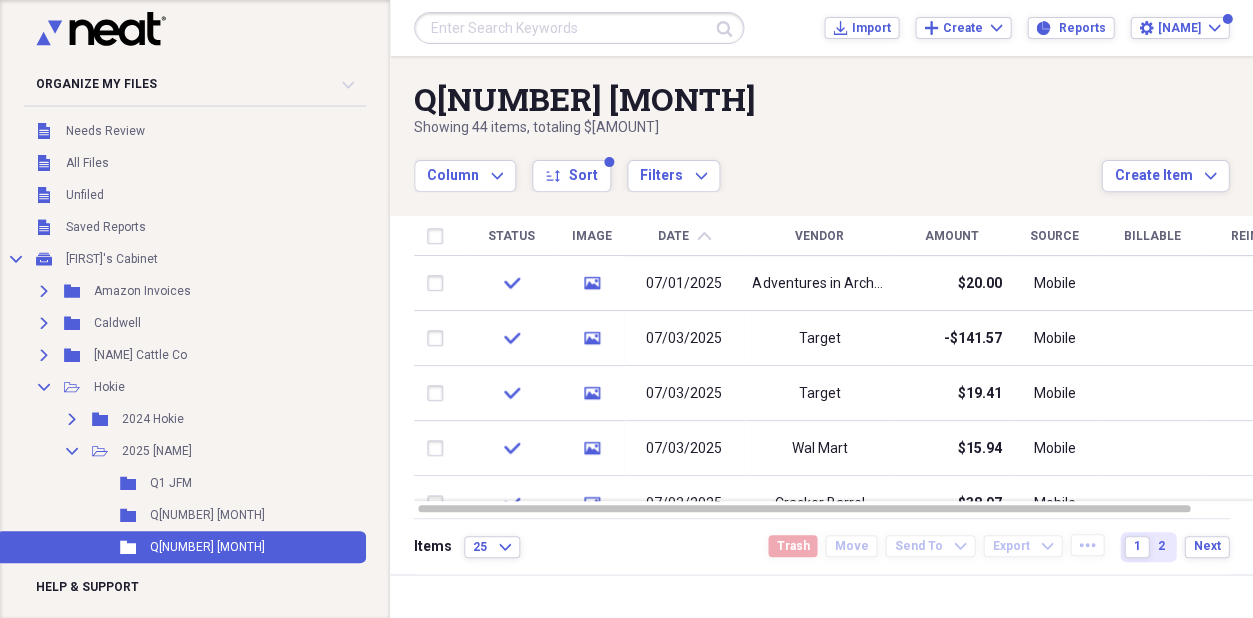 click at bounding box center (579, 28) 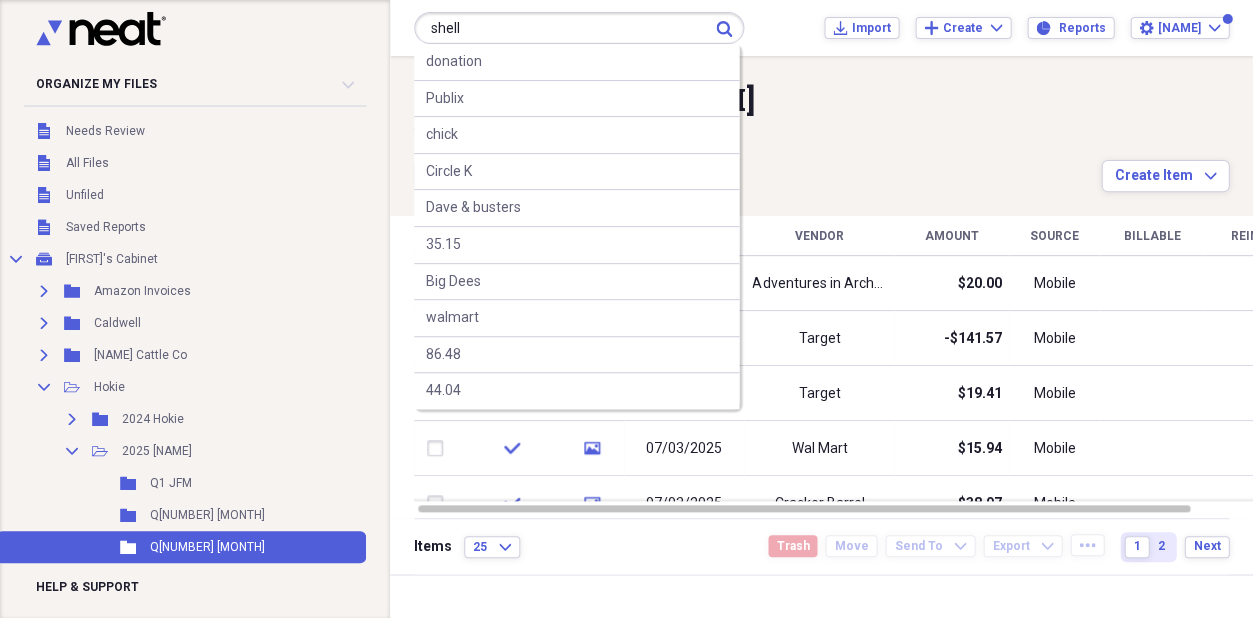 type on "shell" 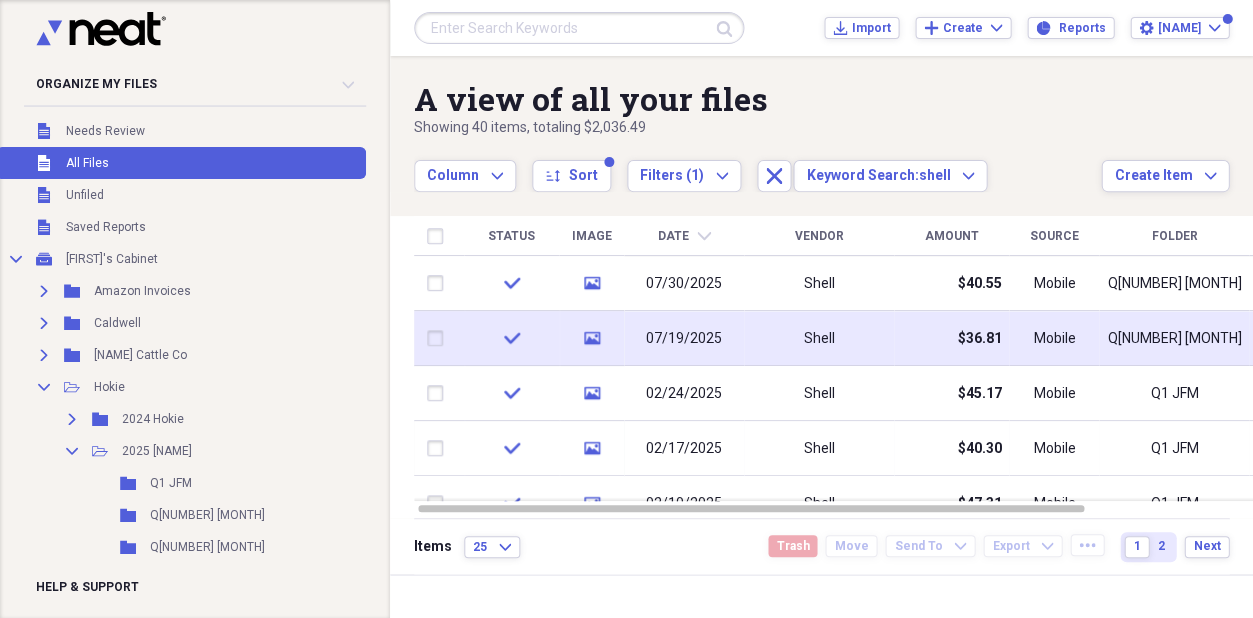 click on "Shell" at bounding box center [819, 338] 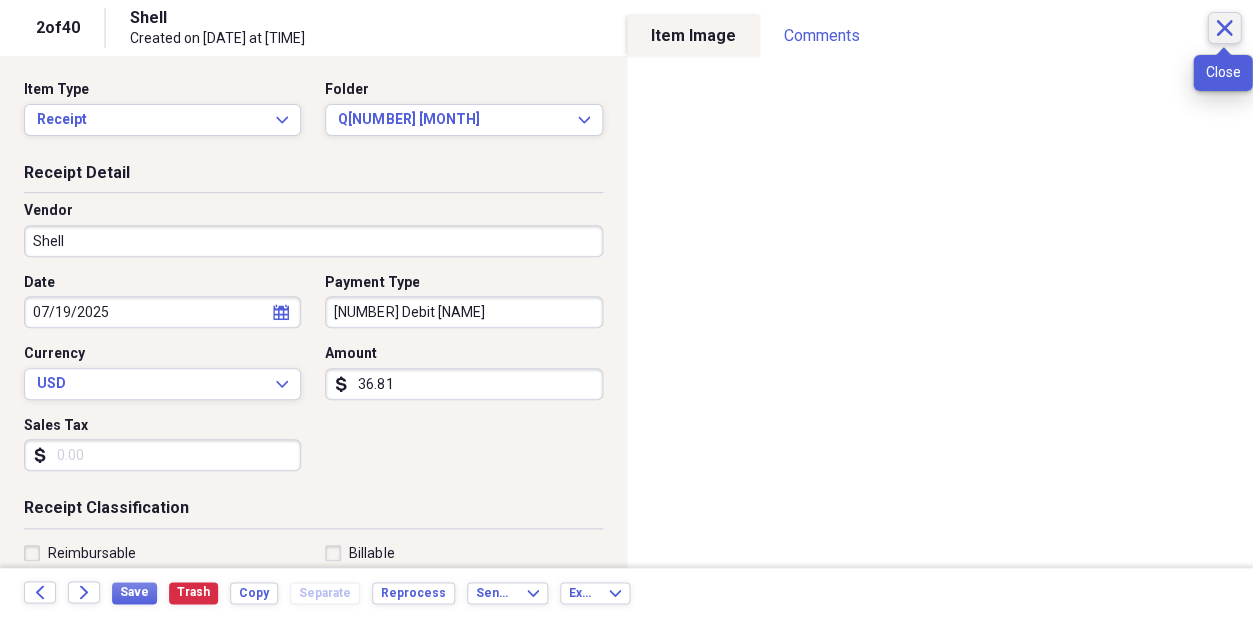 click on "Close" 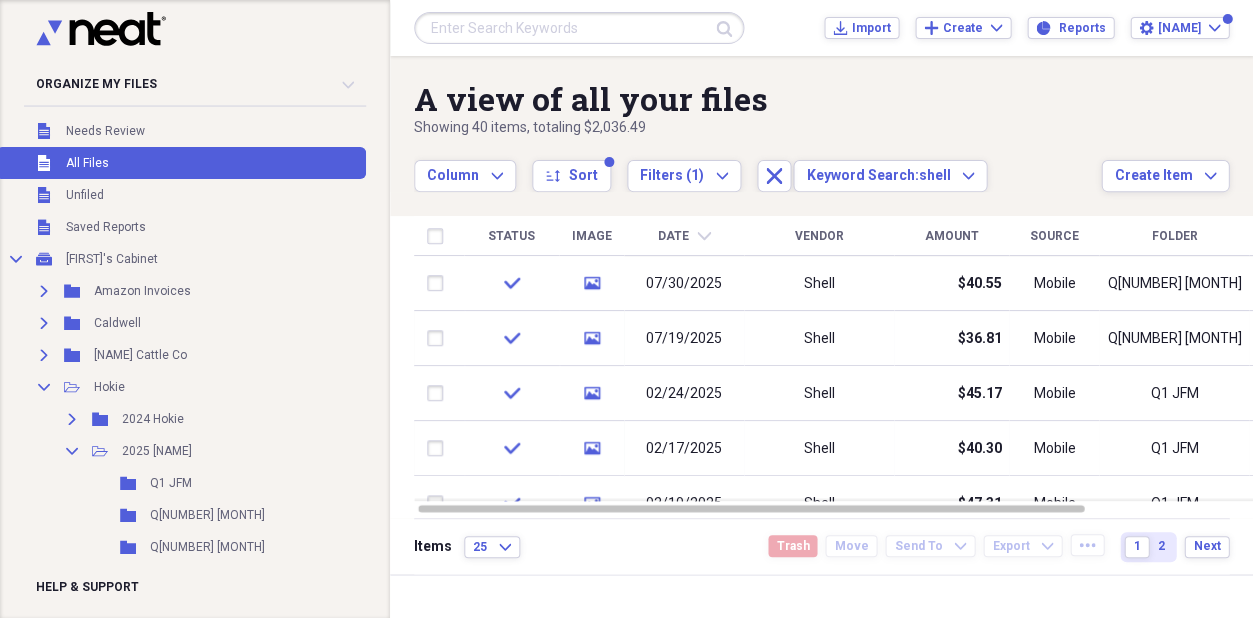 click at bounding box center [579, 28] 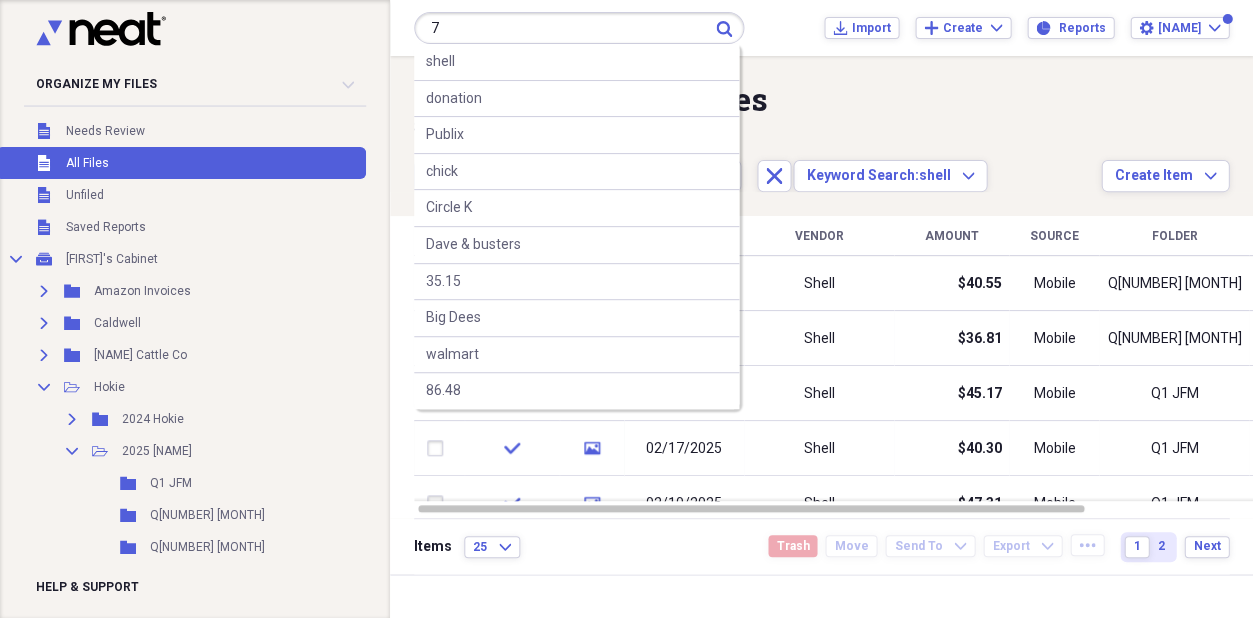 type on "7" 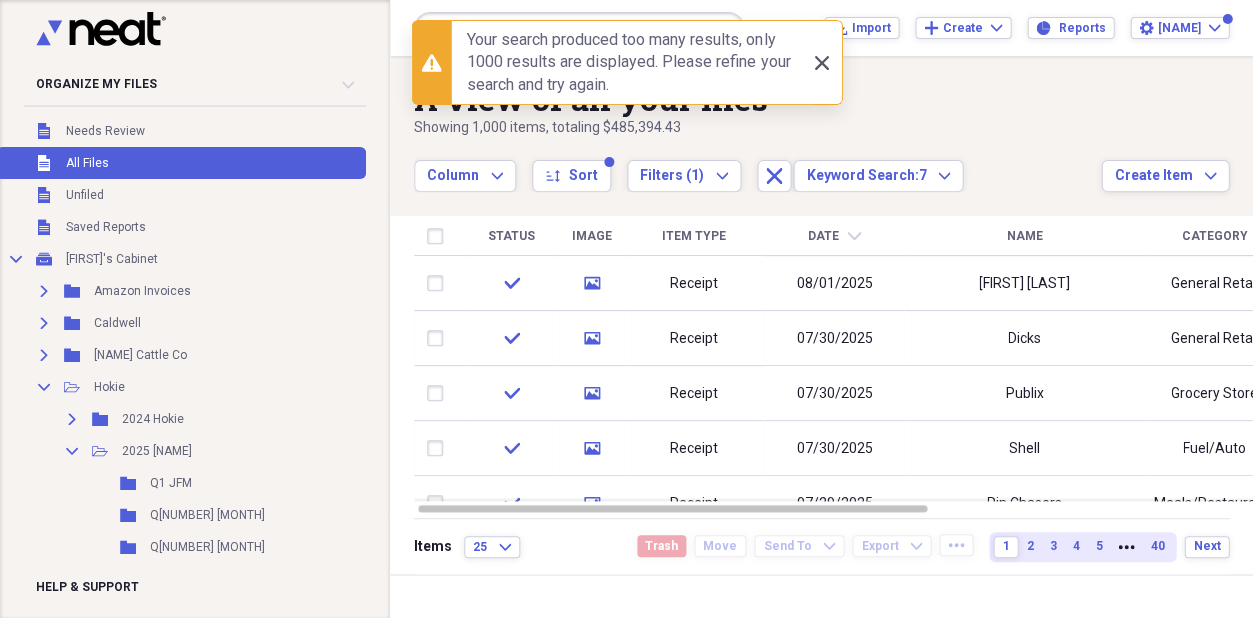 click 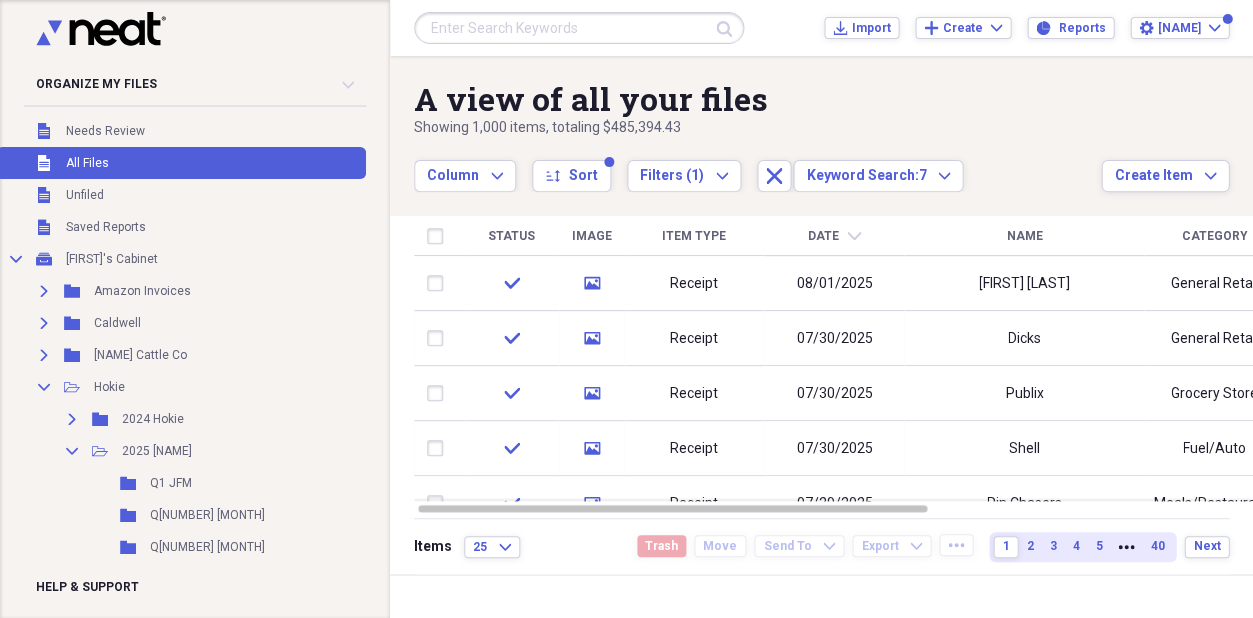 click at bounding box center [579, 28] 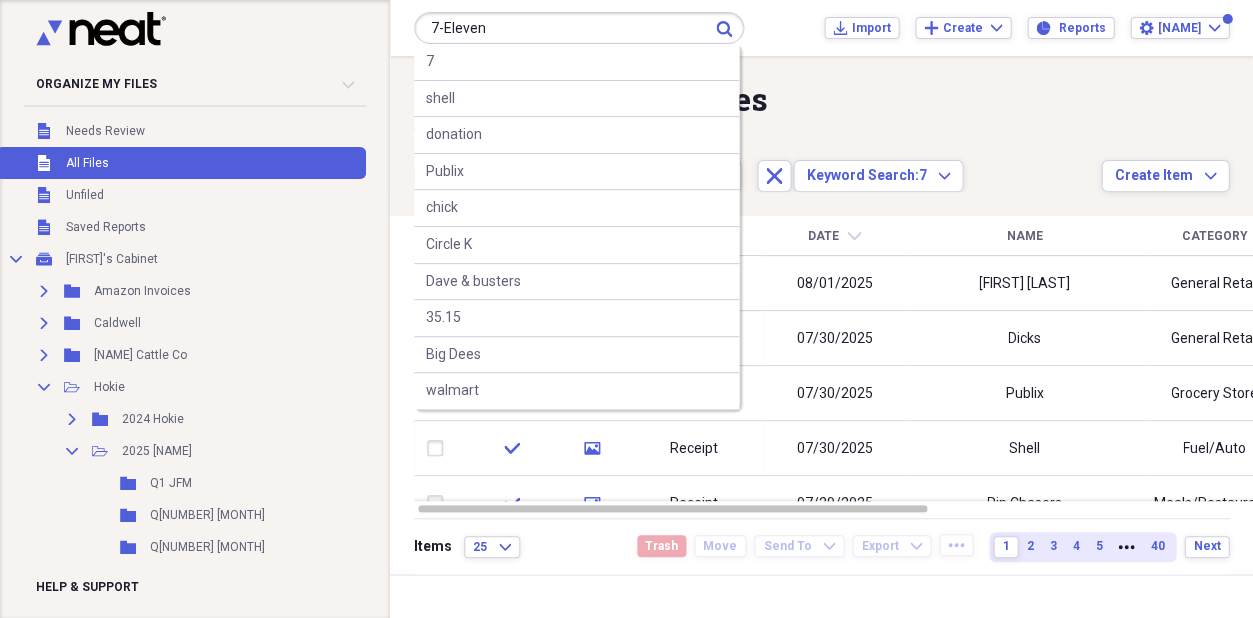 type on "7-Eleven" 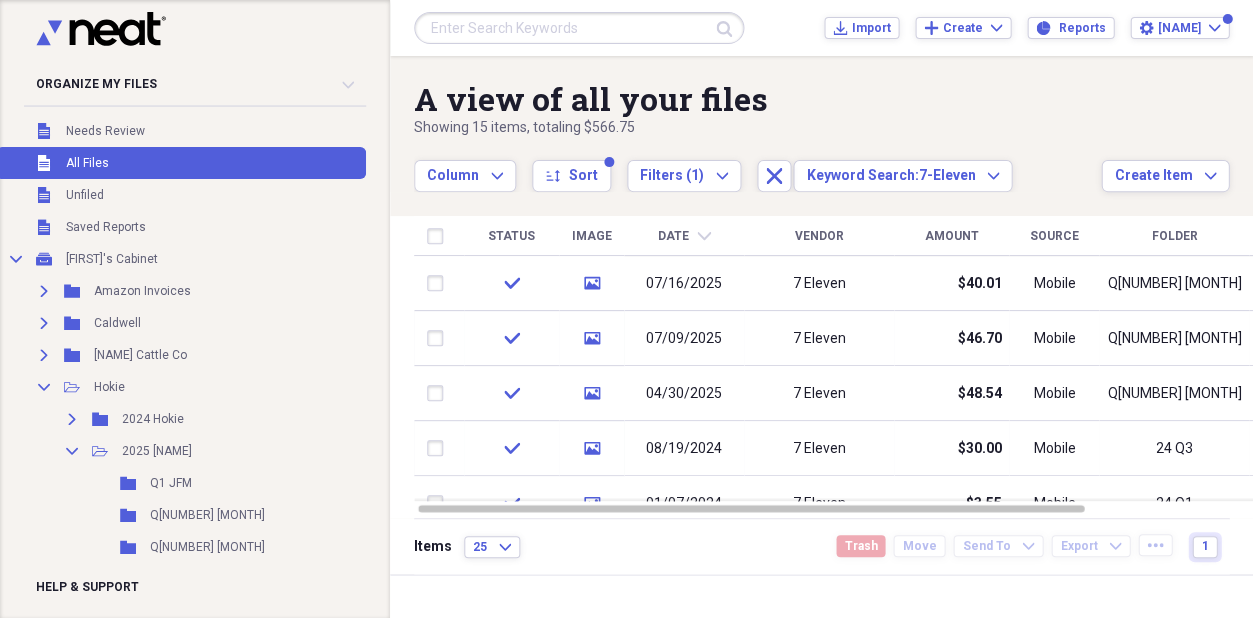 click at bounding box center (579, 28) 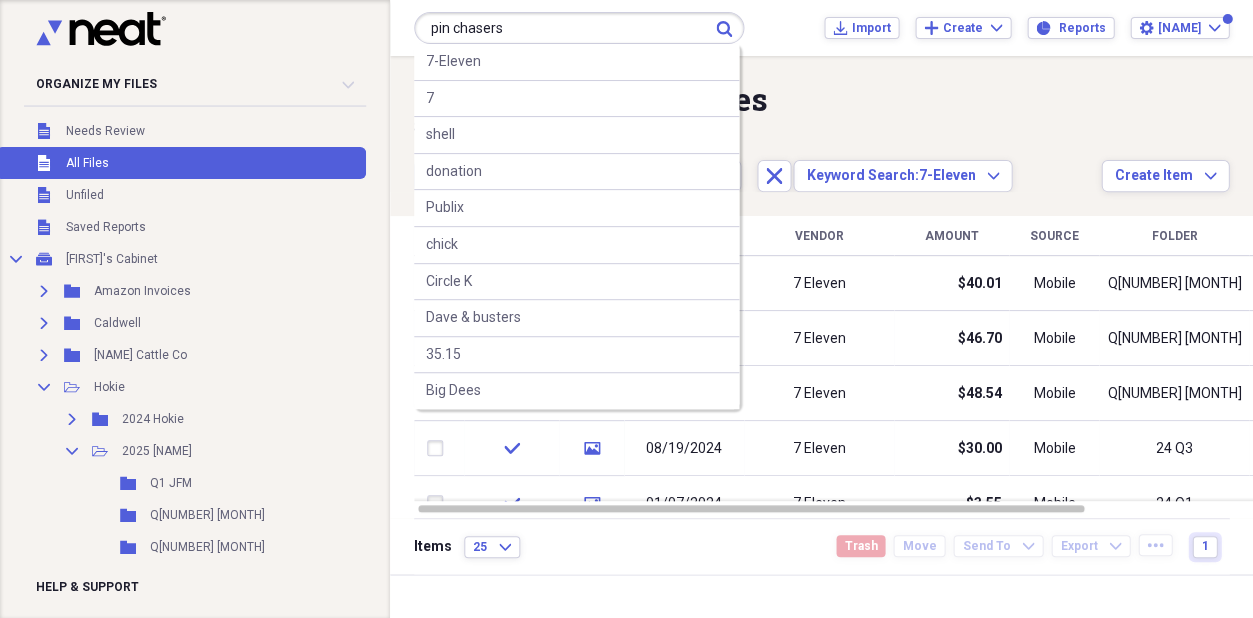 type on "pin chasers" 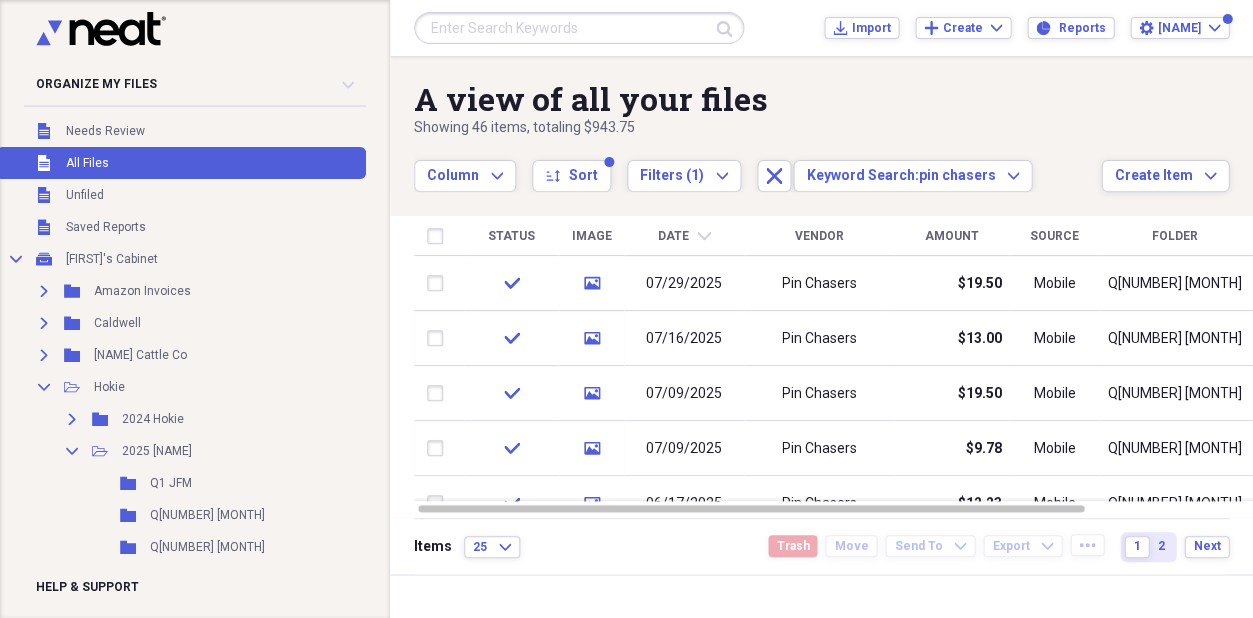 click at bounding box center [579, 28] 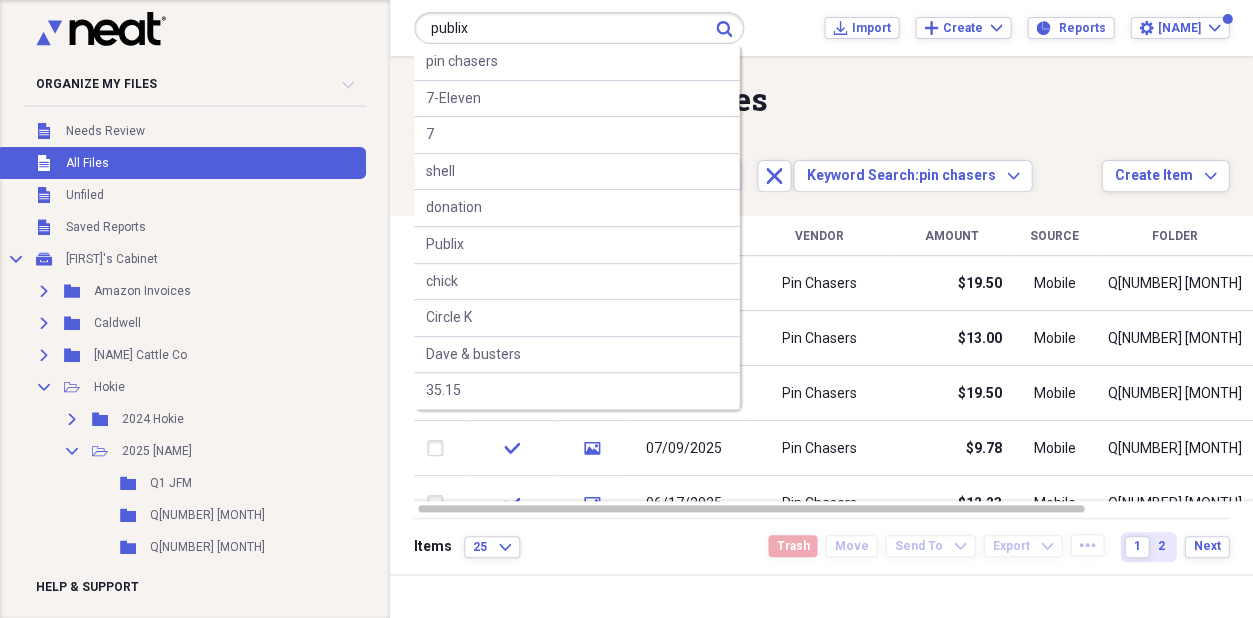 type on "publix" 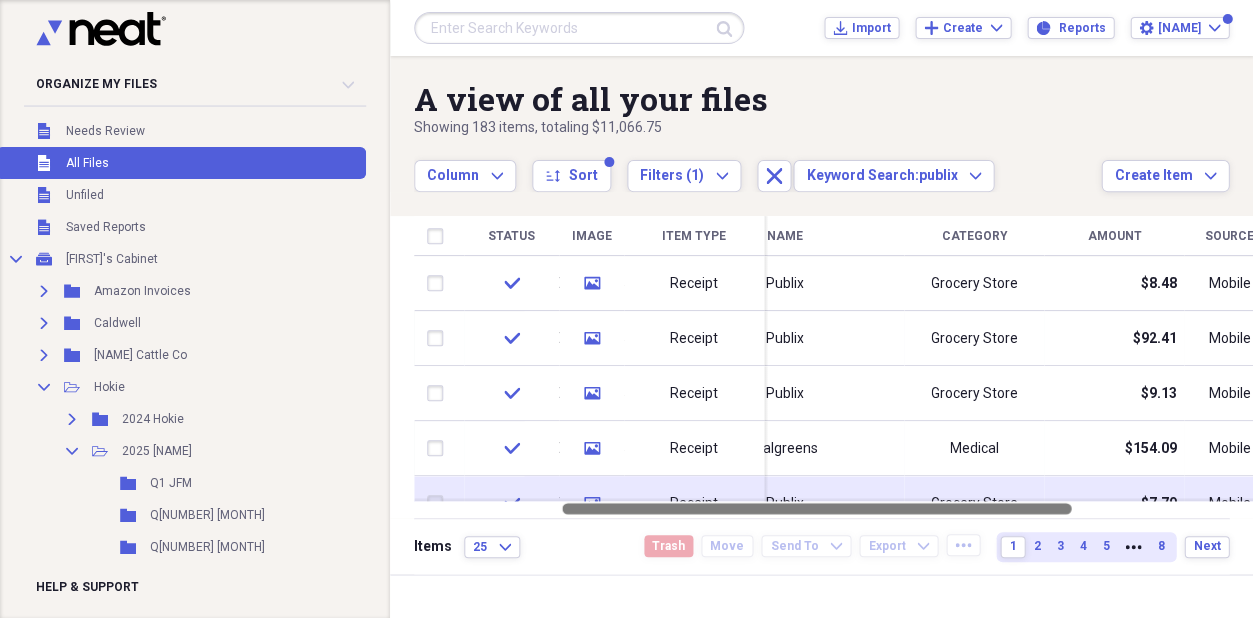 drag, startPoint x: 680, startPoint y: 506, endPoint x: 822, endPoint y: 480, distance: 144.36066 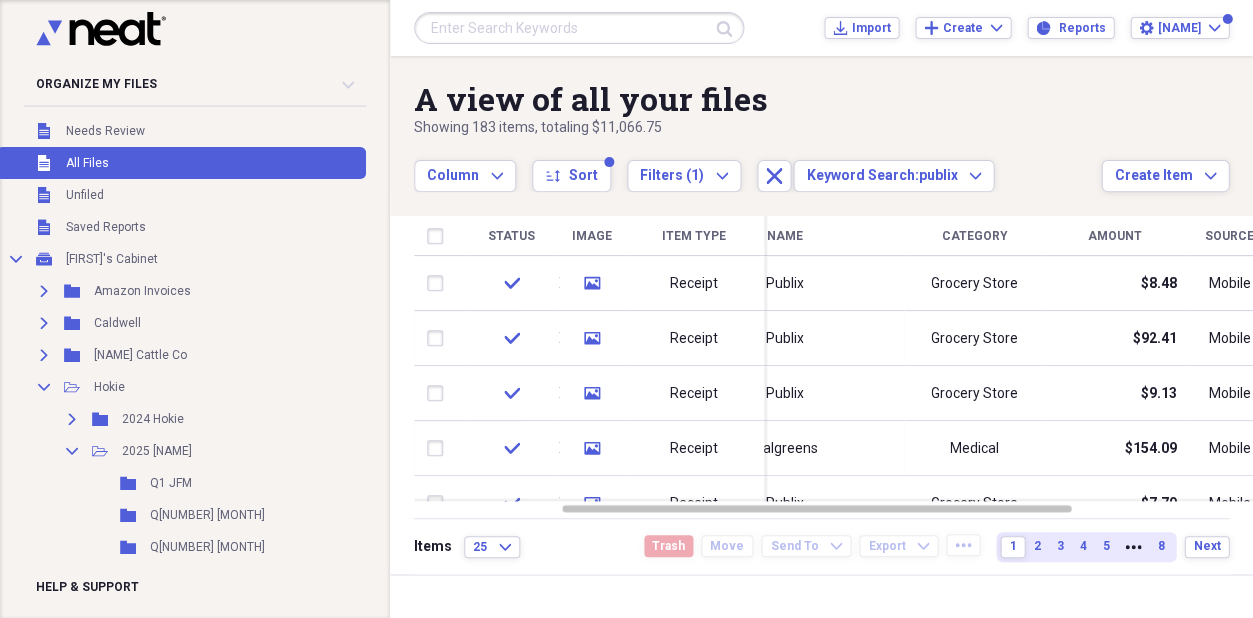 click on "Amount" at bounding box center (1114, 236) 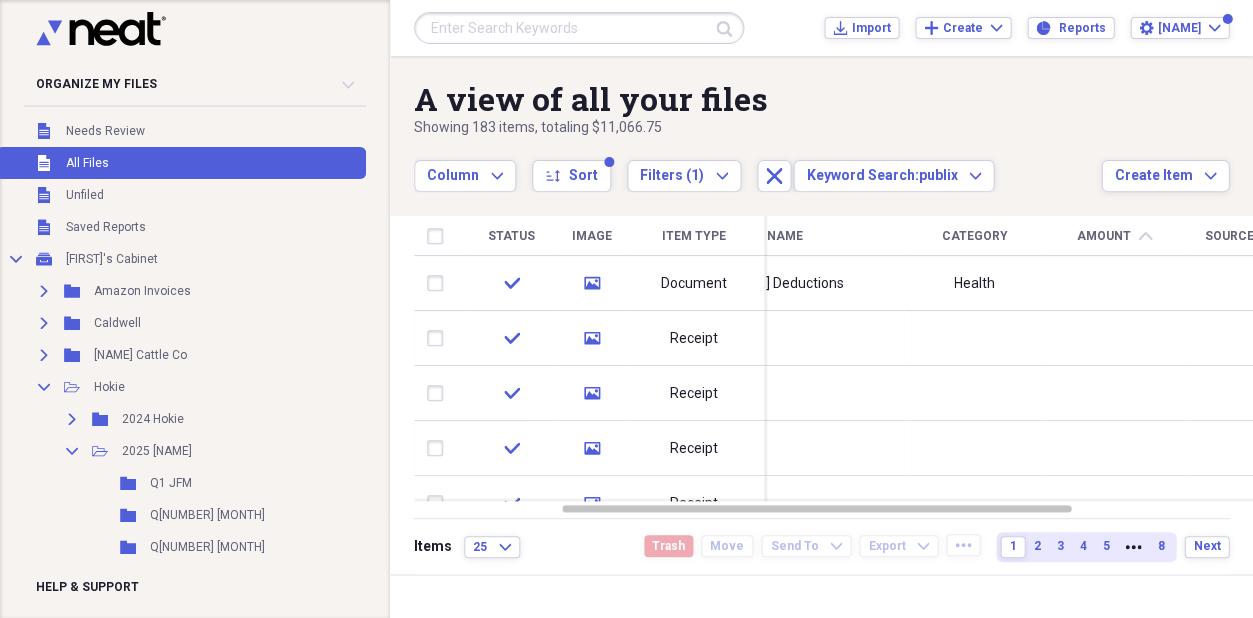click on "Amount" at bounding box center (1103, 236) 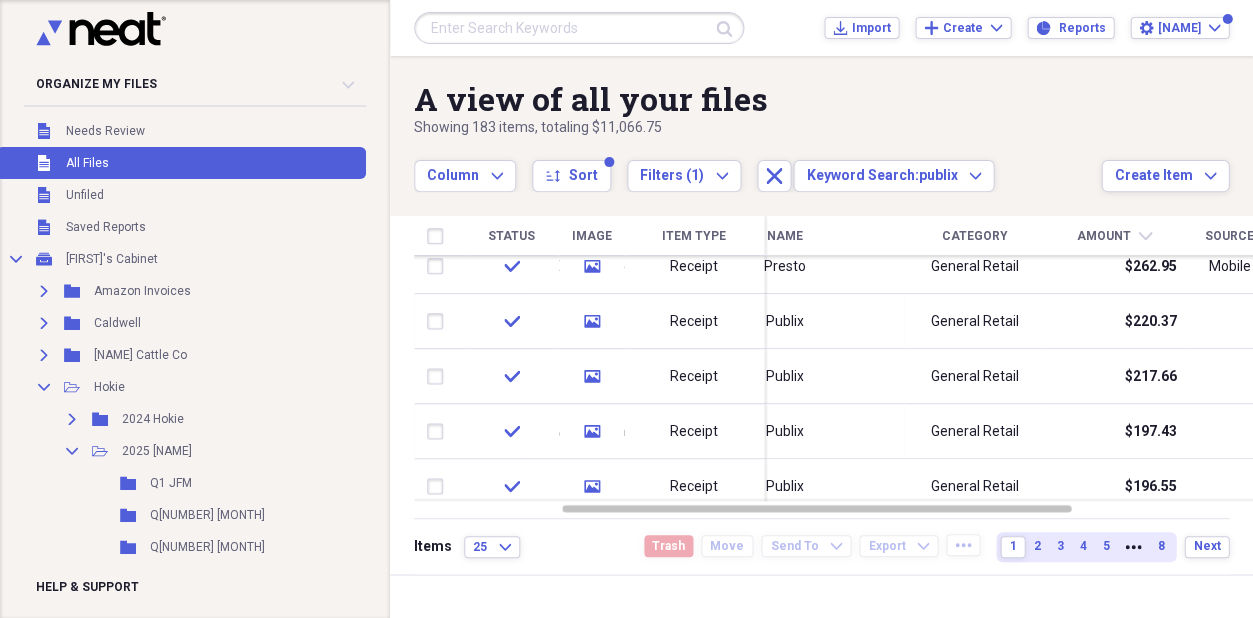 click at bounding box center [1267, 281] 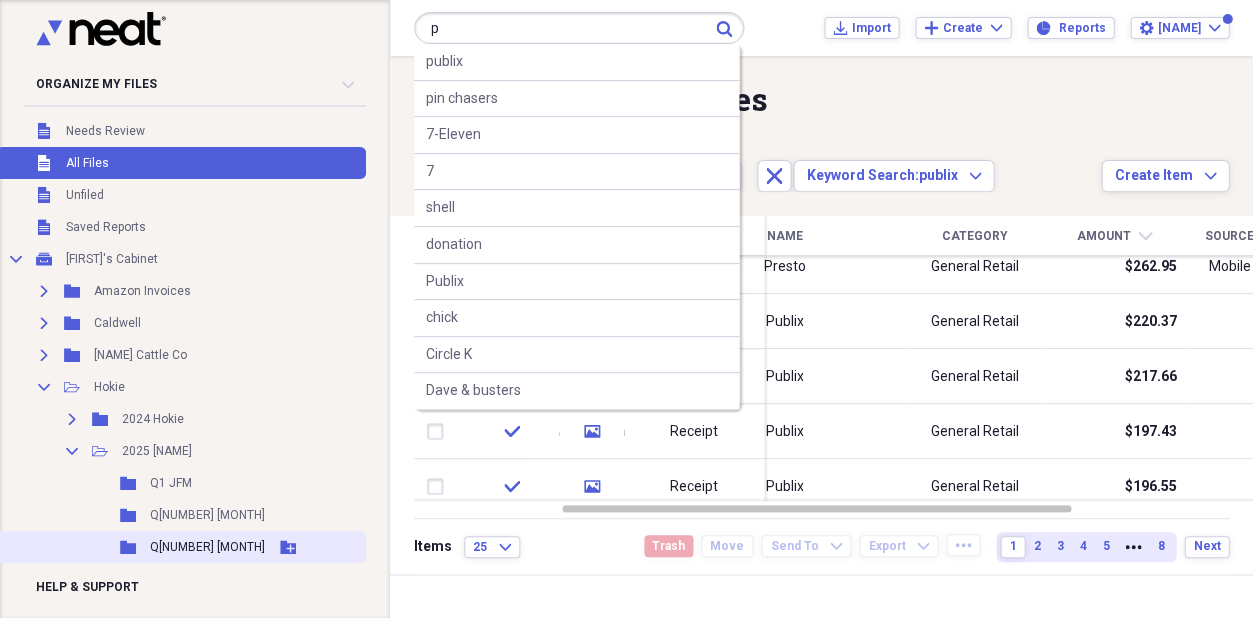 click on "Q[NUMBER] [MONTH]" at bounding box center [207, 547] 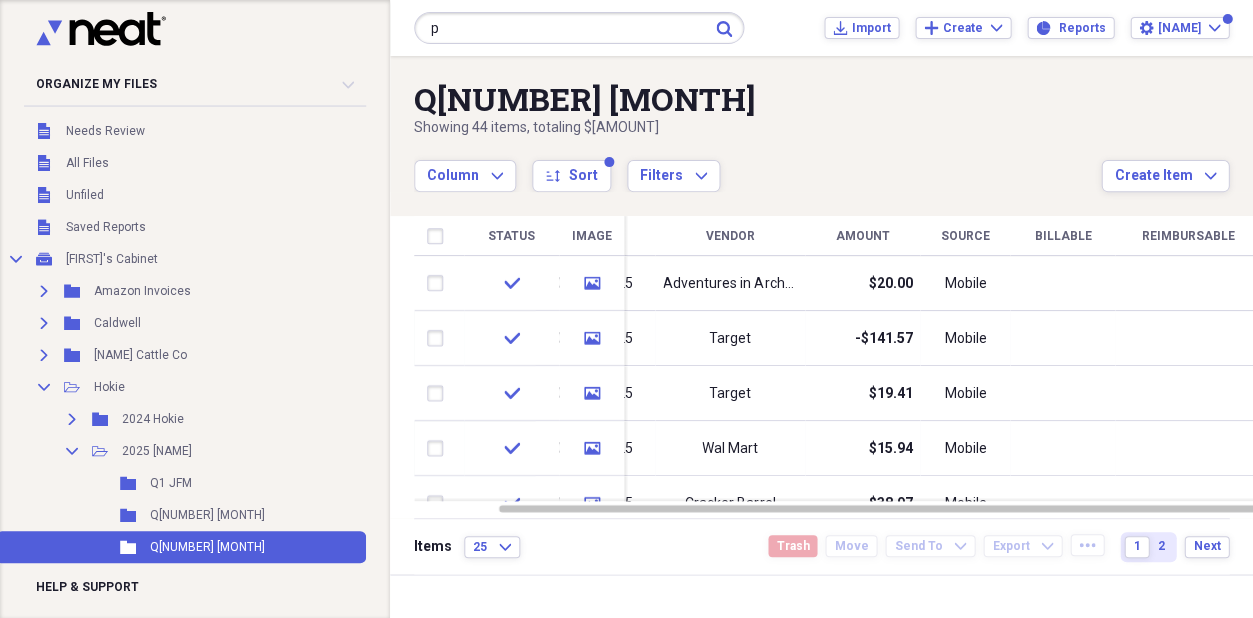 click on "p" at bounding box center (579, 28) 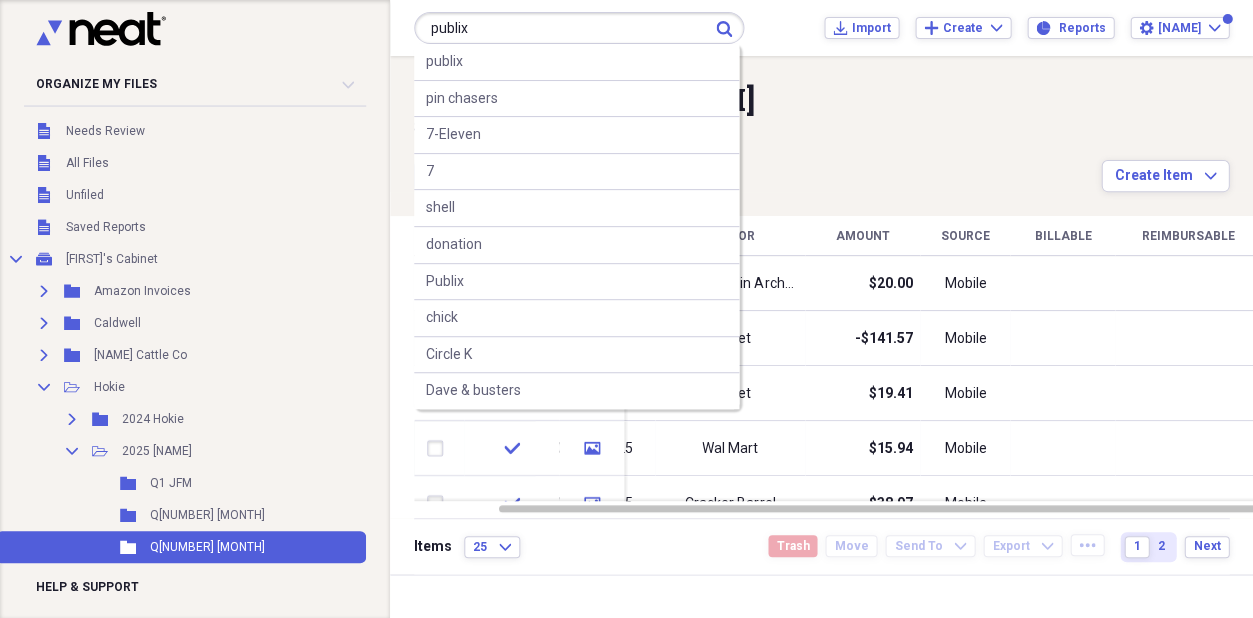 type on "publix" 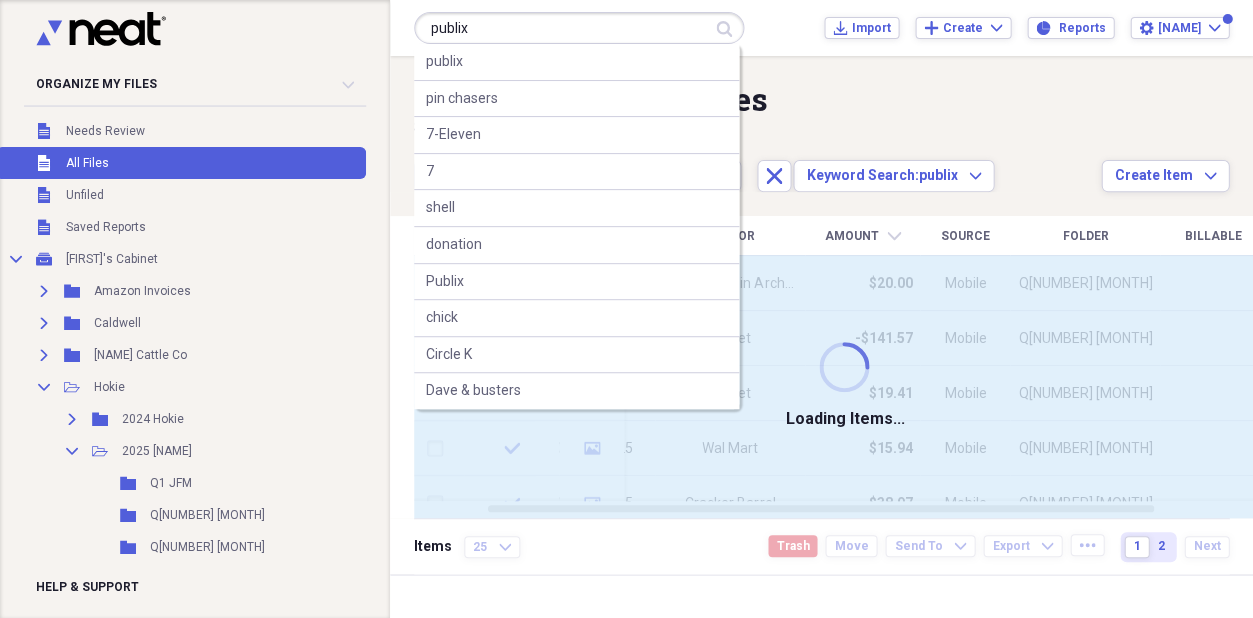 type 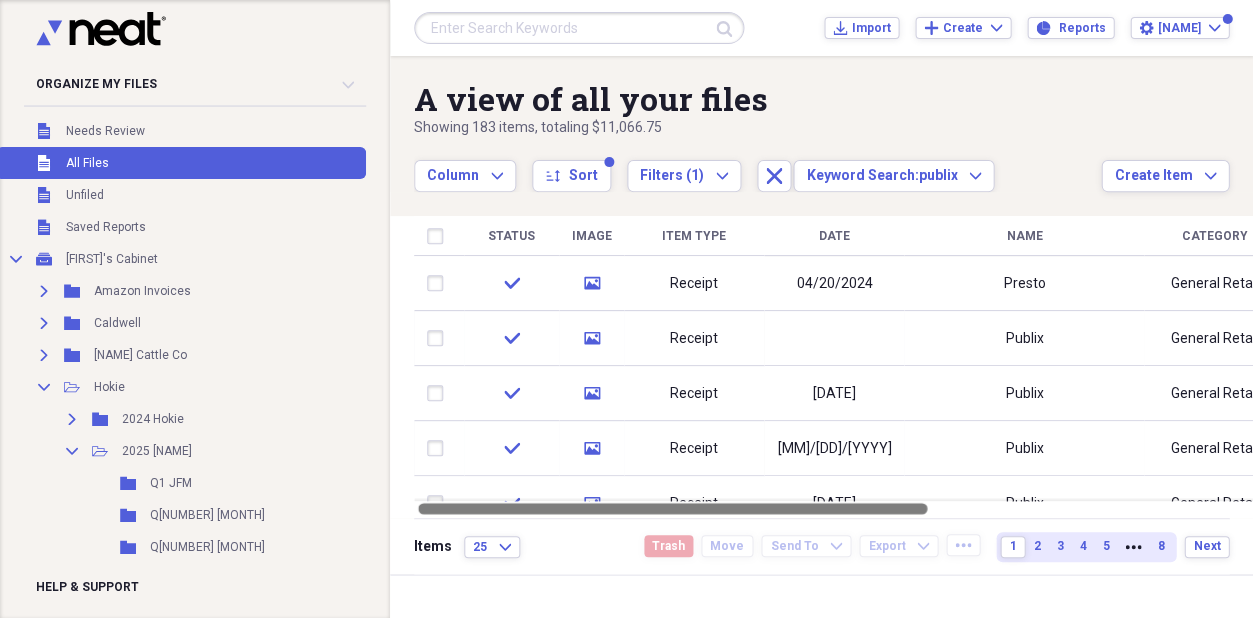 drag, startPoint x: 673, startPoint y: 510, endPoint x: 521, endPoint y: 502, distance: 152.21039 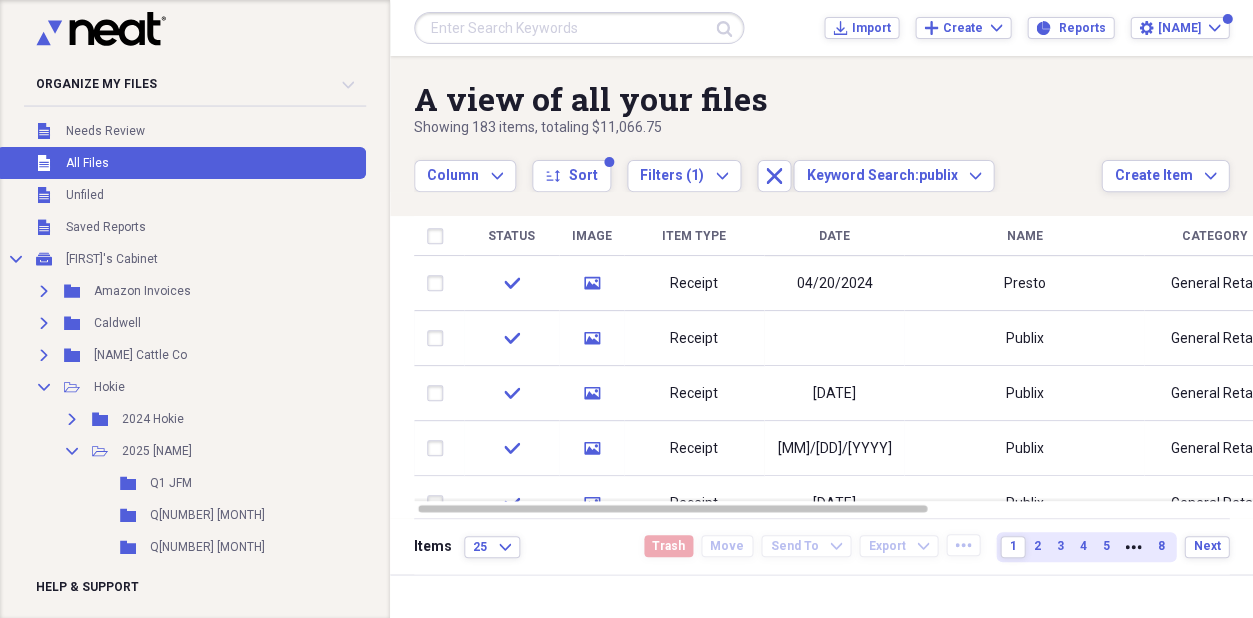 click on "Date" at bounding box center (834, 236) 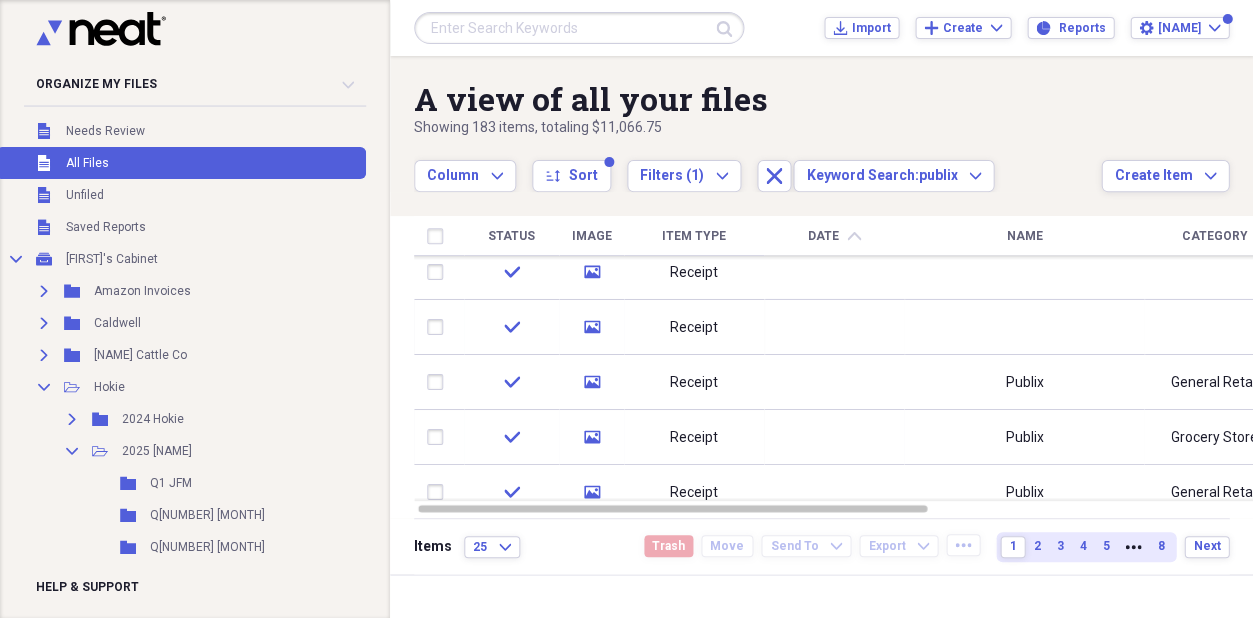drag, startPoint x: 1243, startPoint y: 276, endPoint x: 1251, endPoint y: 474, distance: 198.16154 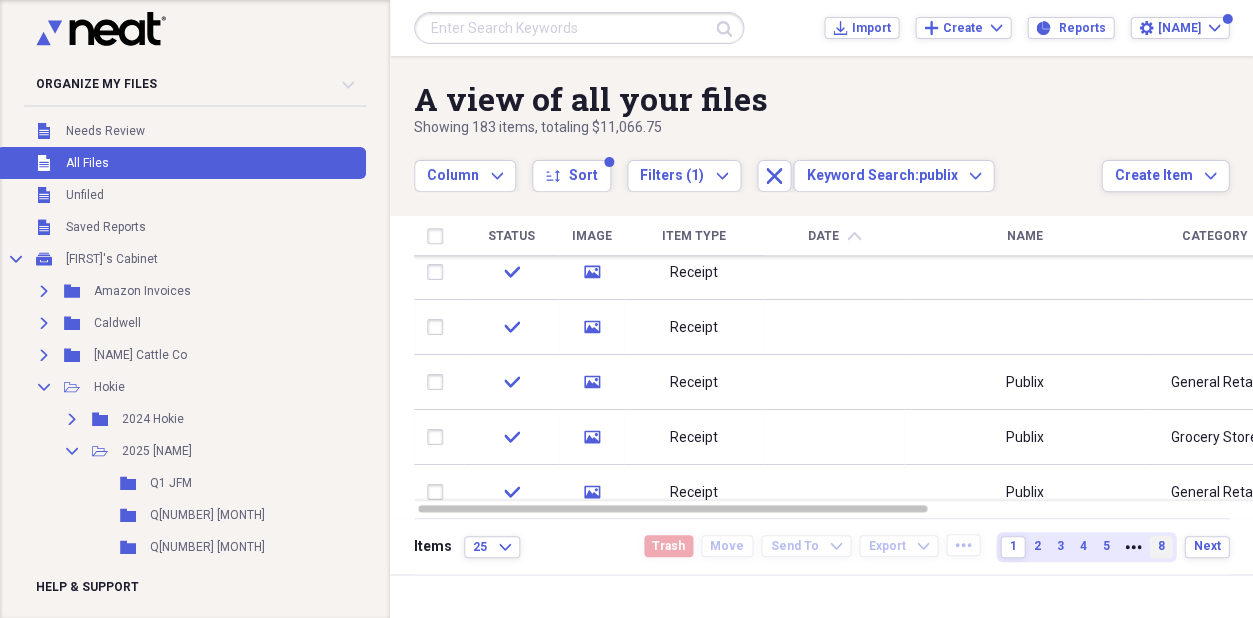 click on "8" at bounding box center [1160, 546] 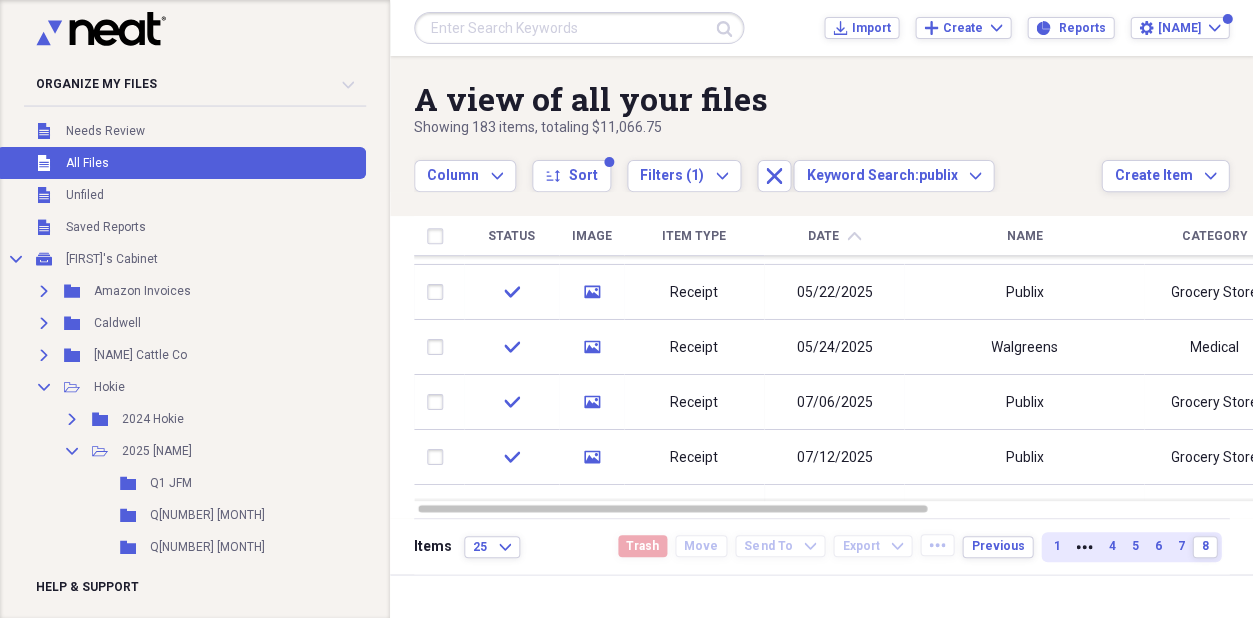 drag, startPoint x: 1244, startPoint y: 369, endPoint x: 1251, endPoint y: 456, distance: 87.28116 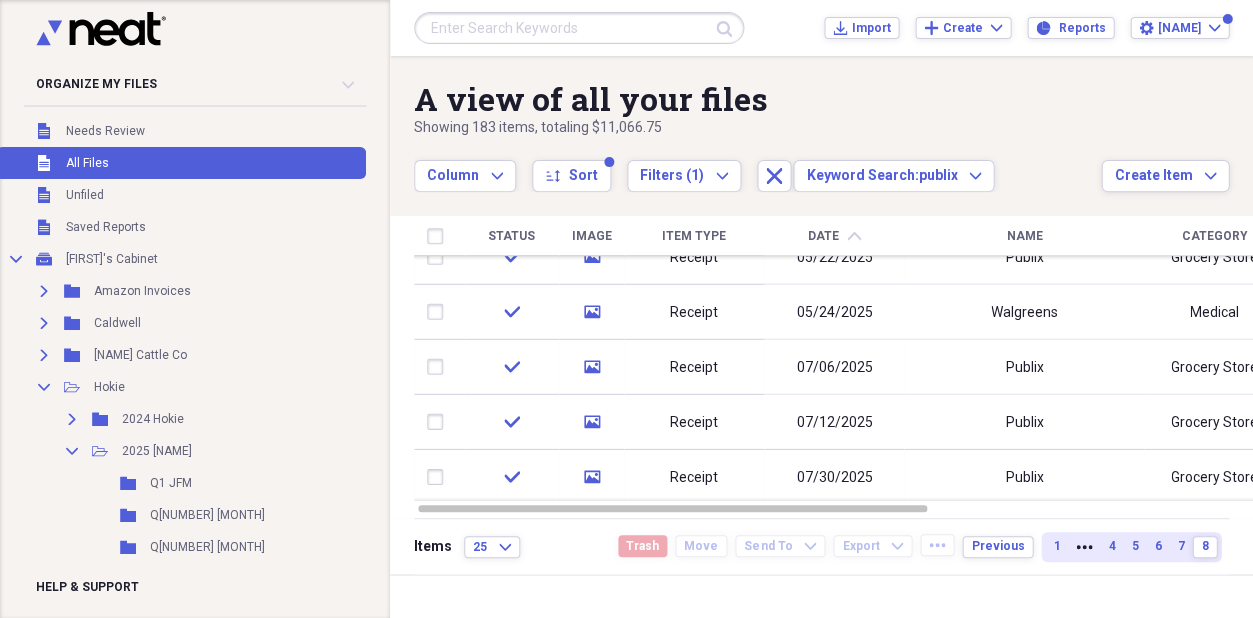drag, startPoint x: 1244, startPoint y: 442, endPoint x: 1246, endPoint y: 486, distance: 44.04543 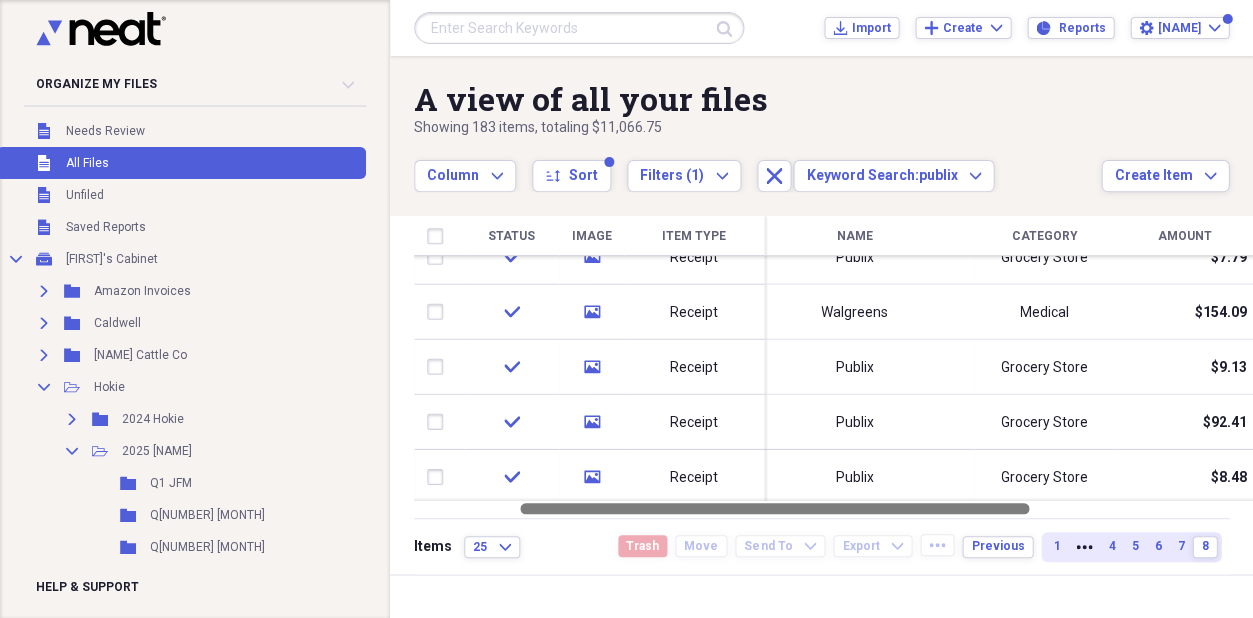 drag, startPoint x: 892, startPoint y: 508, endPoint x: 989, endPoint y: 514, distance: 97.18539 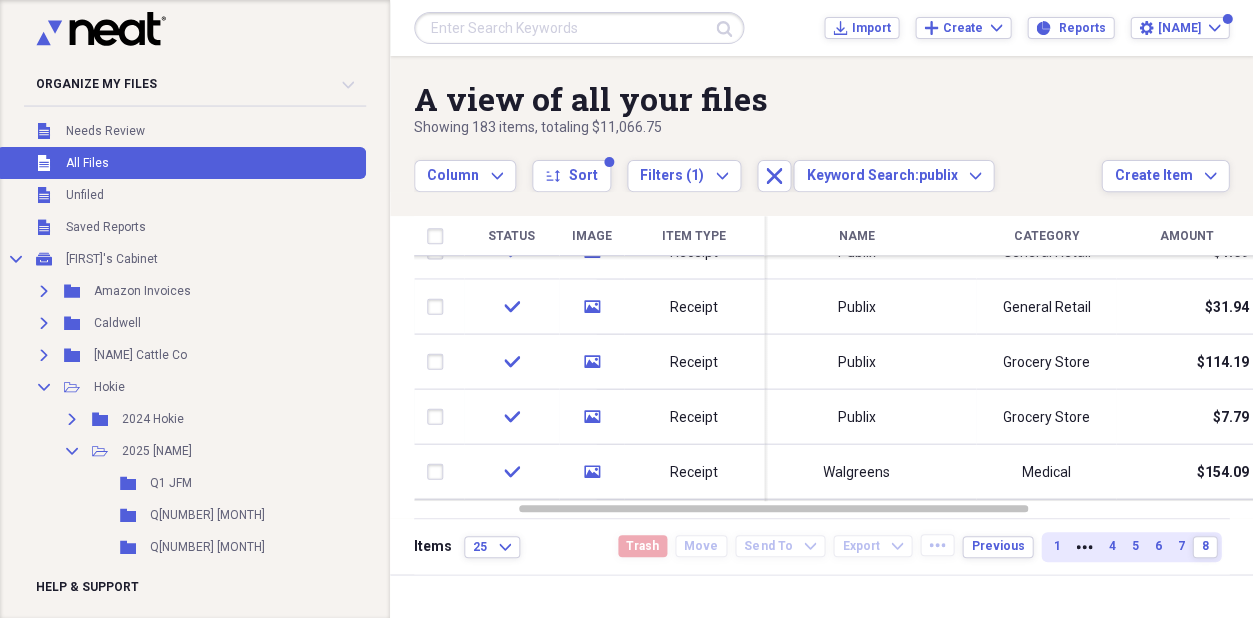 drag, startPoint x: 1245, startPoint y: 448, endPoint x: 1245, endPoint y: 356, distance: 92 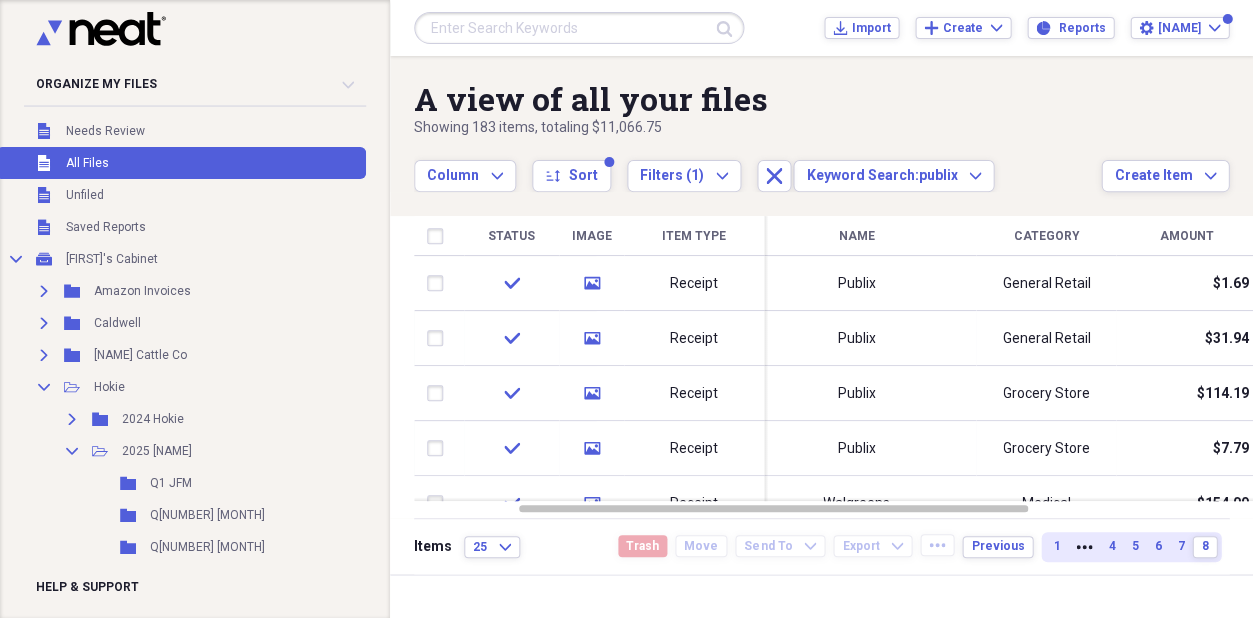 drag, startPoint x: 1245, startPoint y: 356, endPoint x: 1237, endPoint y: 266, distance: 90.35486 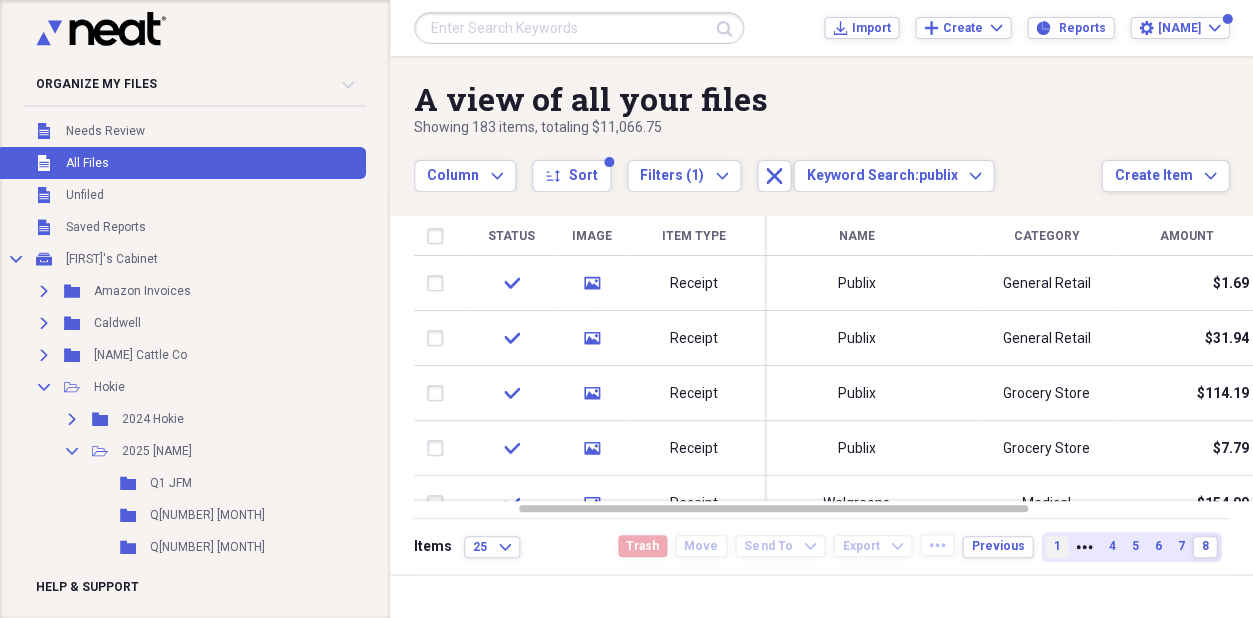 click on "1" at bounding box center [1056, 546] 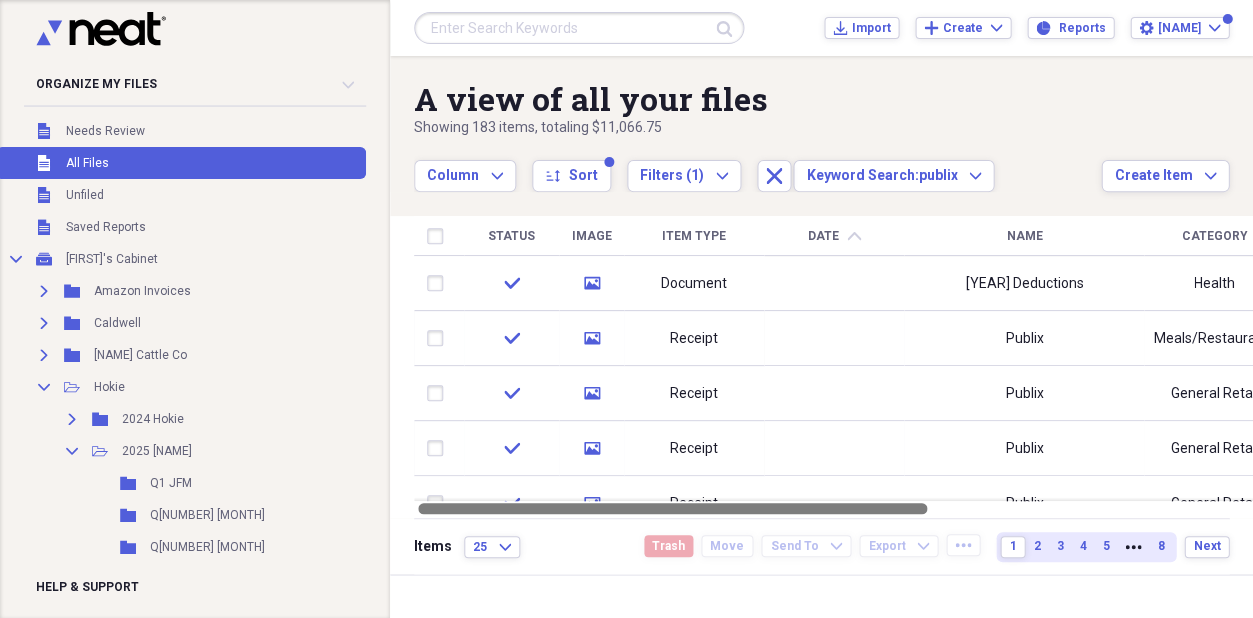 drag, startPoint x: 896, startPoint y: 508, endPoint x: 599, endPoint y: 538, distance: 298.5113 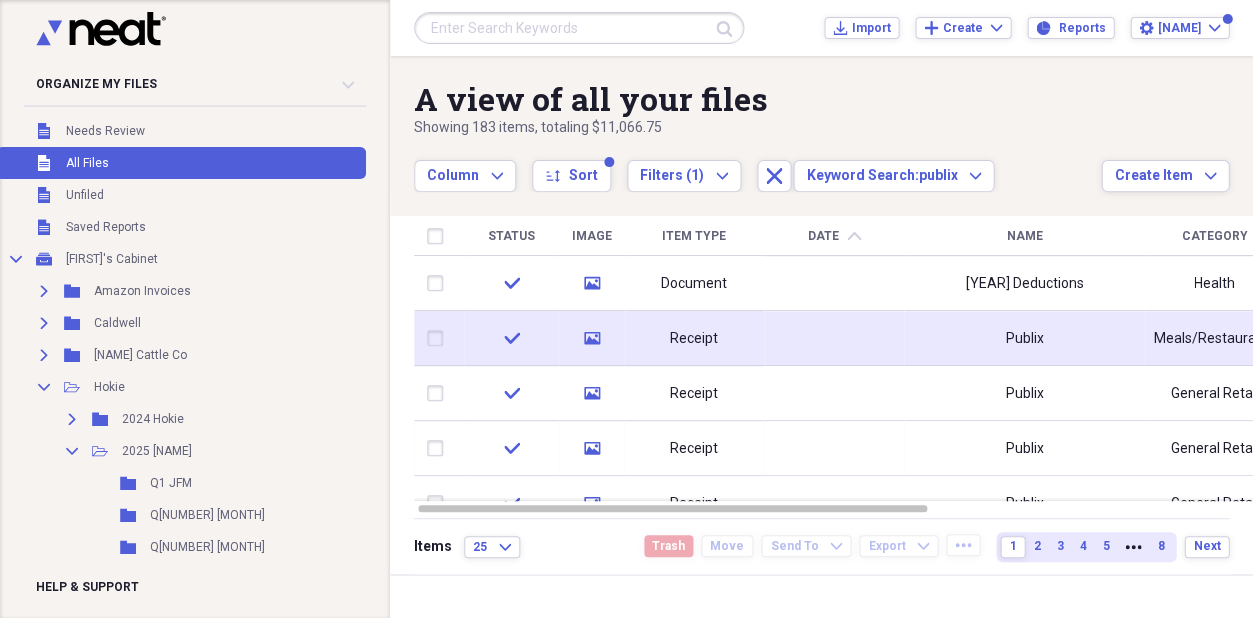 click on "Publix" at bounding box center [1024, 338] 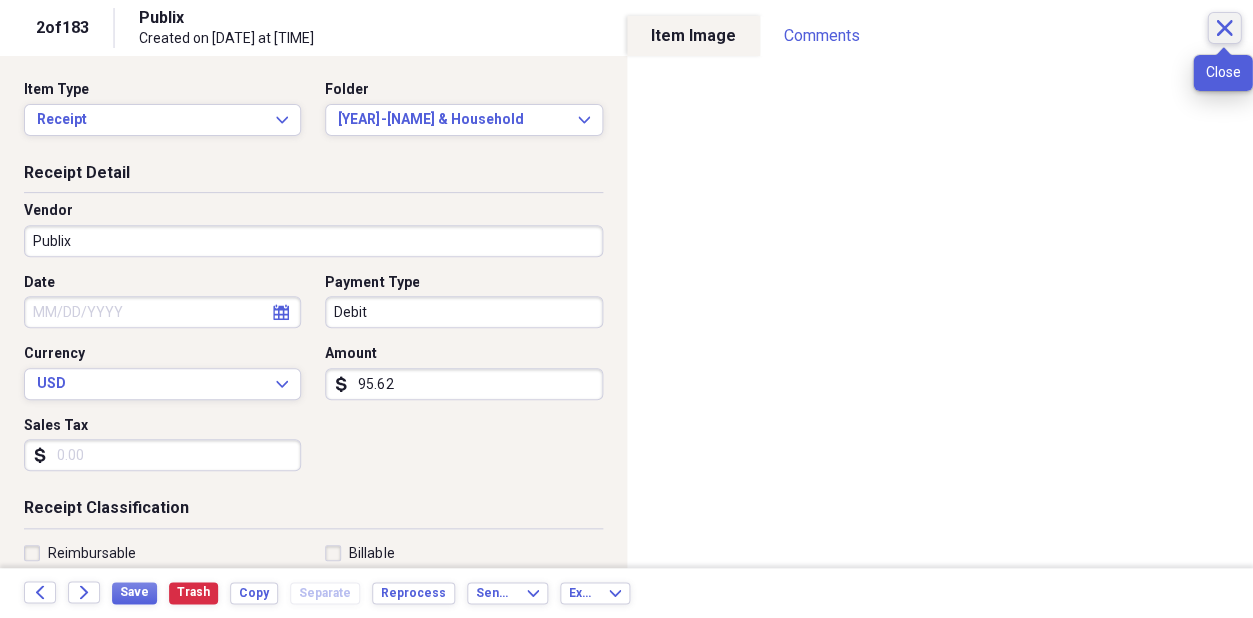 click on "Close" at bounding box center (1224, 28) 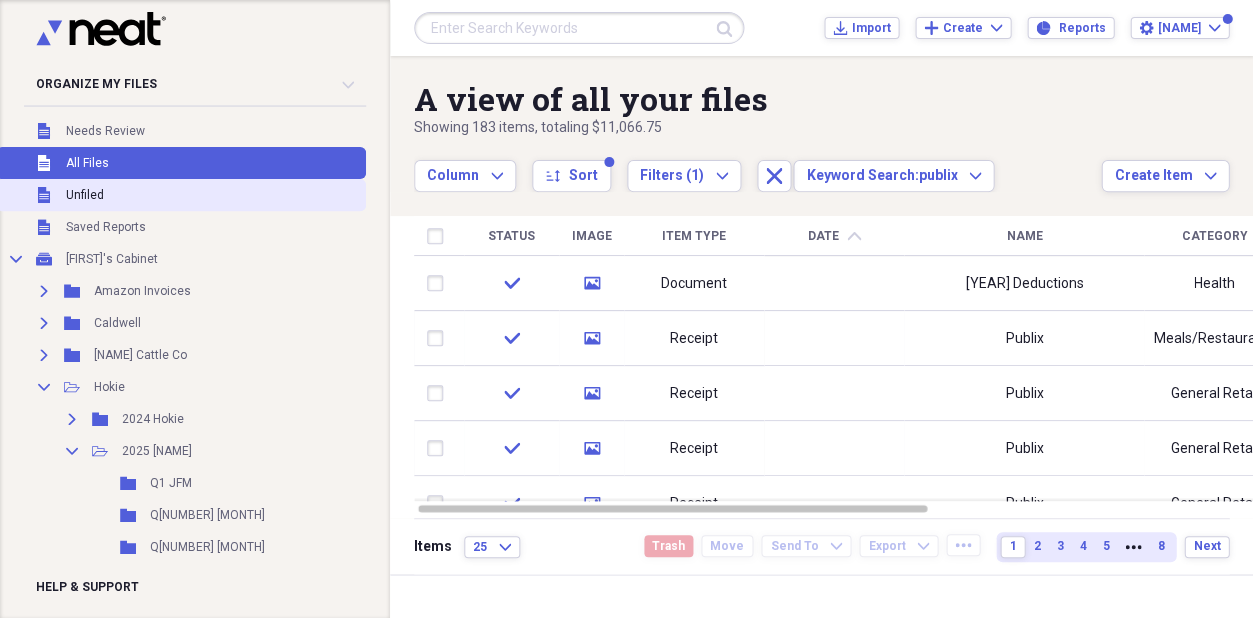 click on "Unfiled Unfiled" at bounding box center (181, 195) 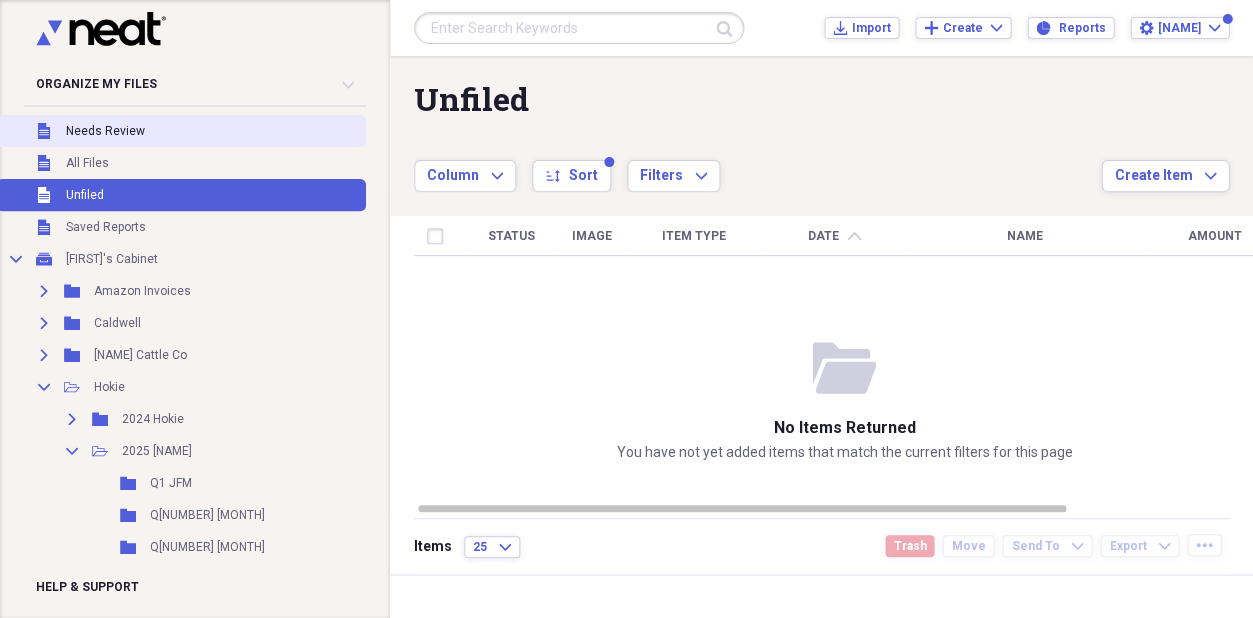 click on "Unfiled Needs Review" at bounding box center [181, 131] 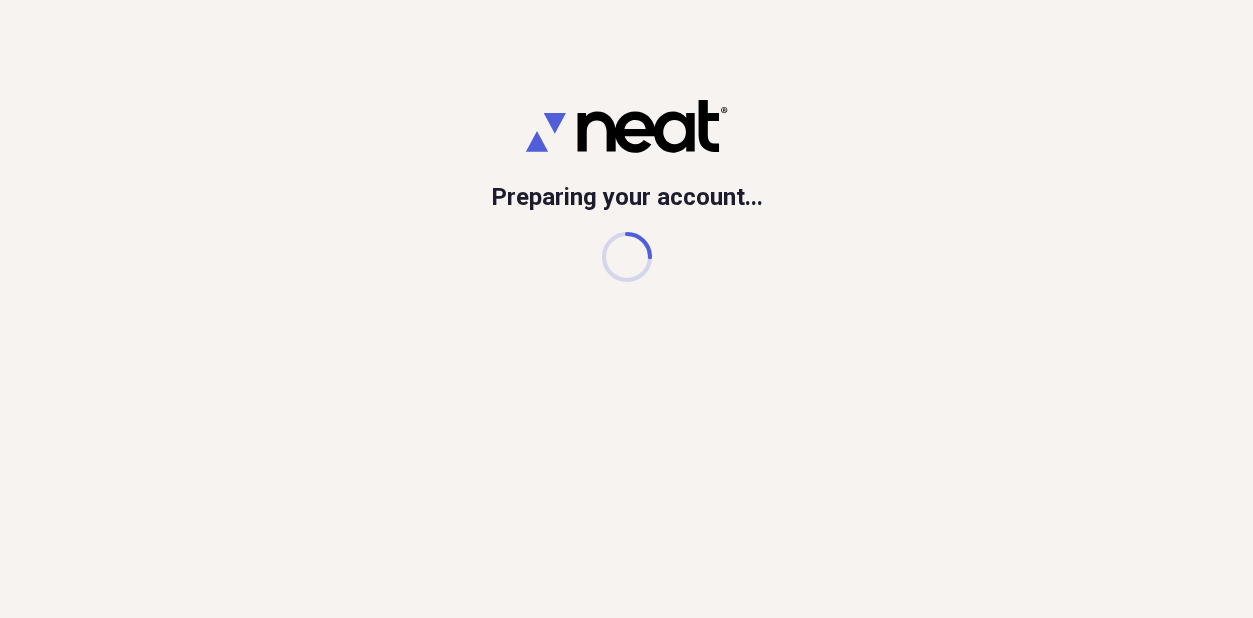 scroll, scrollTop: 0, scrollLeft: 0, axis: both 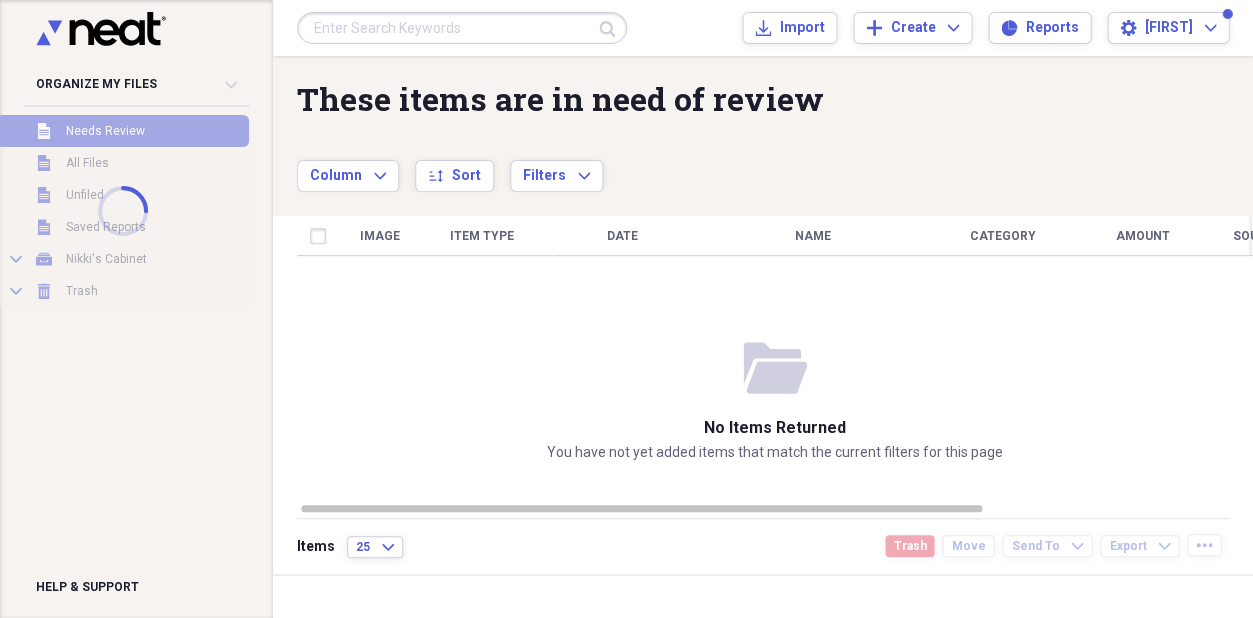 click at bounding box center [462, 28] 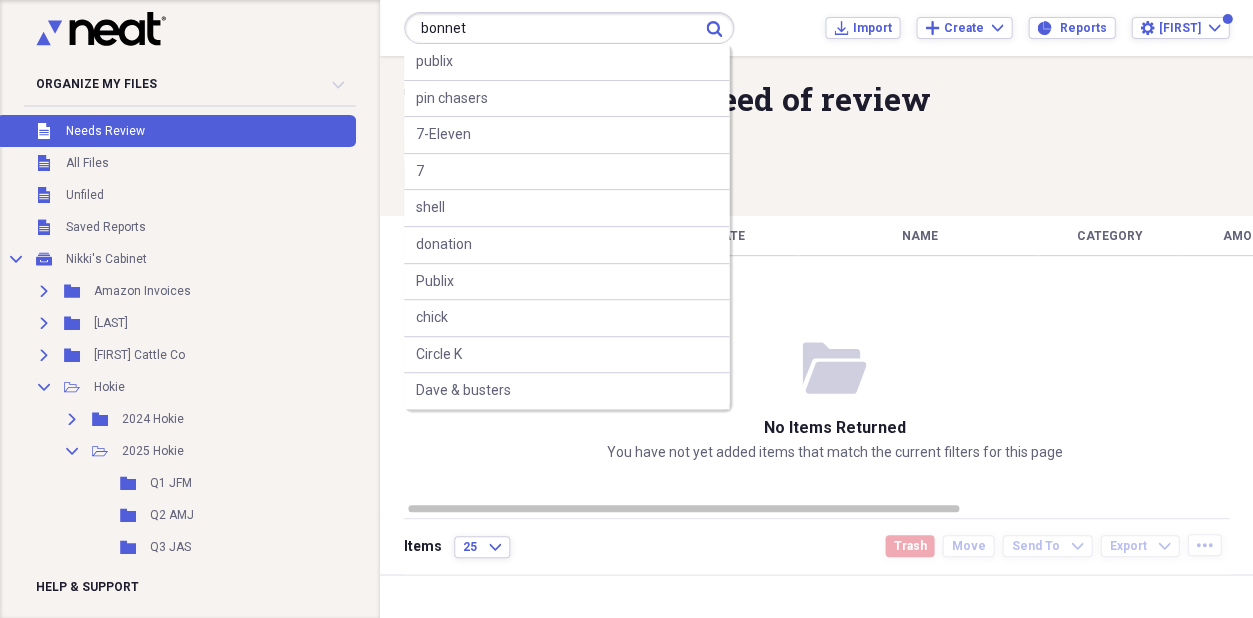 type on "bonnet" 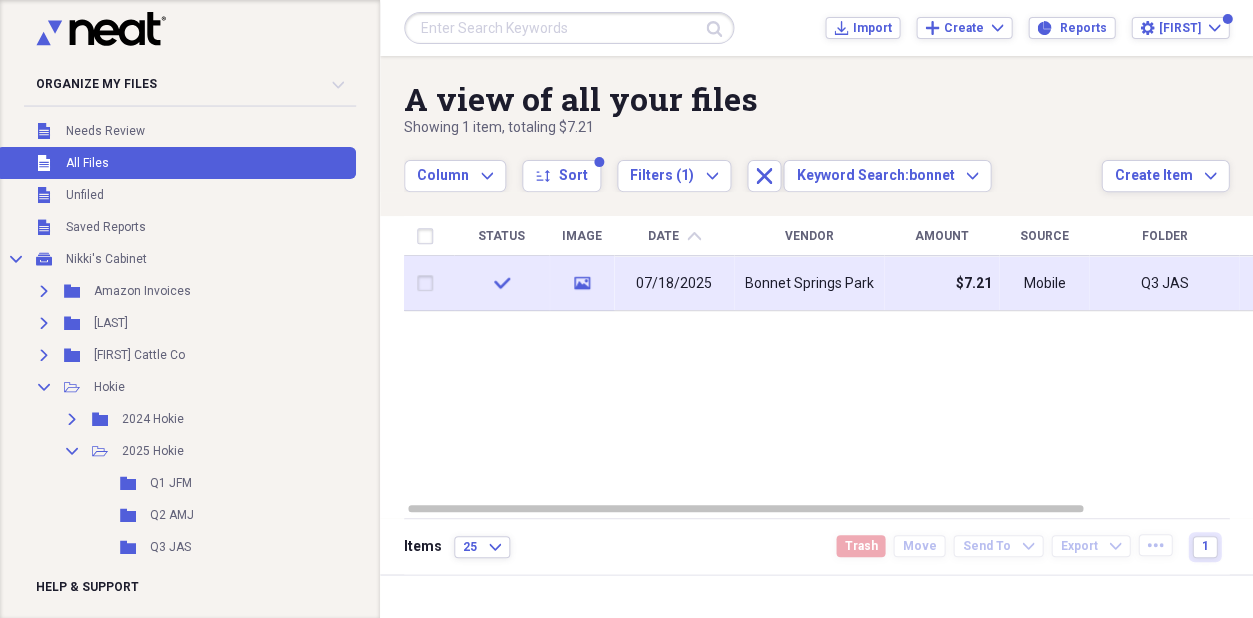 click on "Bonnet Springs Park" at bounding box center (809, 284) 